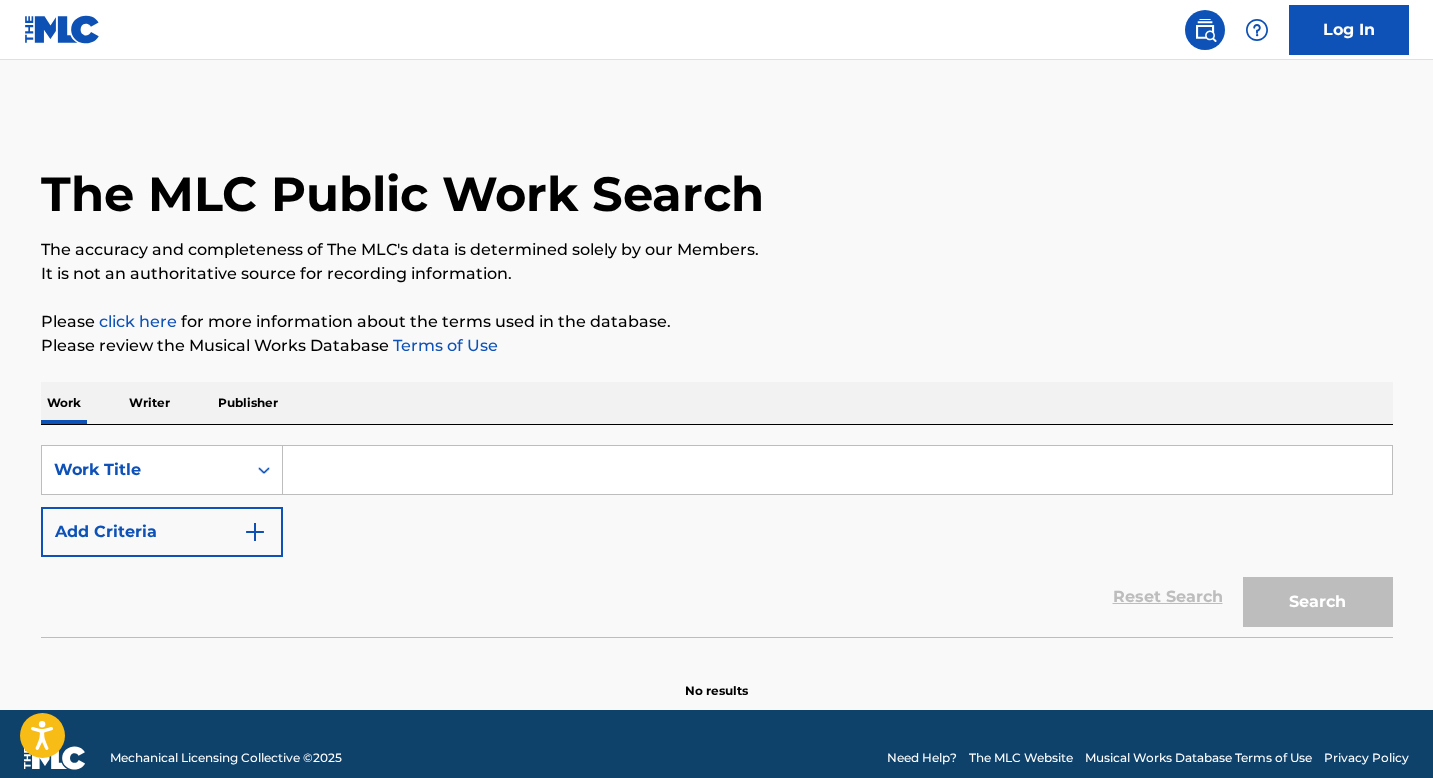 scroll, scrollTop: 28, scrollLeft: 0, axis: vertical 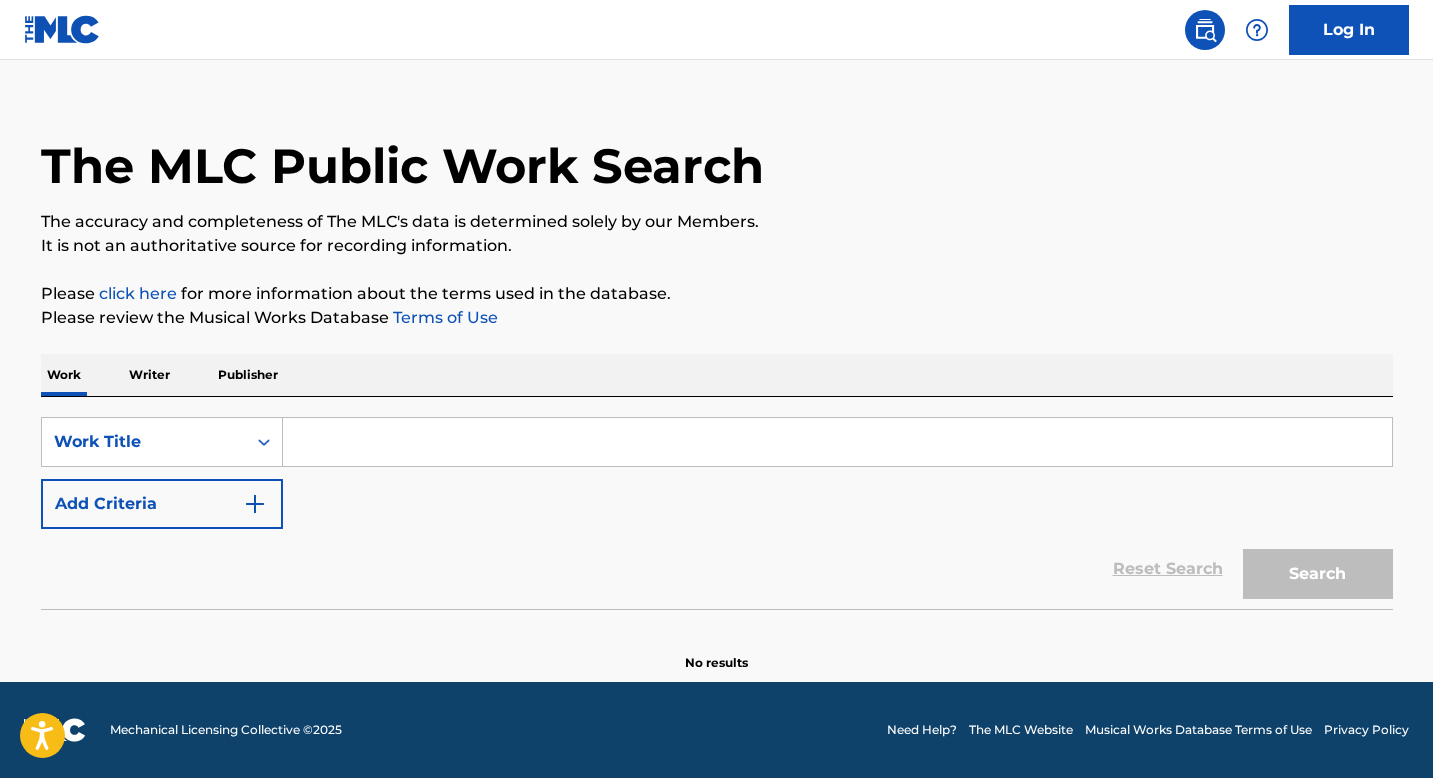 click on "Writer" at bounding box center (149, 375) 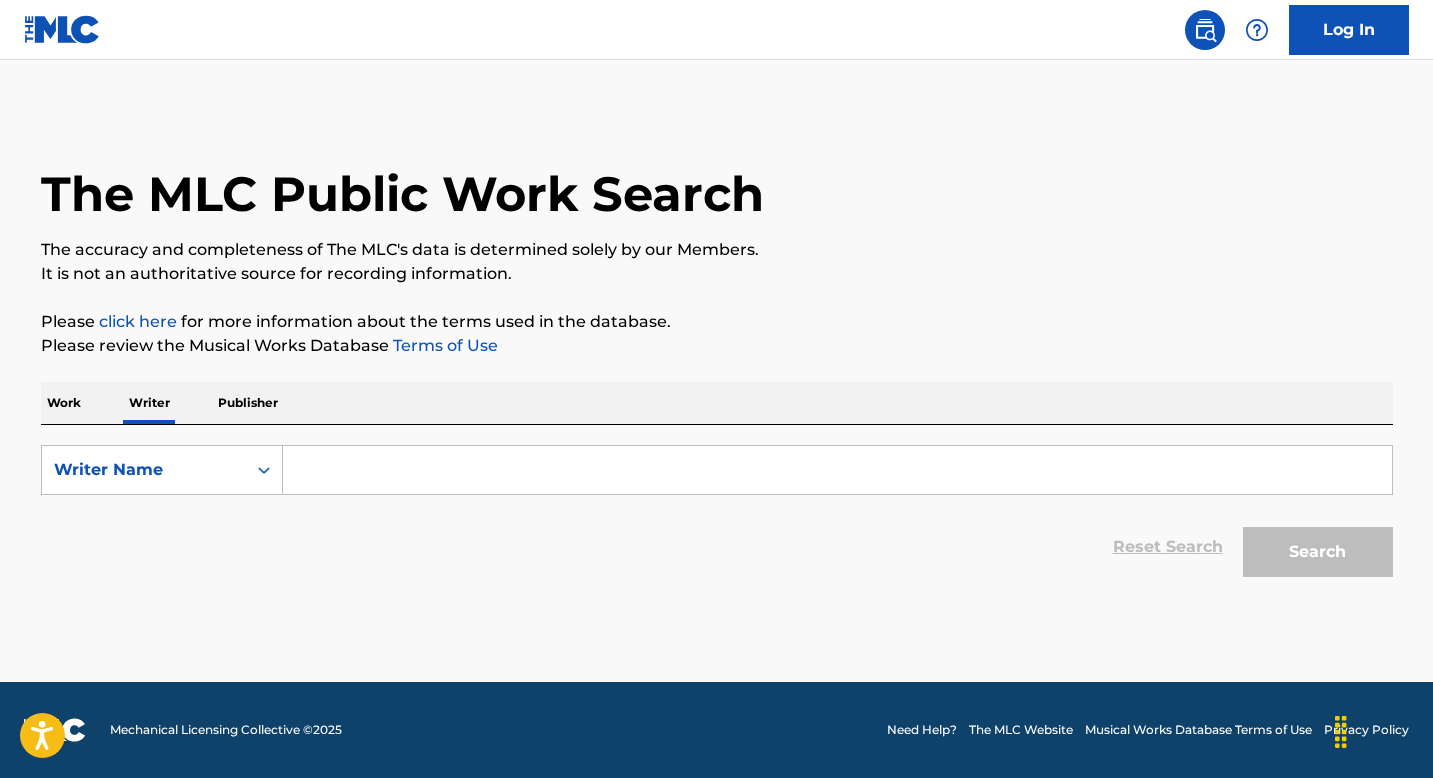 click on "Work" at bounding box center (64, 403) 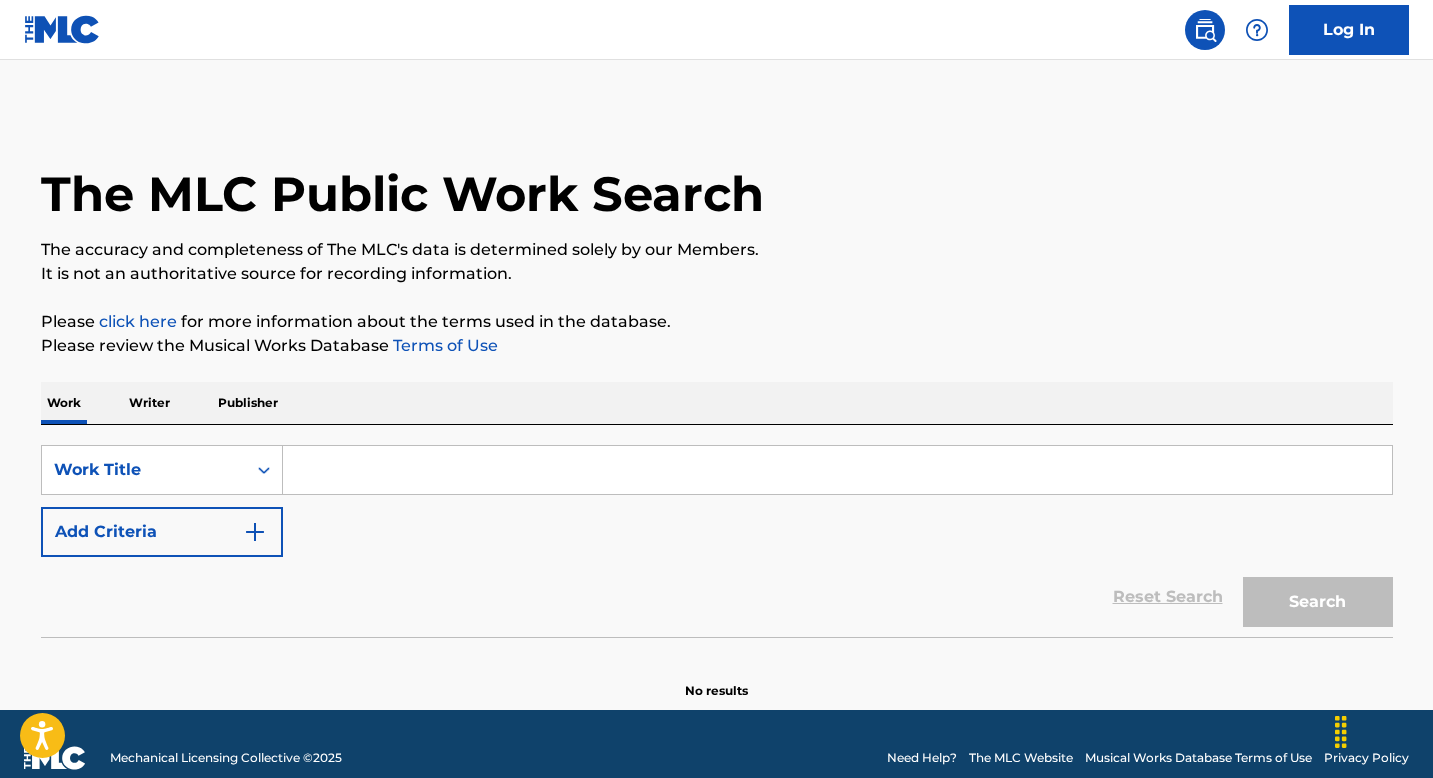 click at bounding box center (837, 470) 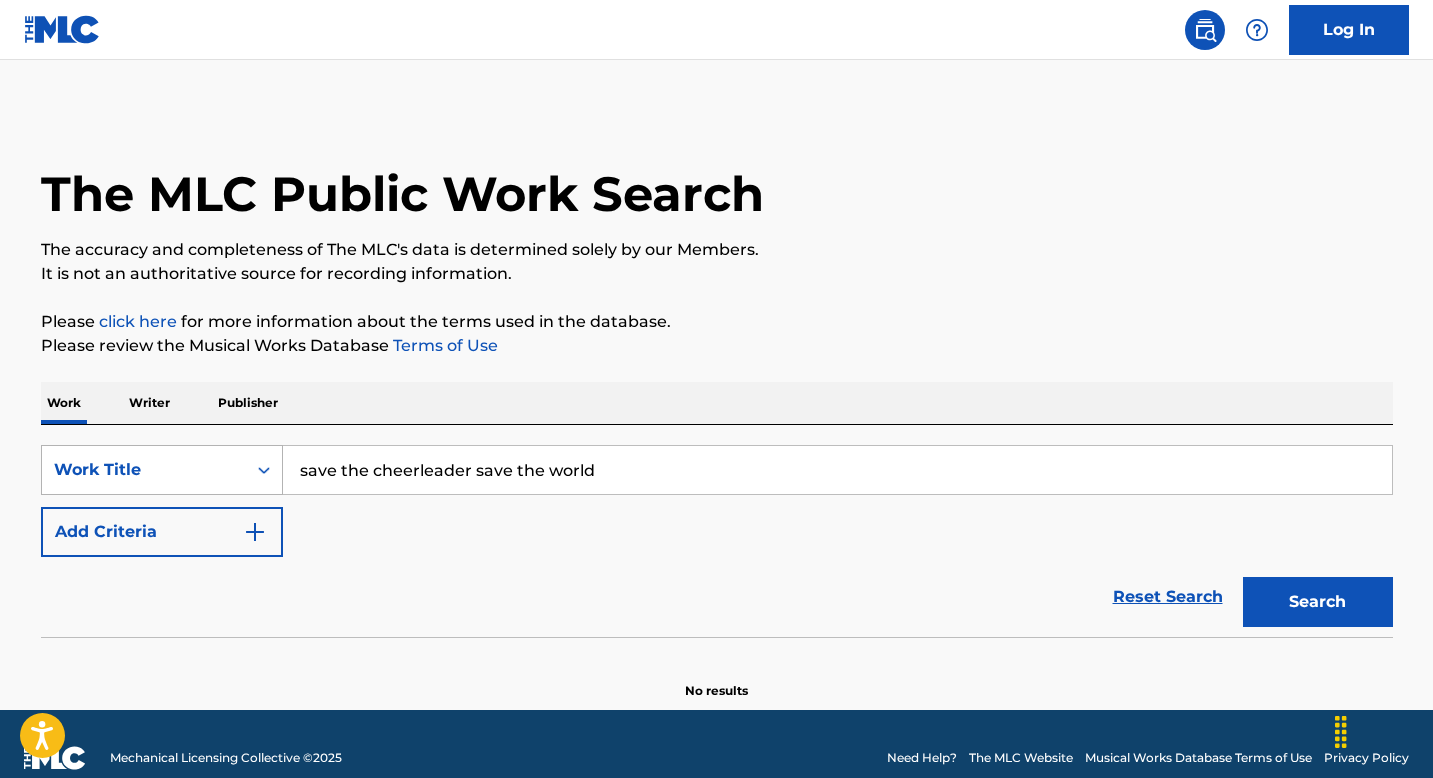 drag, startPoint x: 479, startPoint y: 470, endPoint x: 115, endPoint y: 447, distance: 364.72592 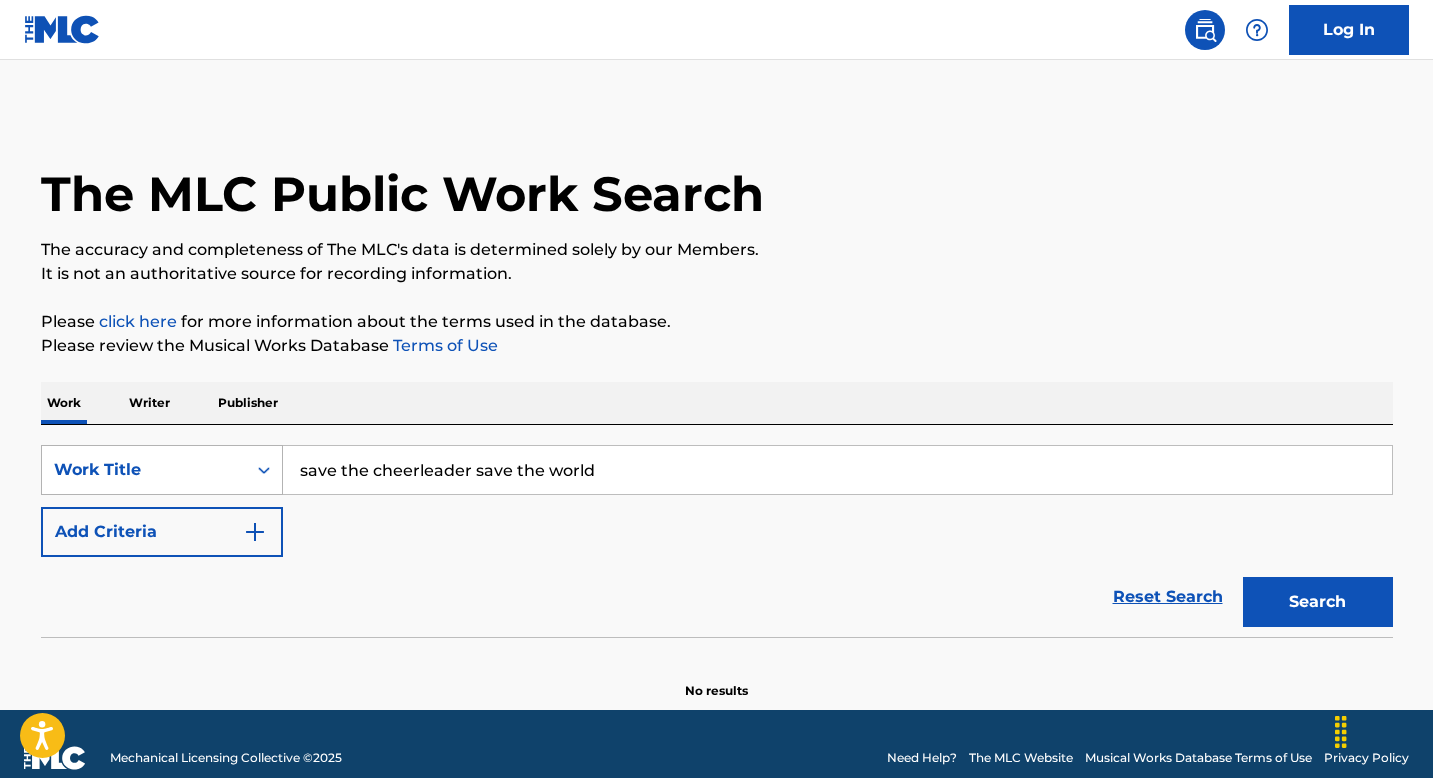 drag, startPoint x: 470, startPoint y: 468, endPoint x: 180, endPoint y: 479, distance: 290.20856 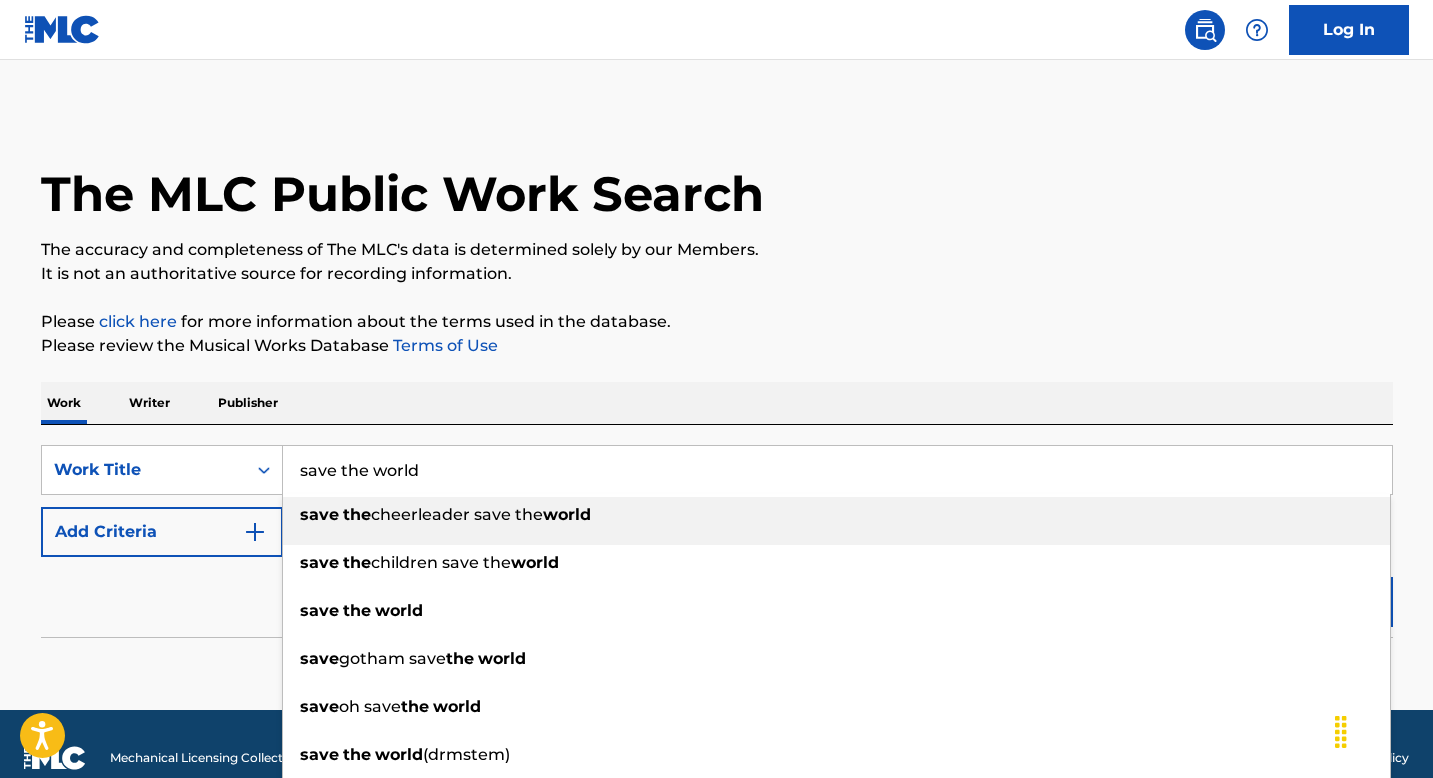 type on "save the world" 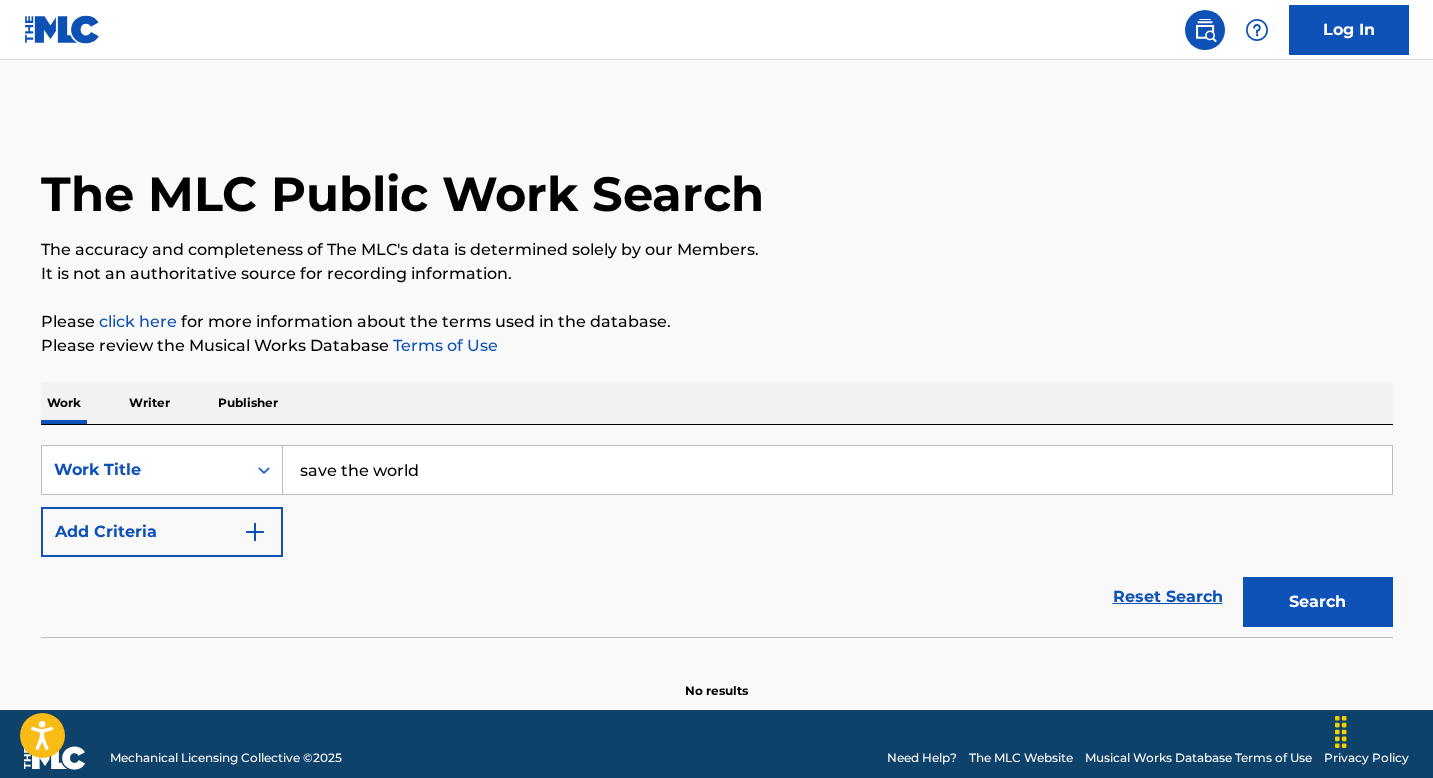 click on "Reset Search Search" at bounding box center [717, 597] 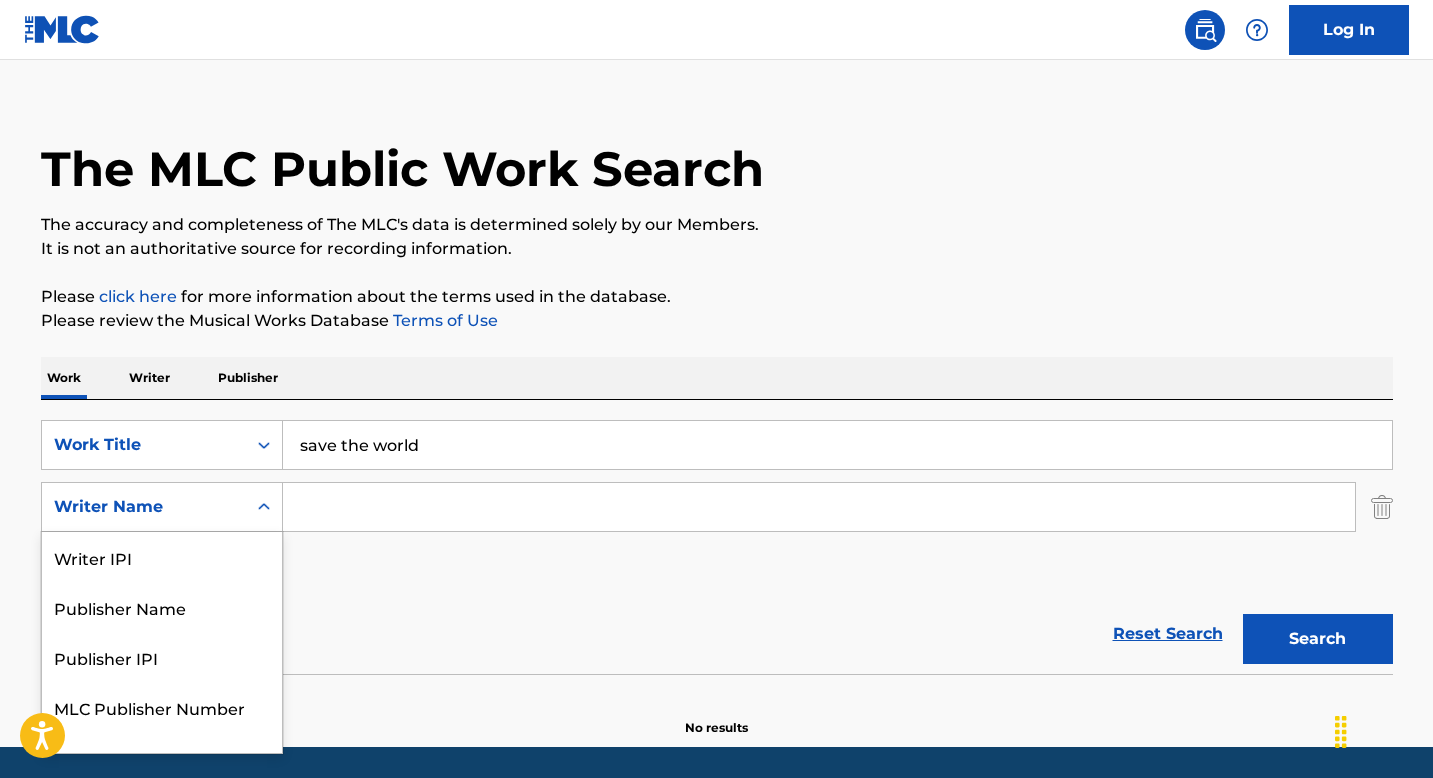 click on "Writer Name selected, 5 of 5. 5 results available. Use Up and Down to choose options, press Enter to select the currently focused option, press Escape to exit the menu, press Tab to select the option and exit the menu. Writer Name Writer IPI Publisher Name Publisher IPI MLC Publisher Number Writer Name" at bounding box center (162, 507) 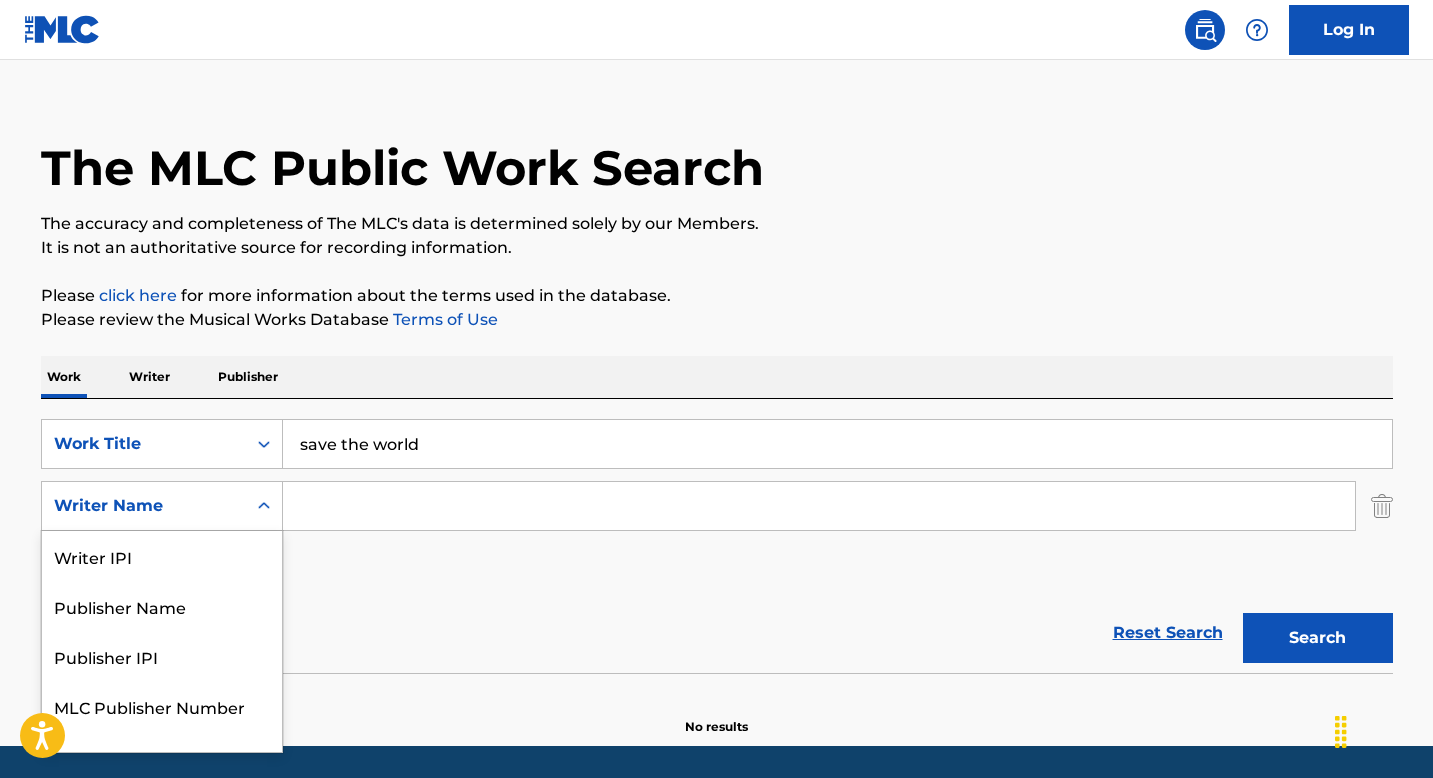 scroll, scrollTop: 30, scrollLeft: 0, axis: vertical 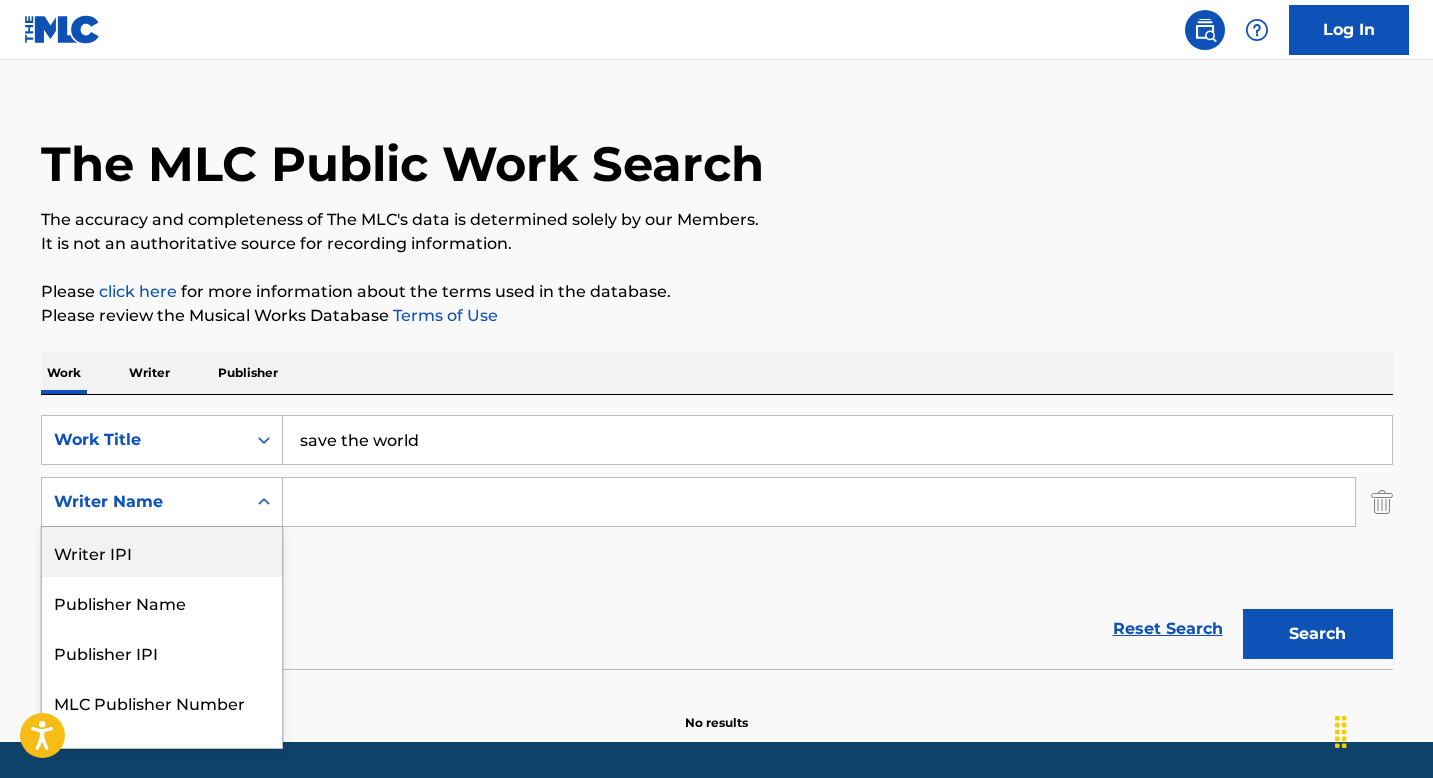 click at bounding box center [819, 502] 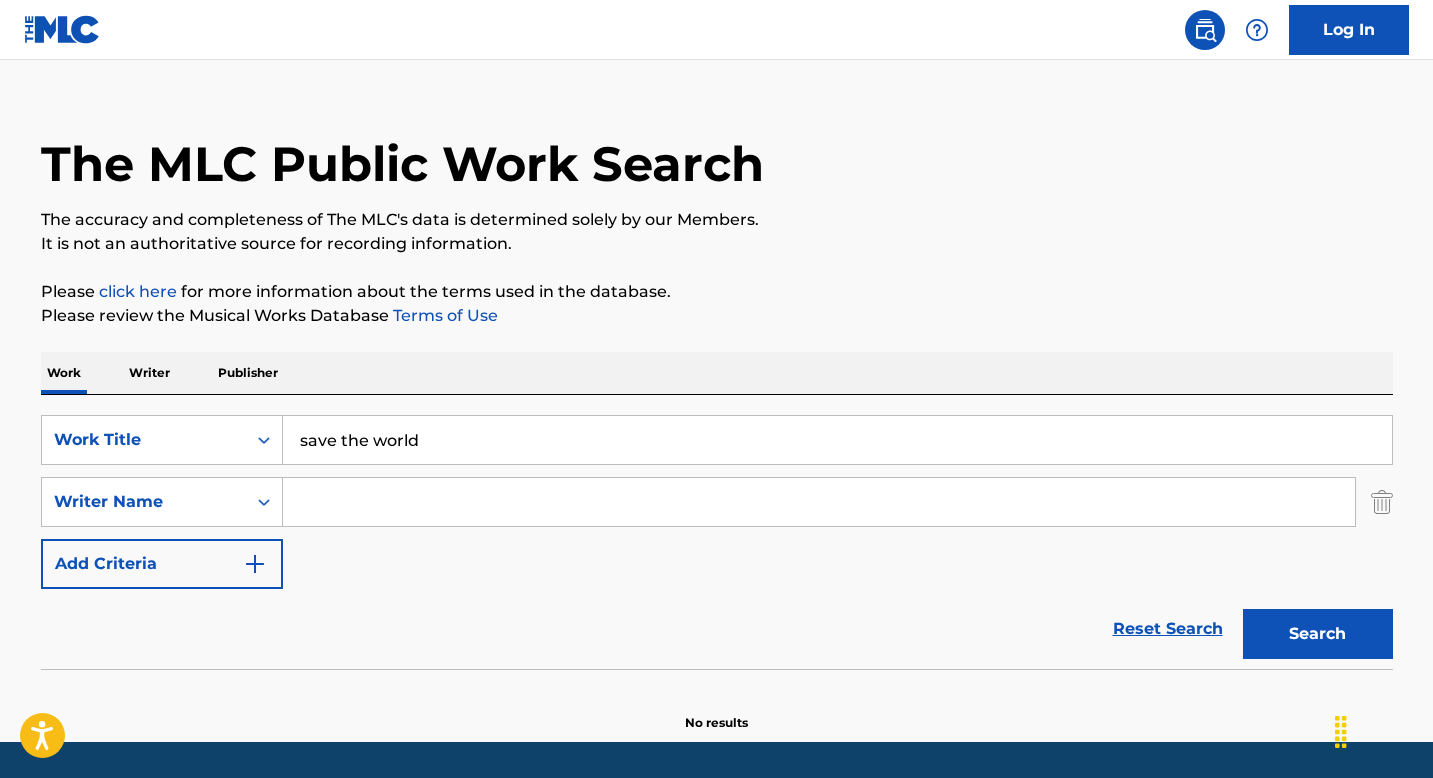 paste on "Jonathan El-Sayegh" 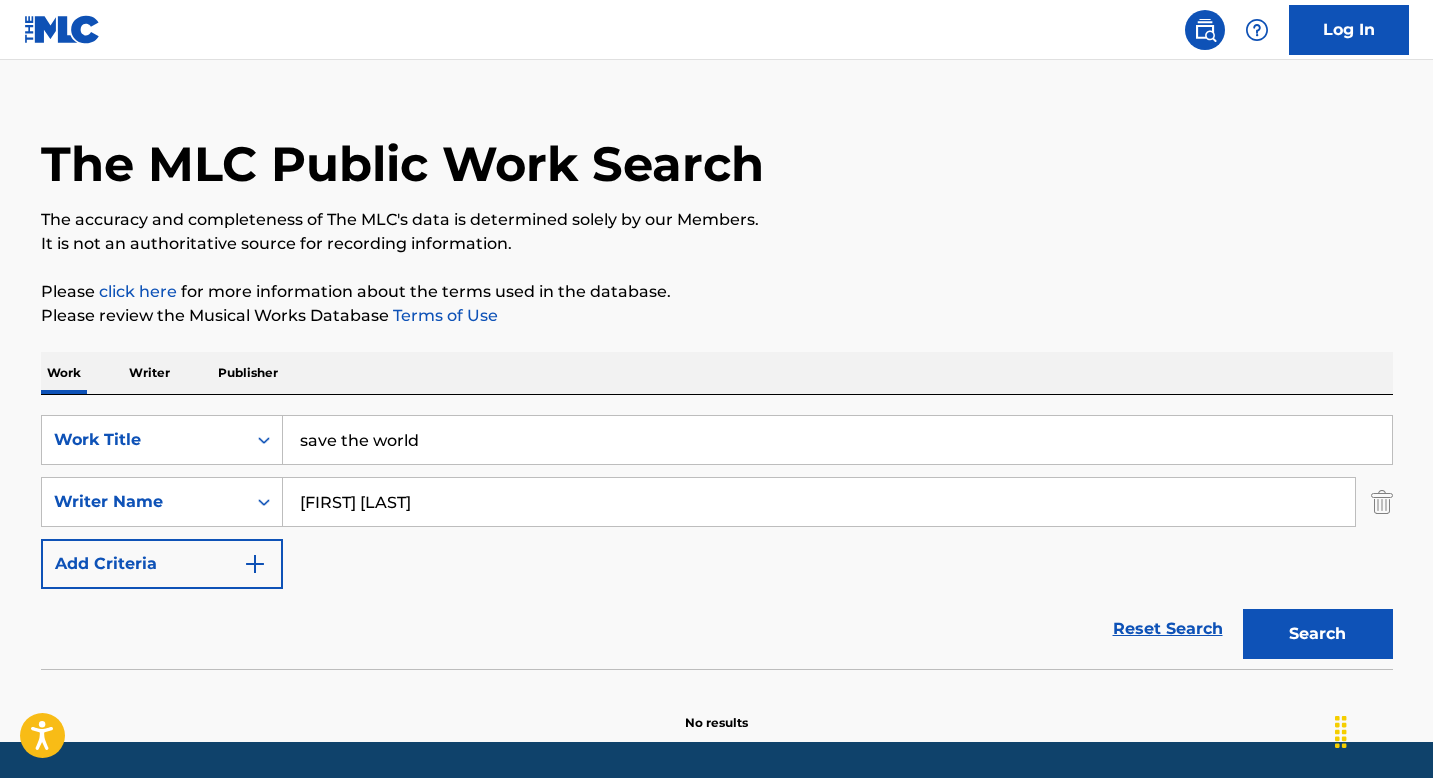 click on "Search" at bounding box center [1318, 634] 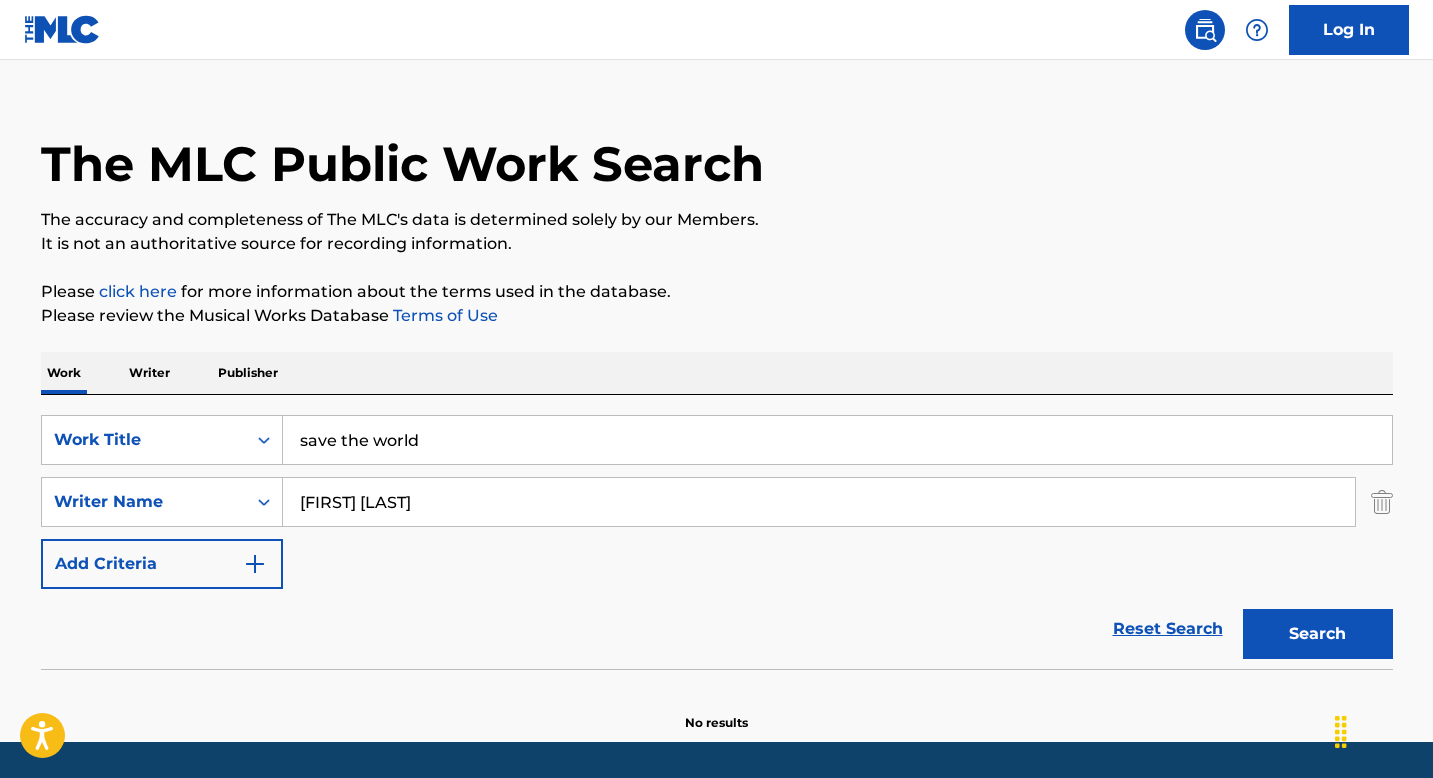 click on "Jonathan El-Sayegh" at bounding box center (819, 502) 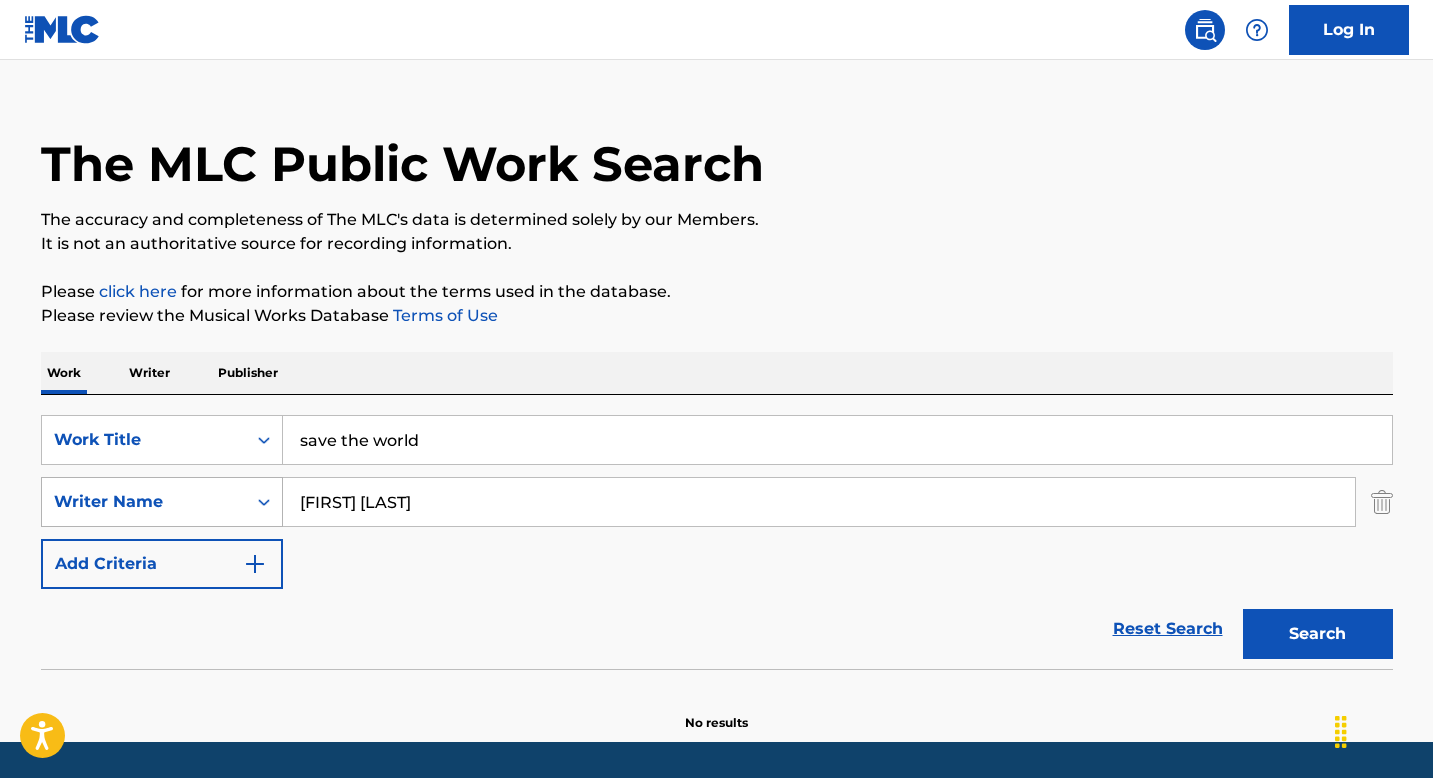 drag, startPoint x: 493, startPoint y: 498, endPoint x: 244, endPoint y: 498, distance: 249 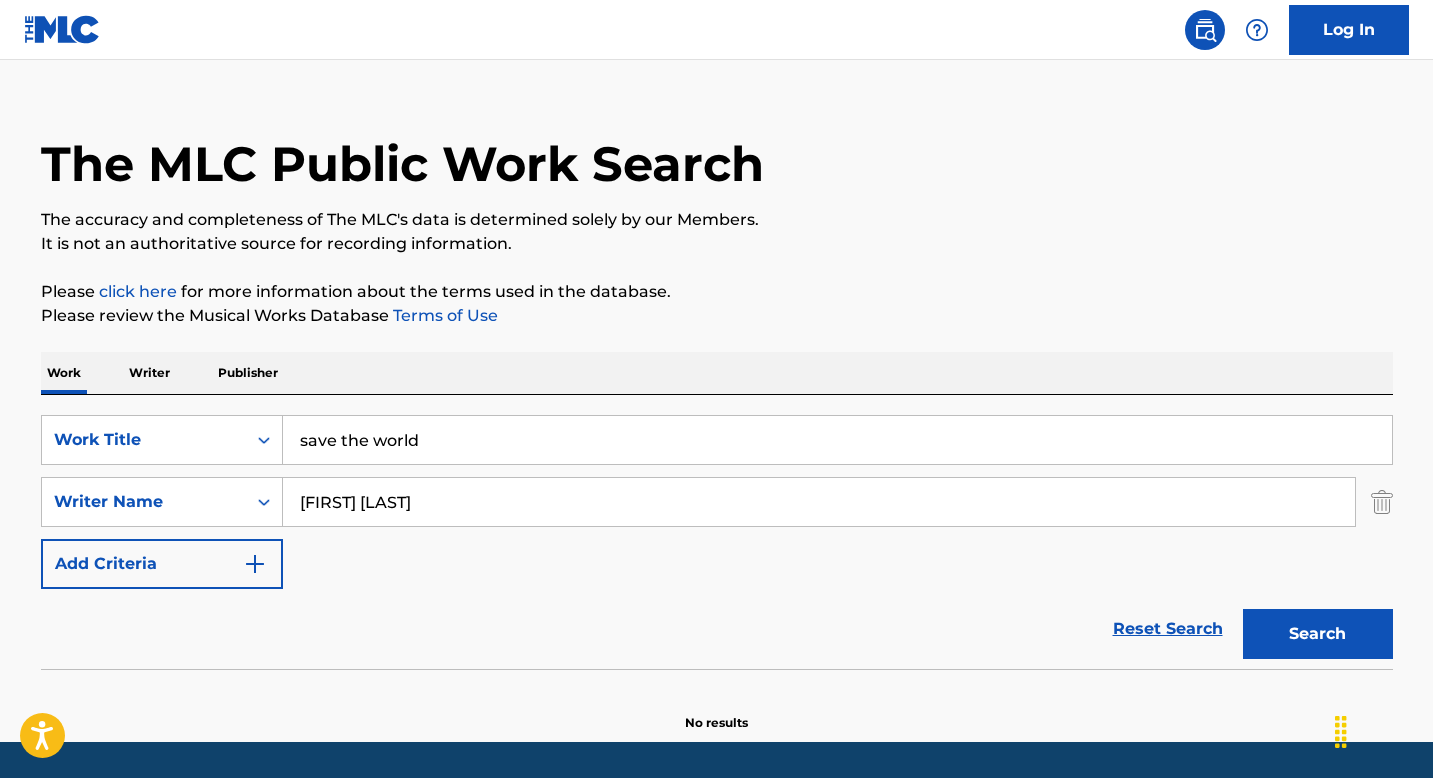 click on "Jonathan El Sayegh" at bounding box center [819, 502] 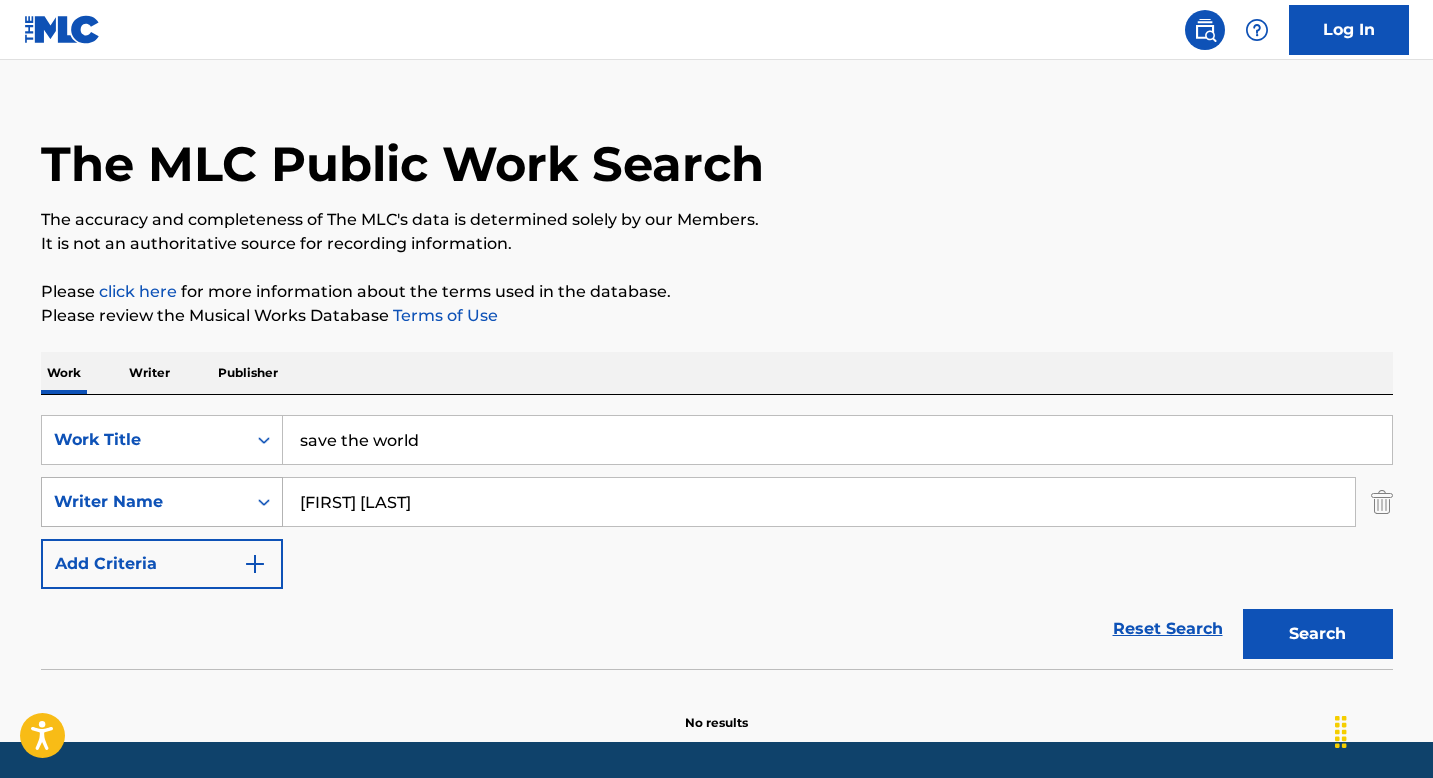 drag, startPoint x: 486, startPoint y: 497, endPoint x: 110, endPoint y: 487, distance: 376.13297 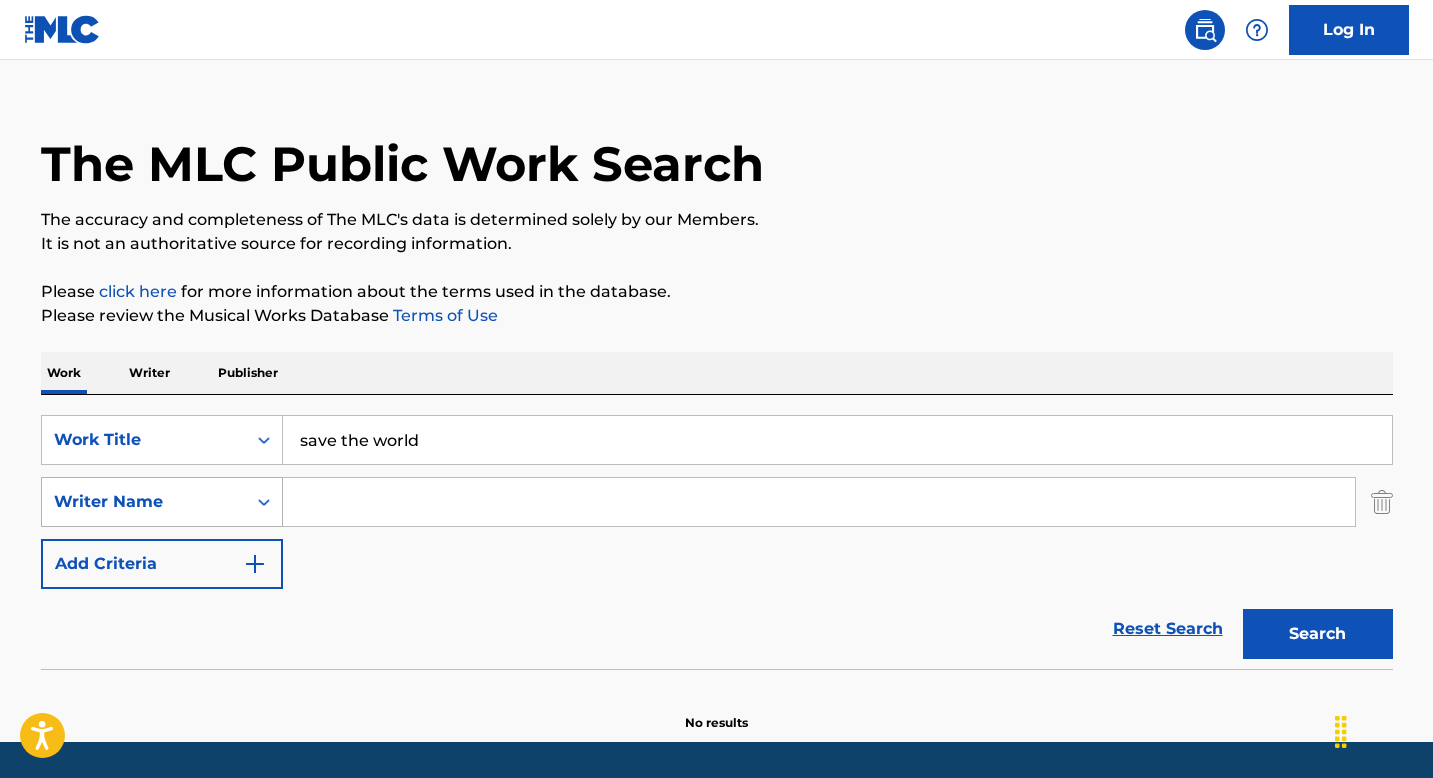 paste on "Jonathan El-Sayegh" 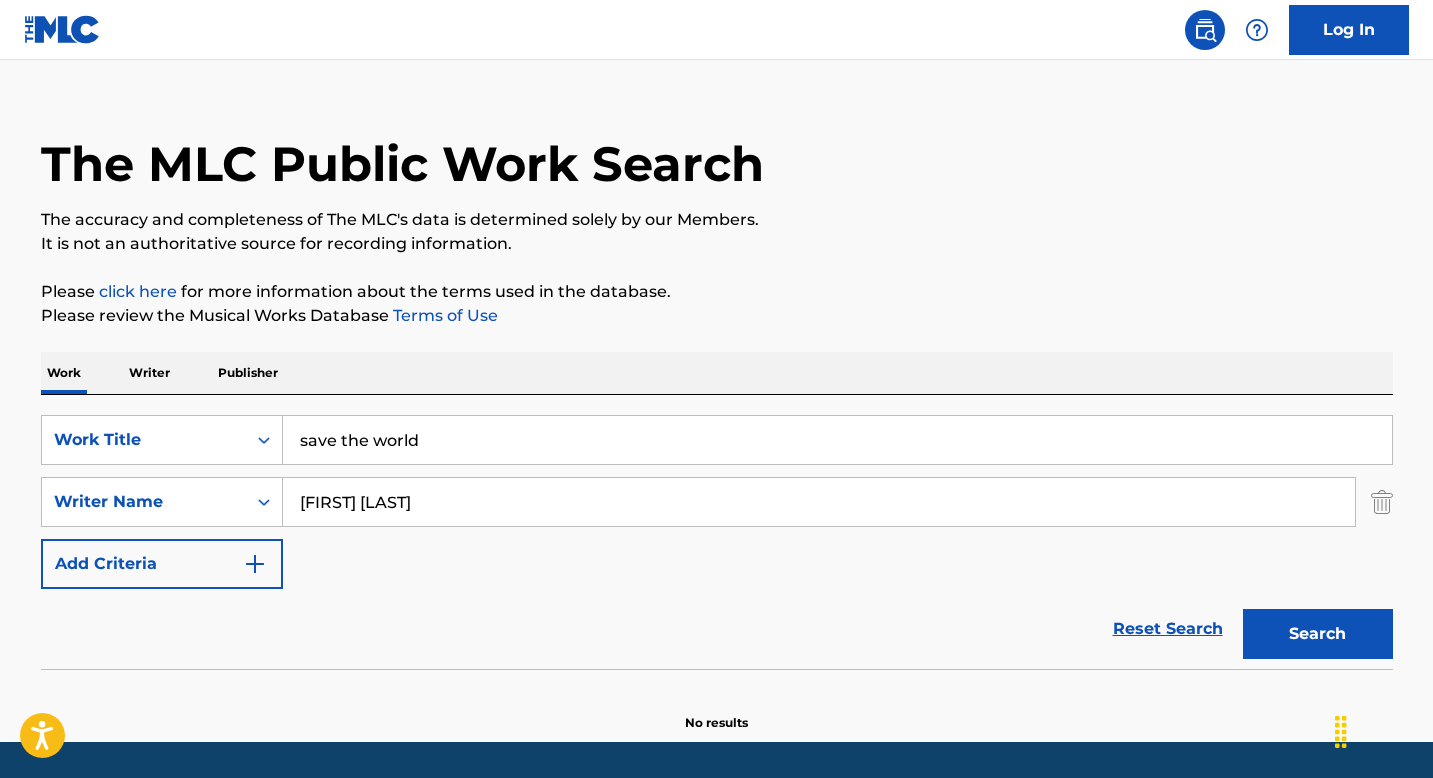 type on "Jonathan El-Sayegh" 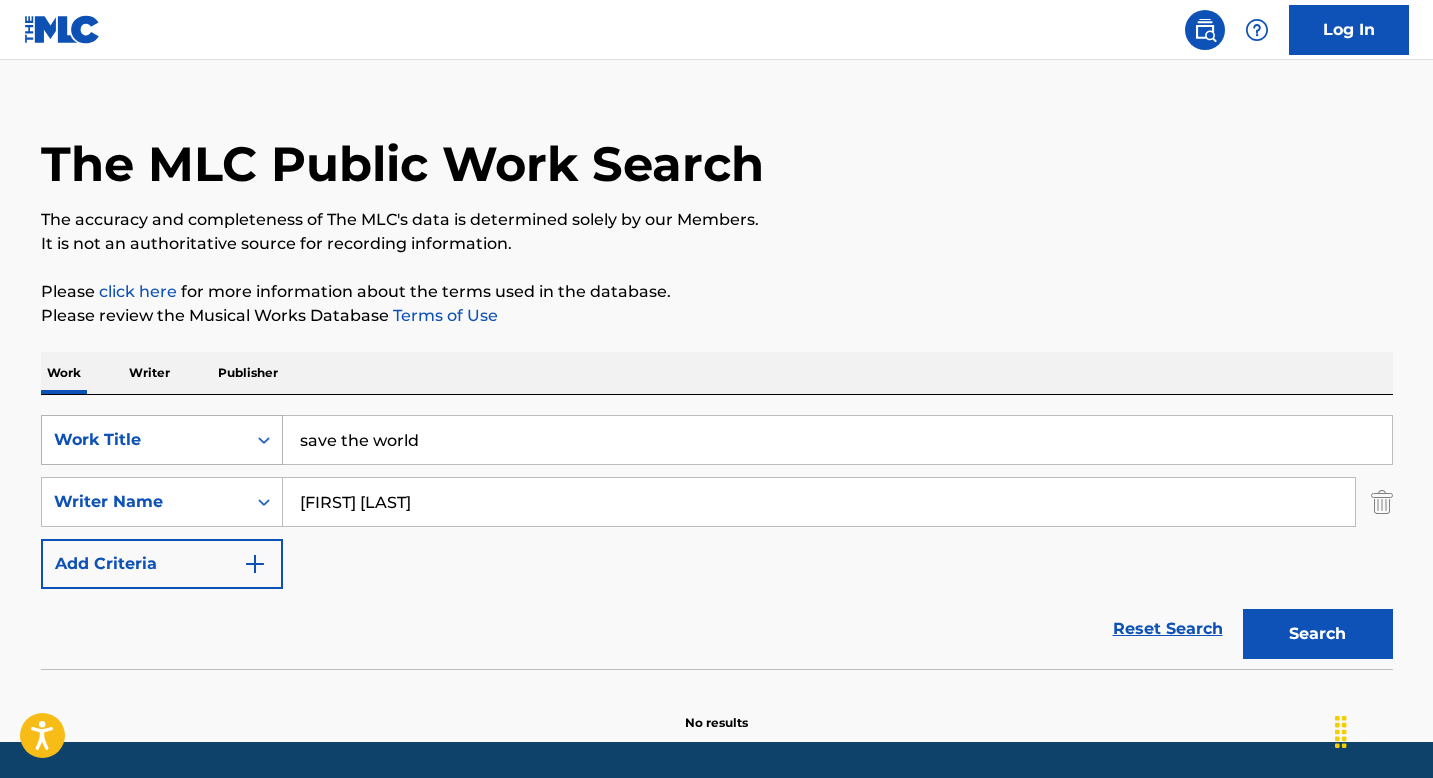 drag, startPoint x: 454, startPoint y: 442, endPoint x: 194, endPoint y: 436, distance: 260.0692 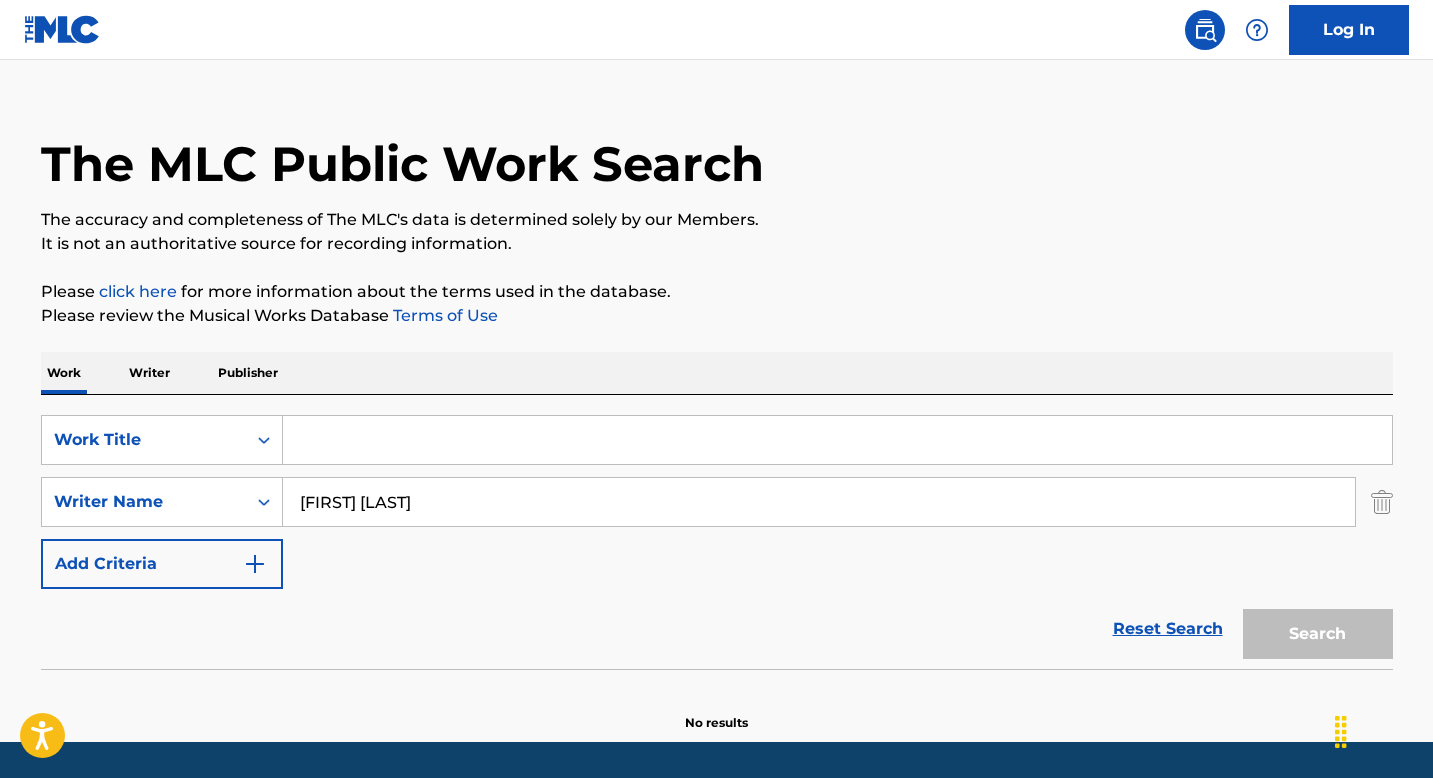 type 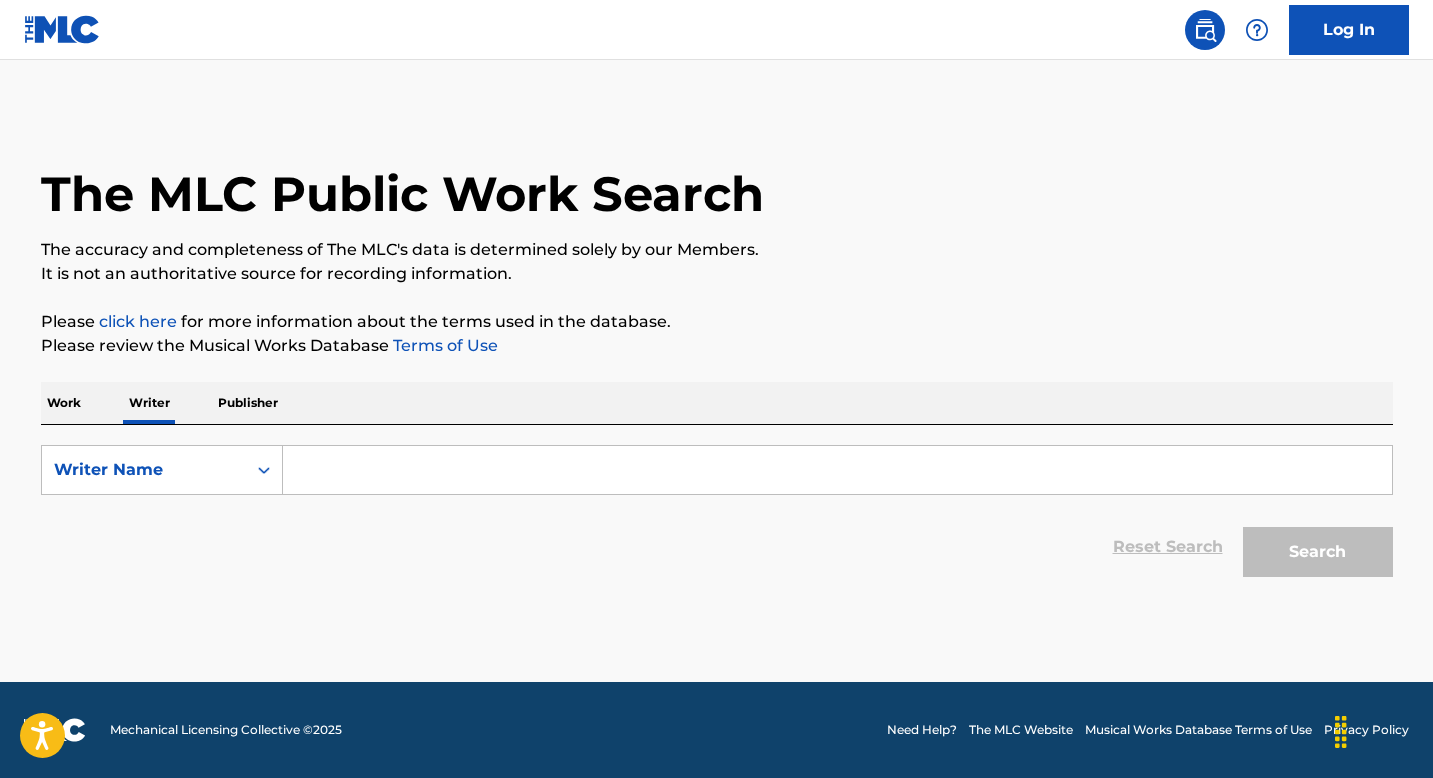 click at bounding box center [837, 470] 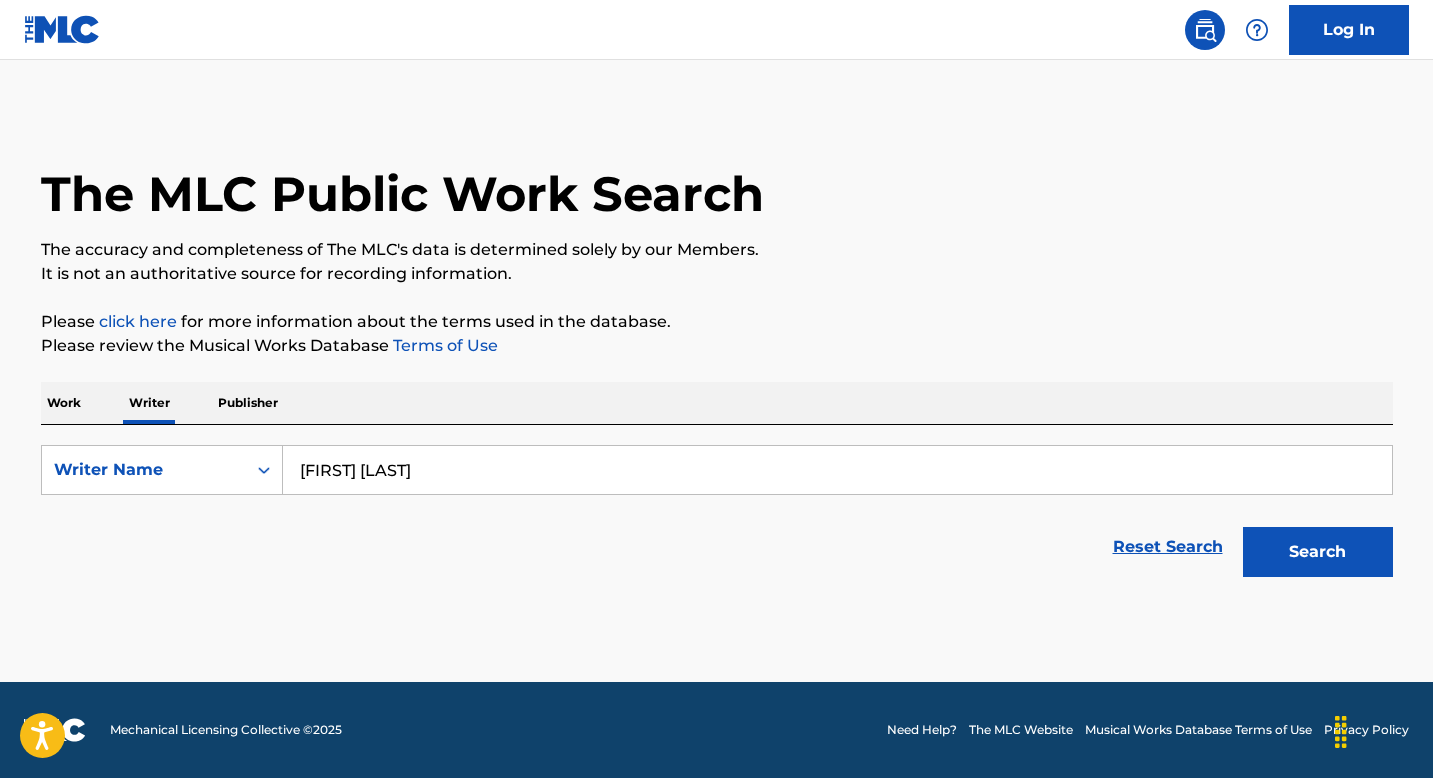 type on "Jonathan El-Sayegh" 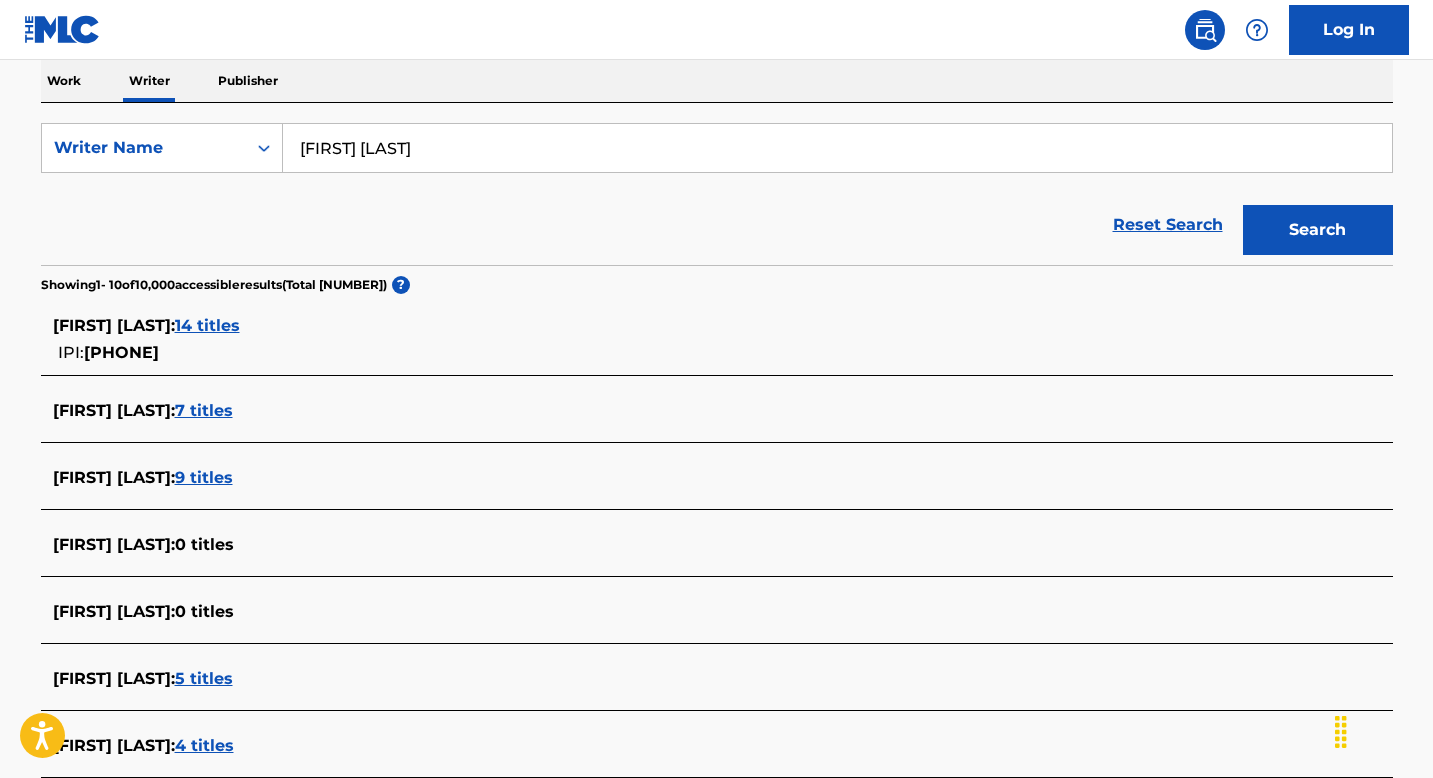 scroll, scrollTop: 343, scrollLeft: 0, axis: vertical 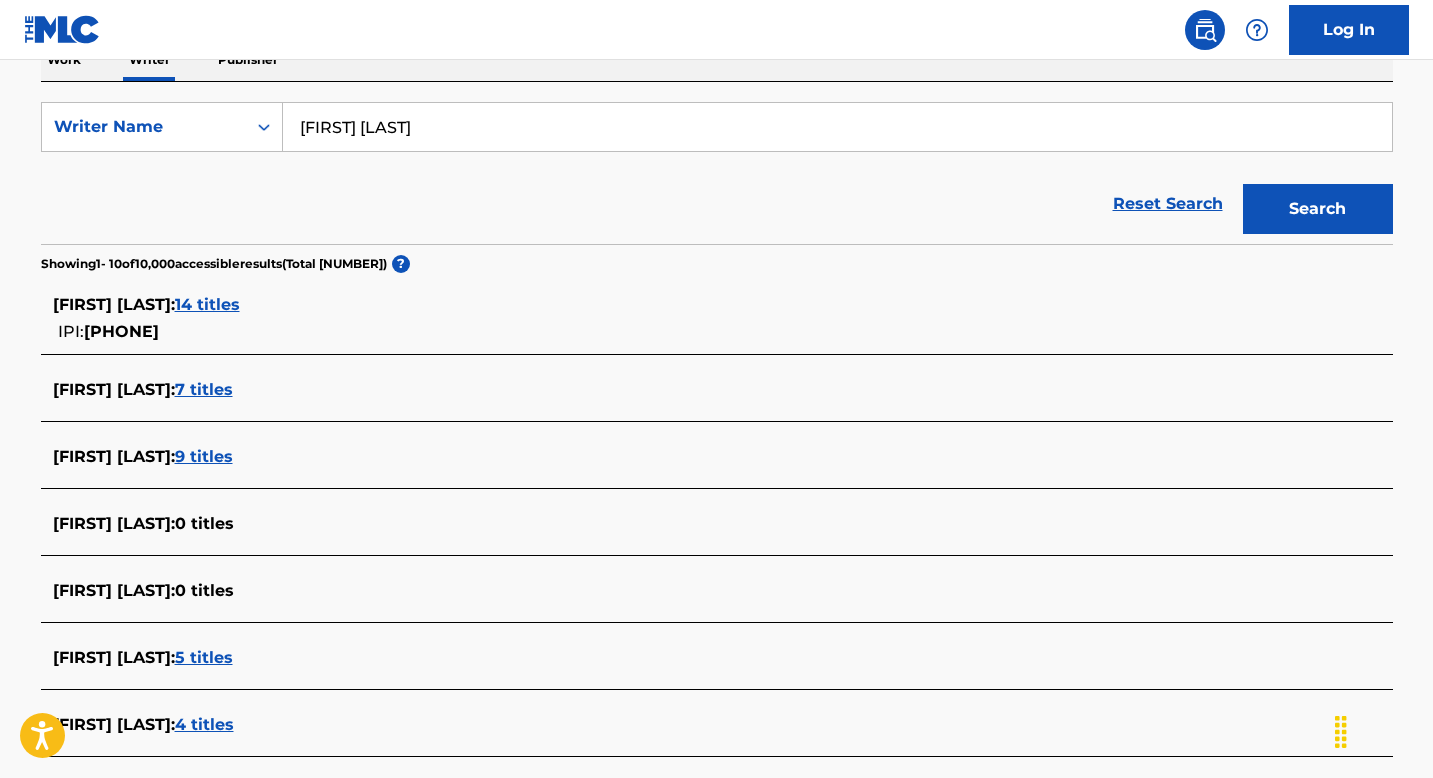 click on "5 titles" at bounding box center [204, 657] 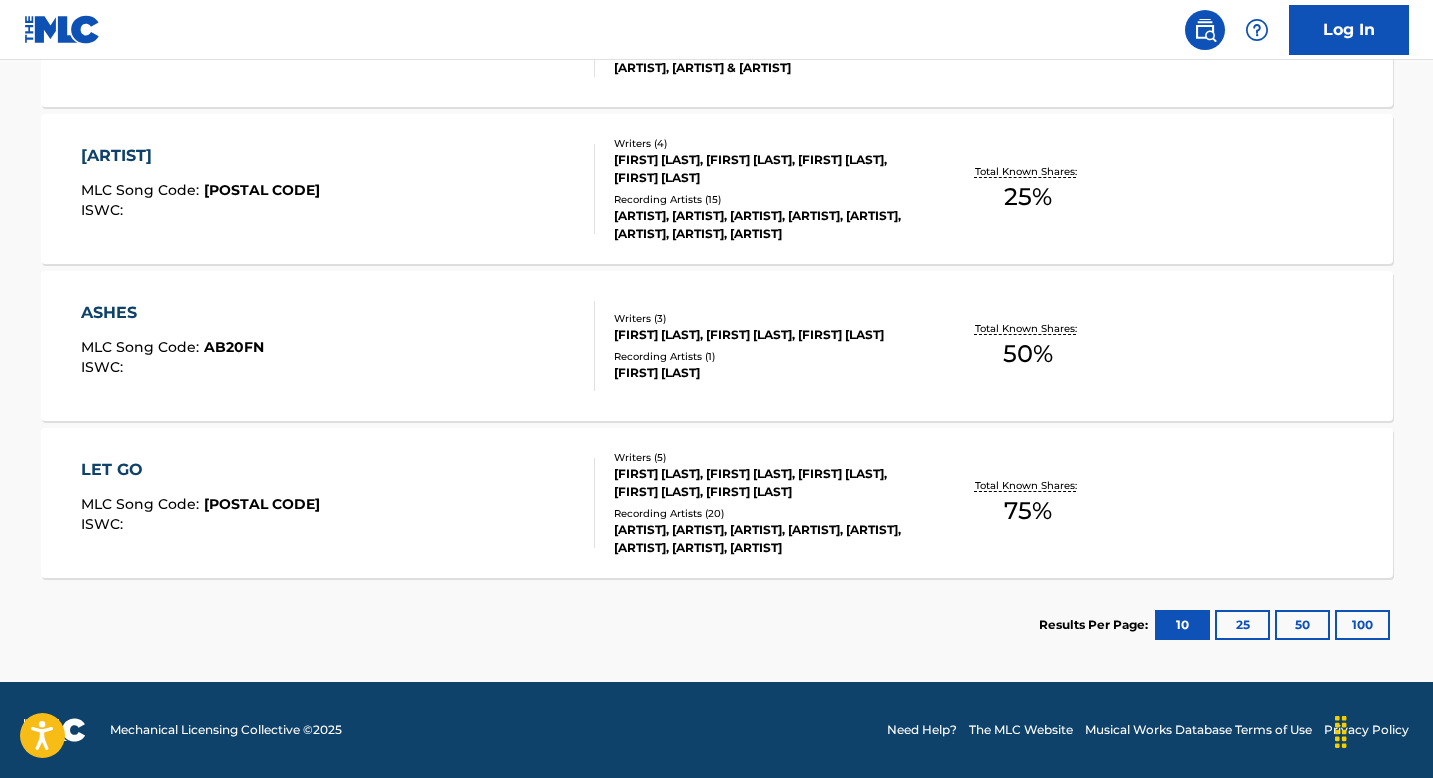 scroll, scrollTop: 0, scrollLeft: 0, axis: both 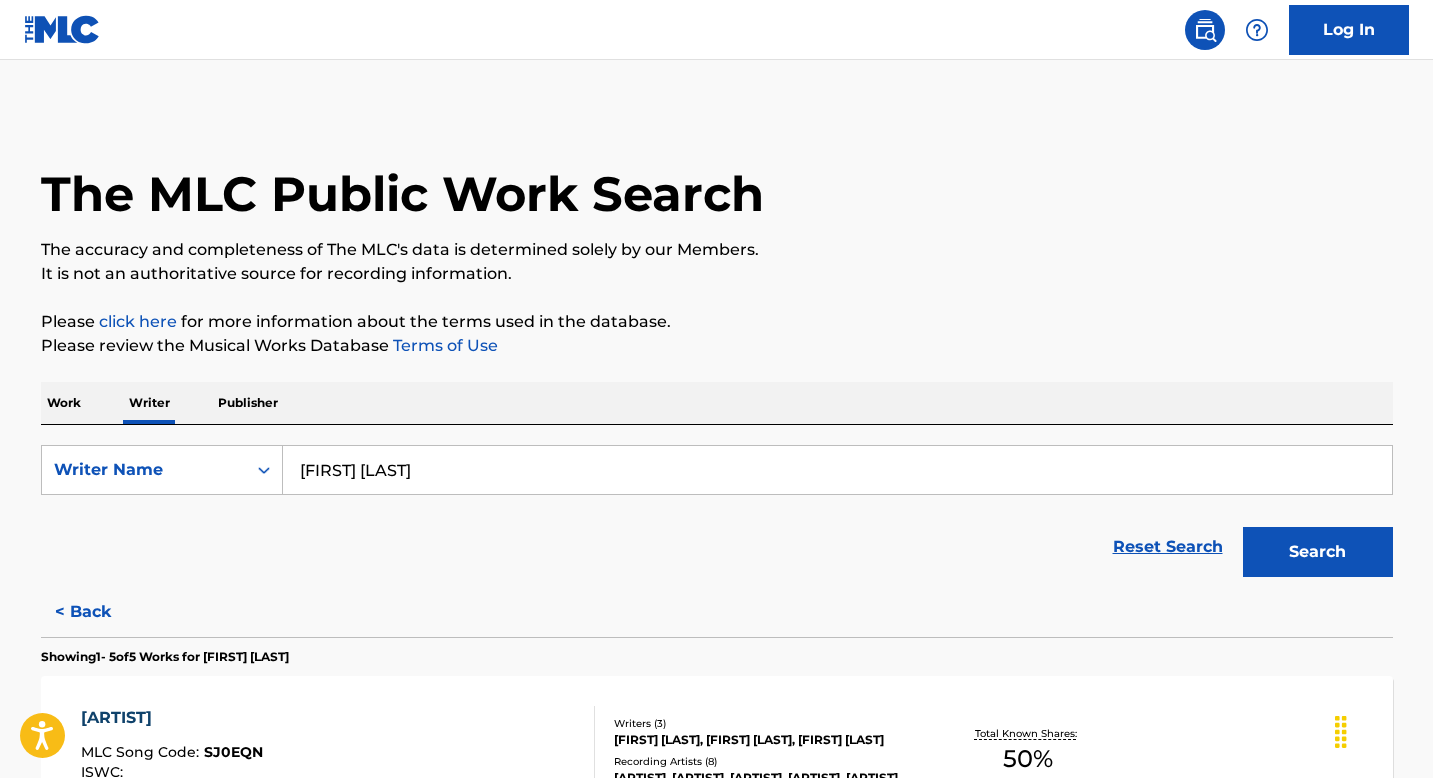 click on "< Back" at bounding box center (101, 612) 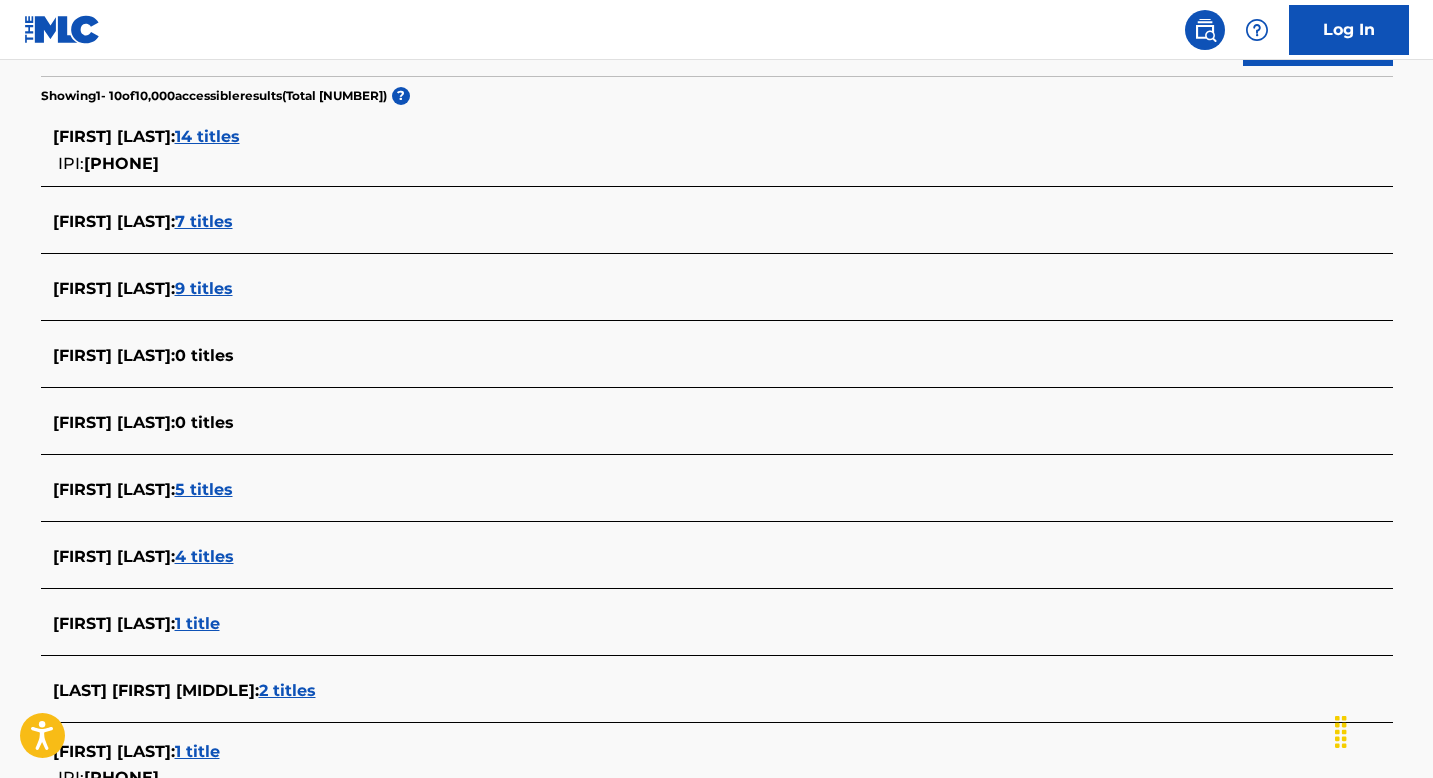 scroll, scrollTop: 726, scrollLeft: 0, axis: vertical 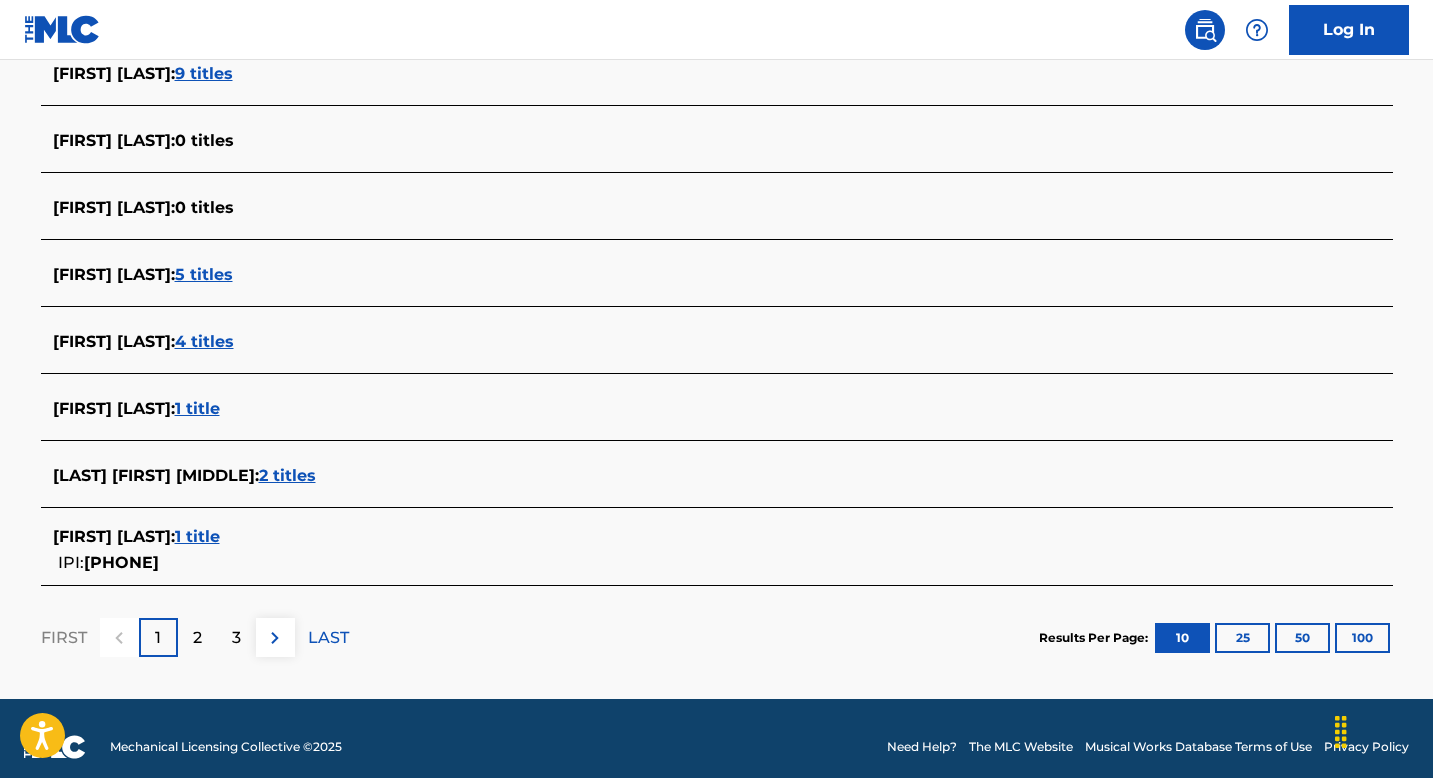 click on "1 title" at bounding box center [197, 536] 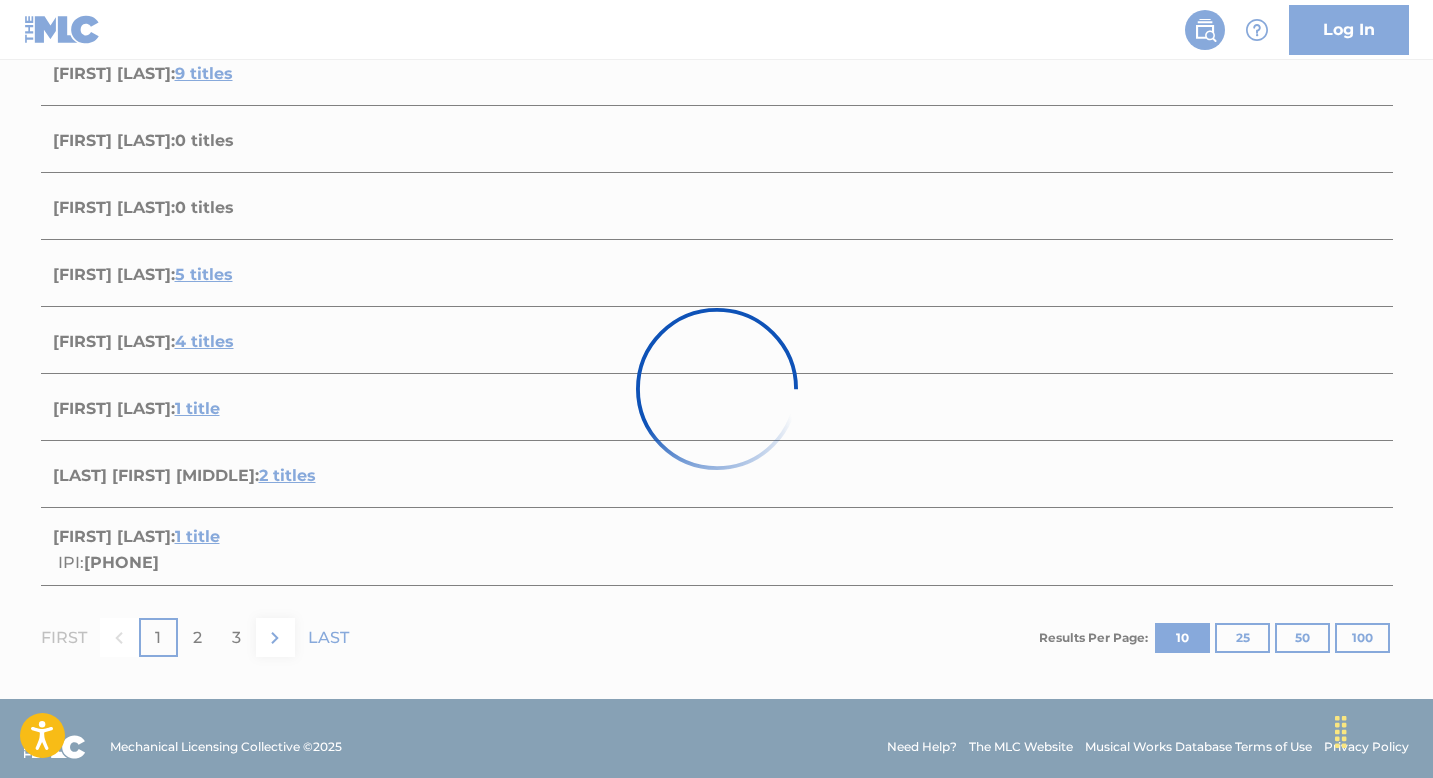 scroll, scrollTop: 248, scrollLeft: 0, axis: vertical 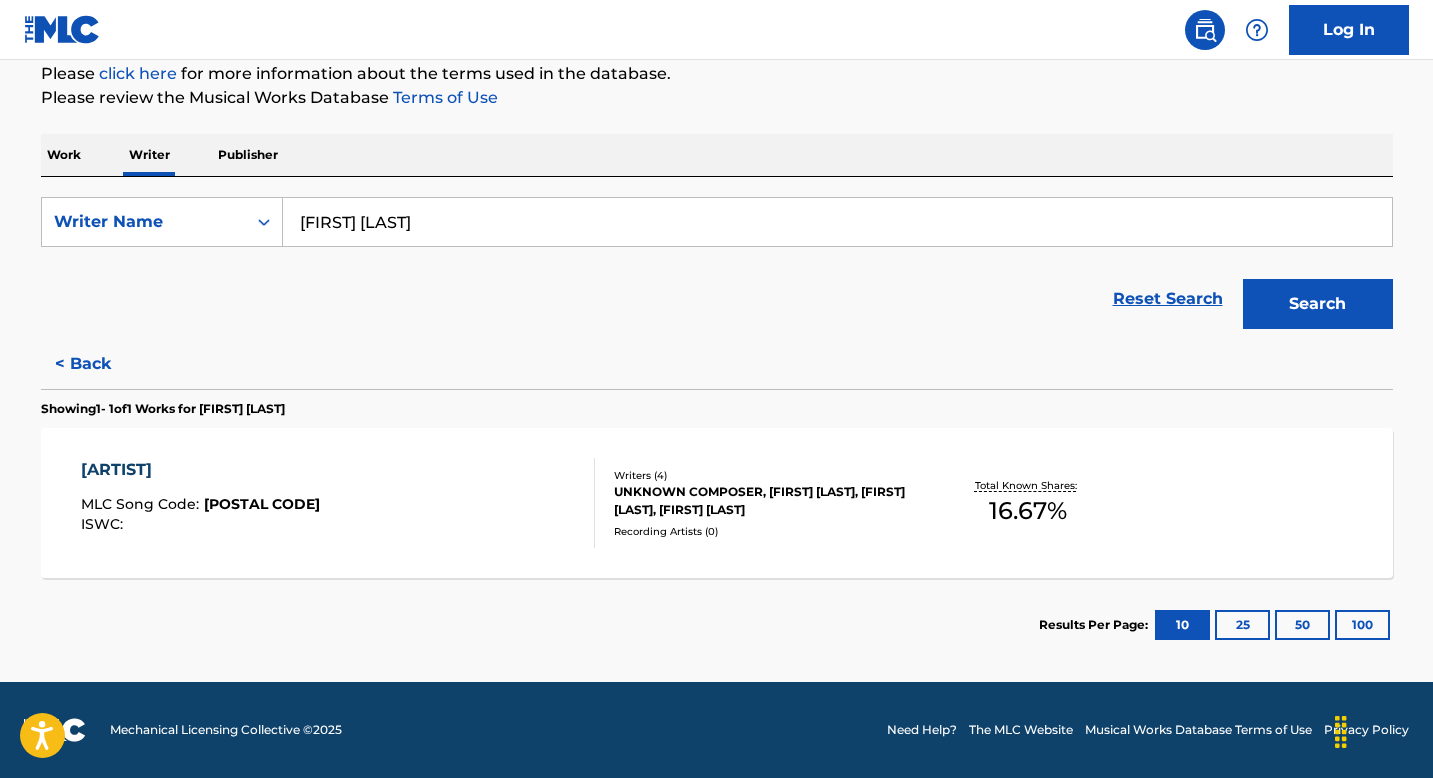 click on "< Back" at bounding box center (101, 364) 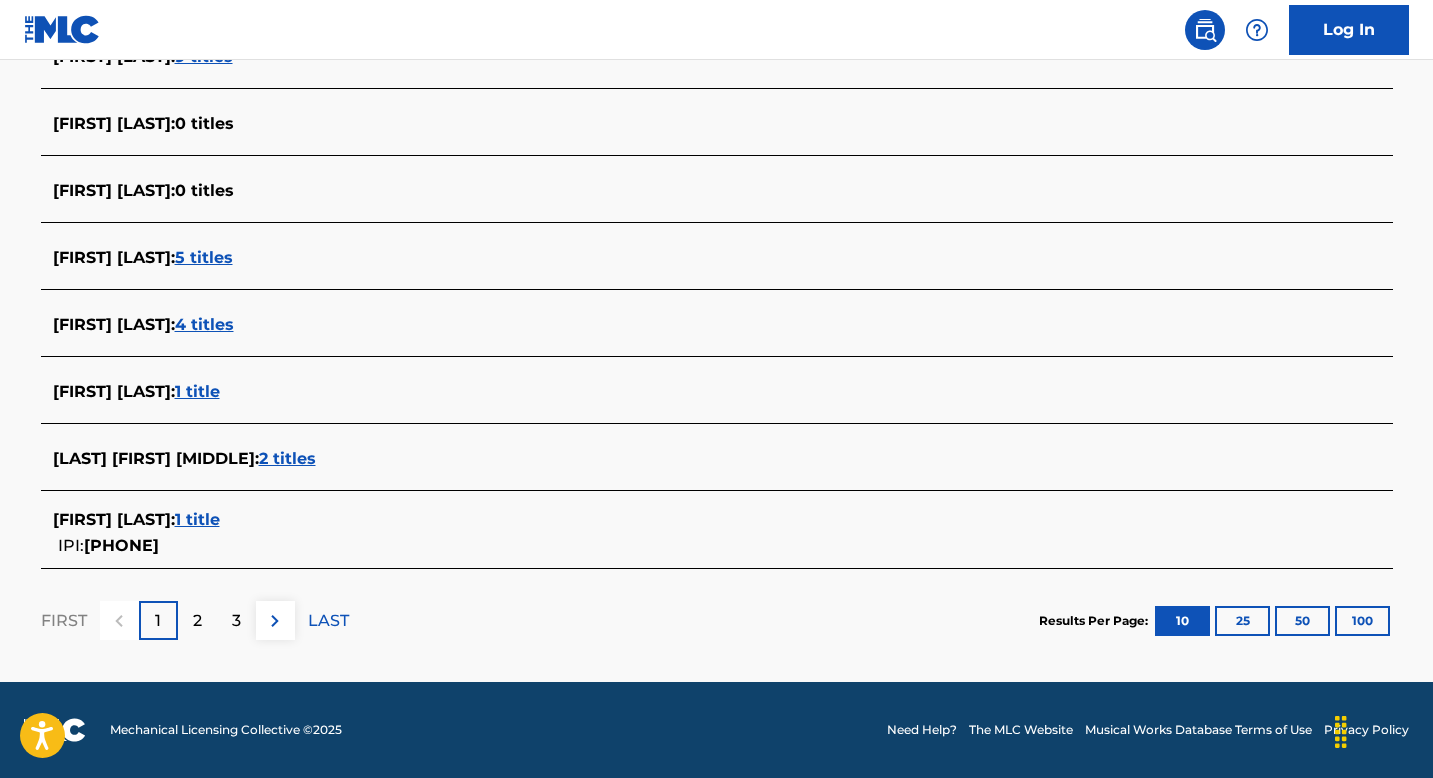 click on "2" at bounding box center (197, 620) 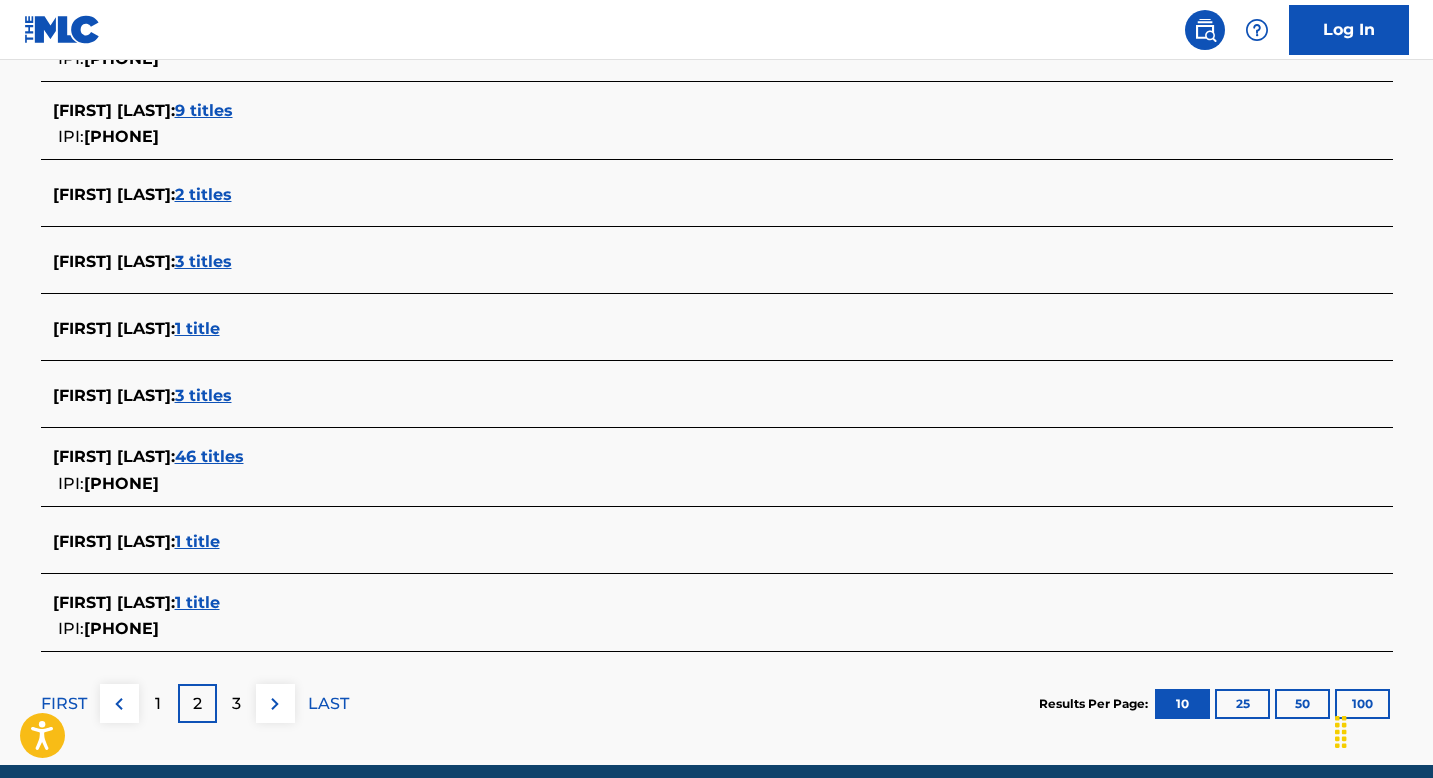 click on "3" at bounding box center (236, 704) 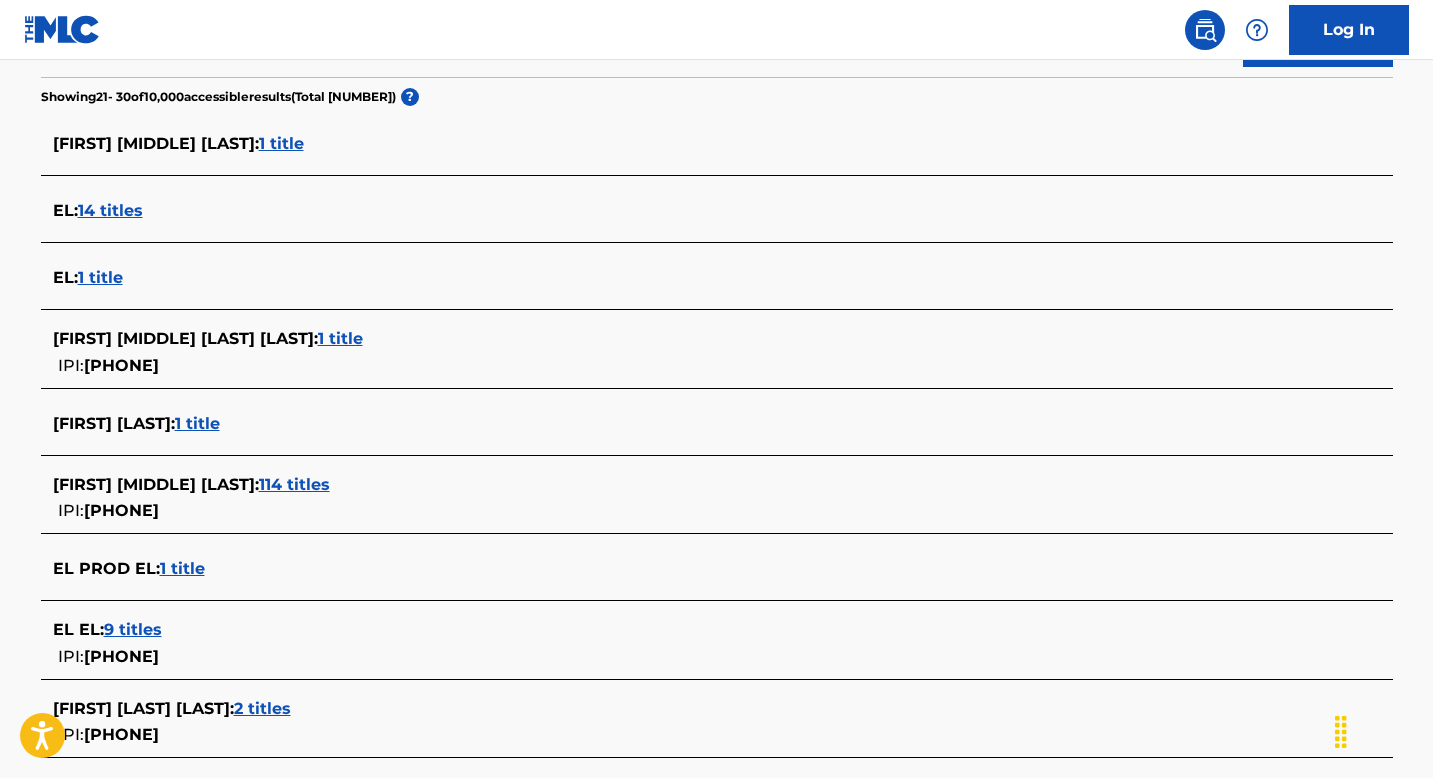 scroll, scrollTop: 0, scrollLeft: 0, axis: both 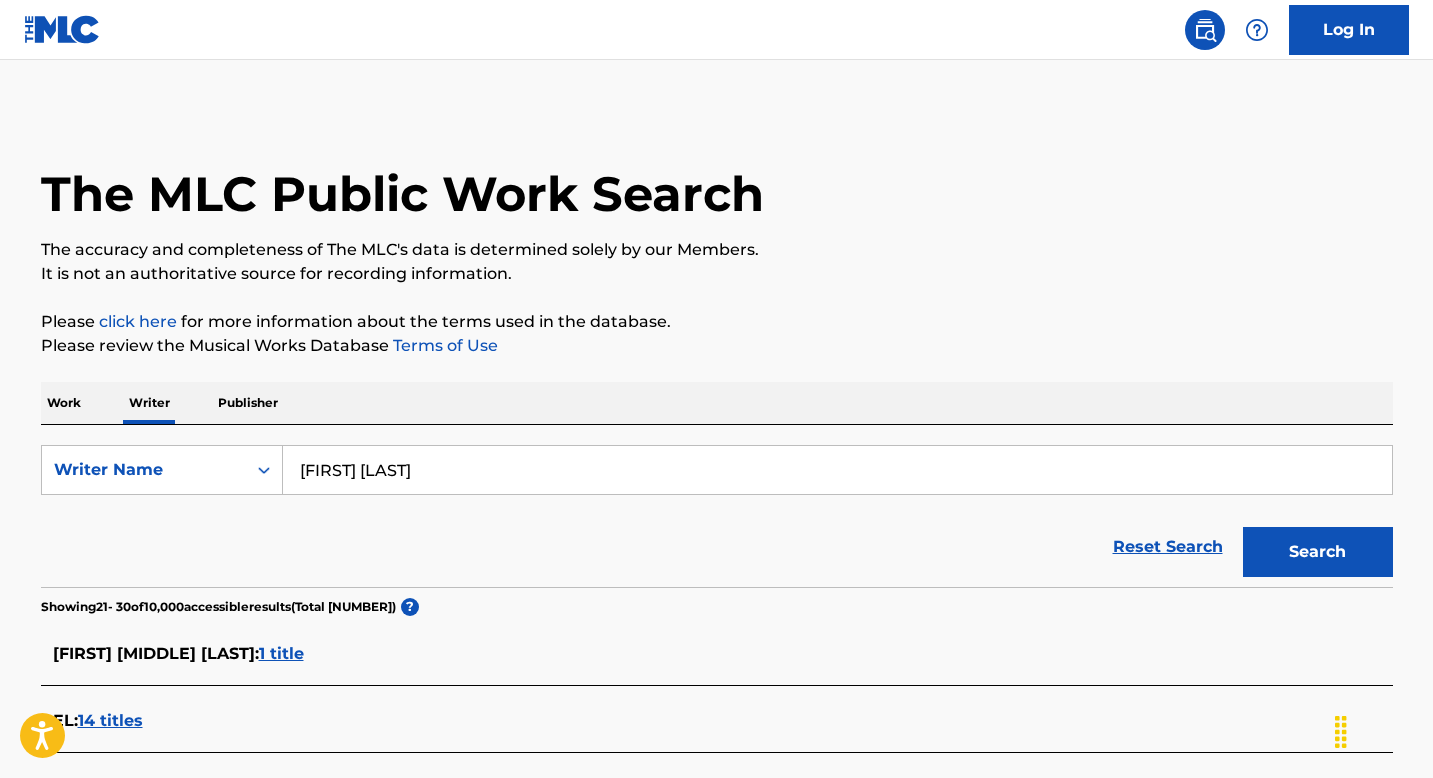 click on "Work" at bounding box center [64, 403] 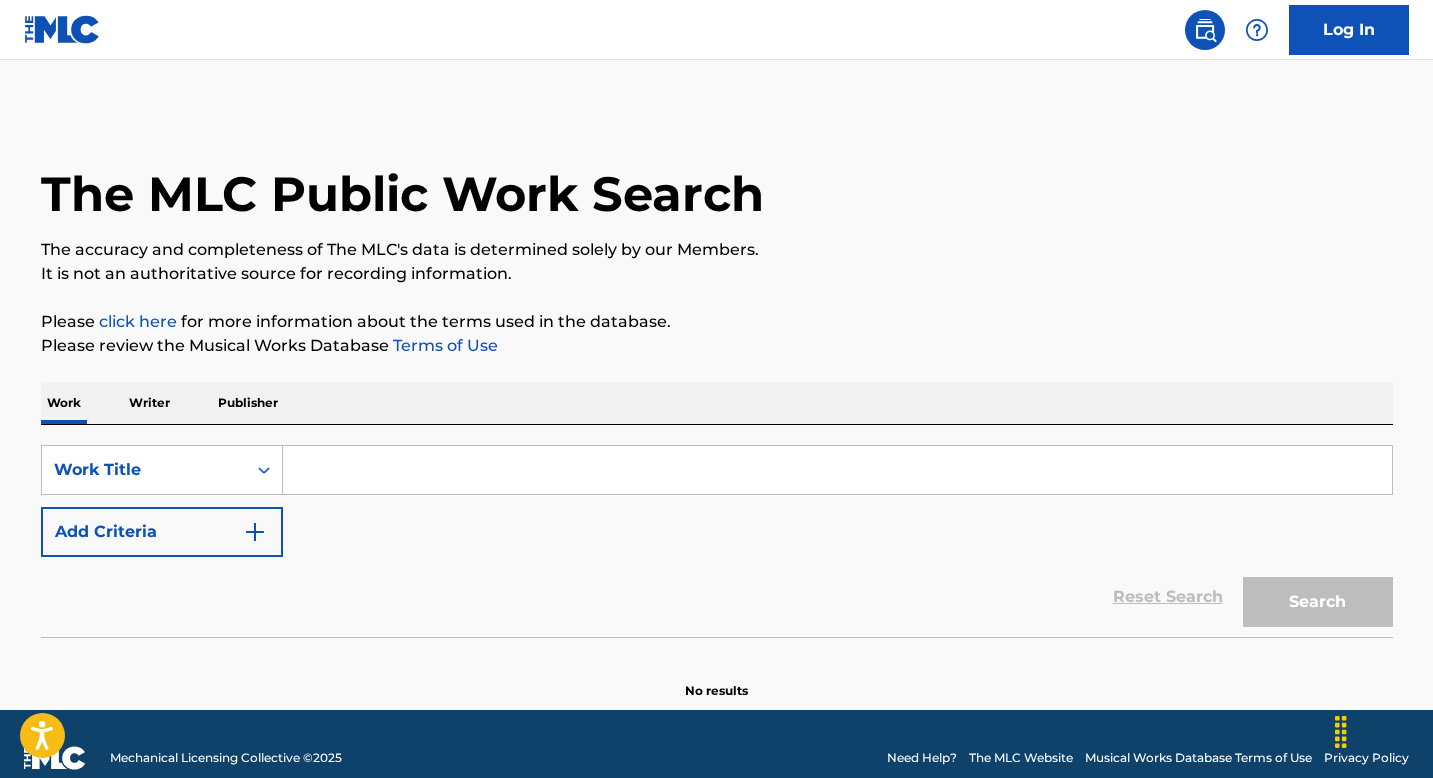 click at bounding box center (837, 470) 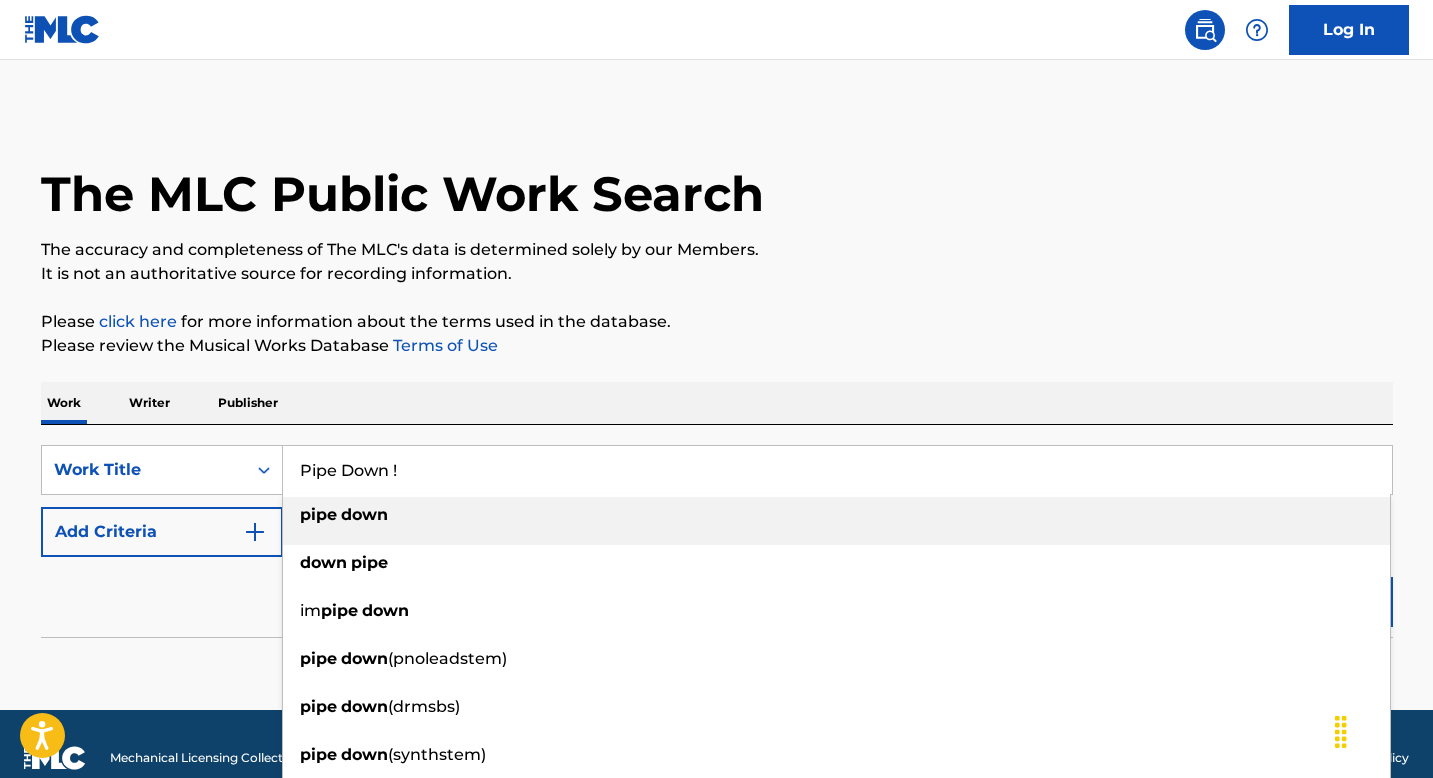 type on "Pipe Down !" 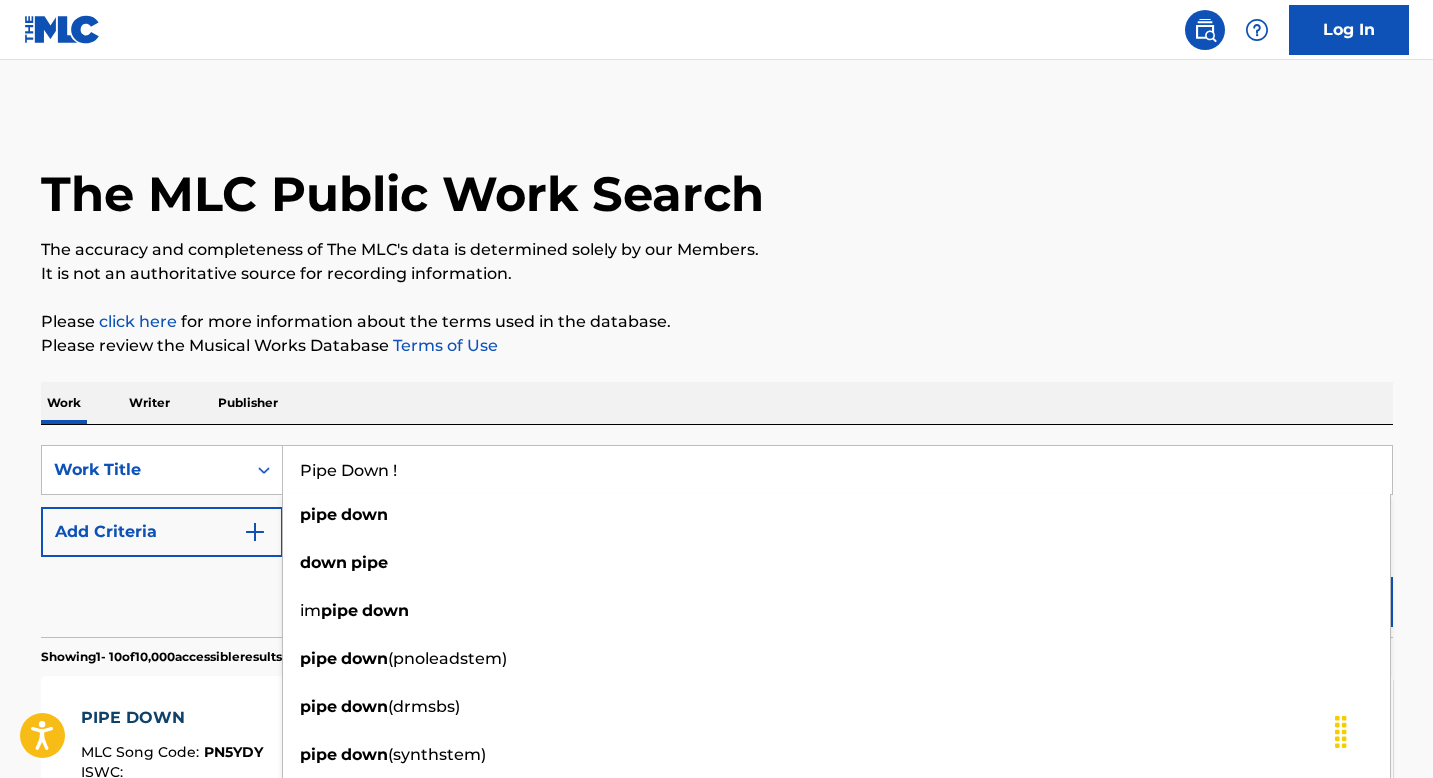 click on "Reset Search Search" at bounding box center (717, 597) 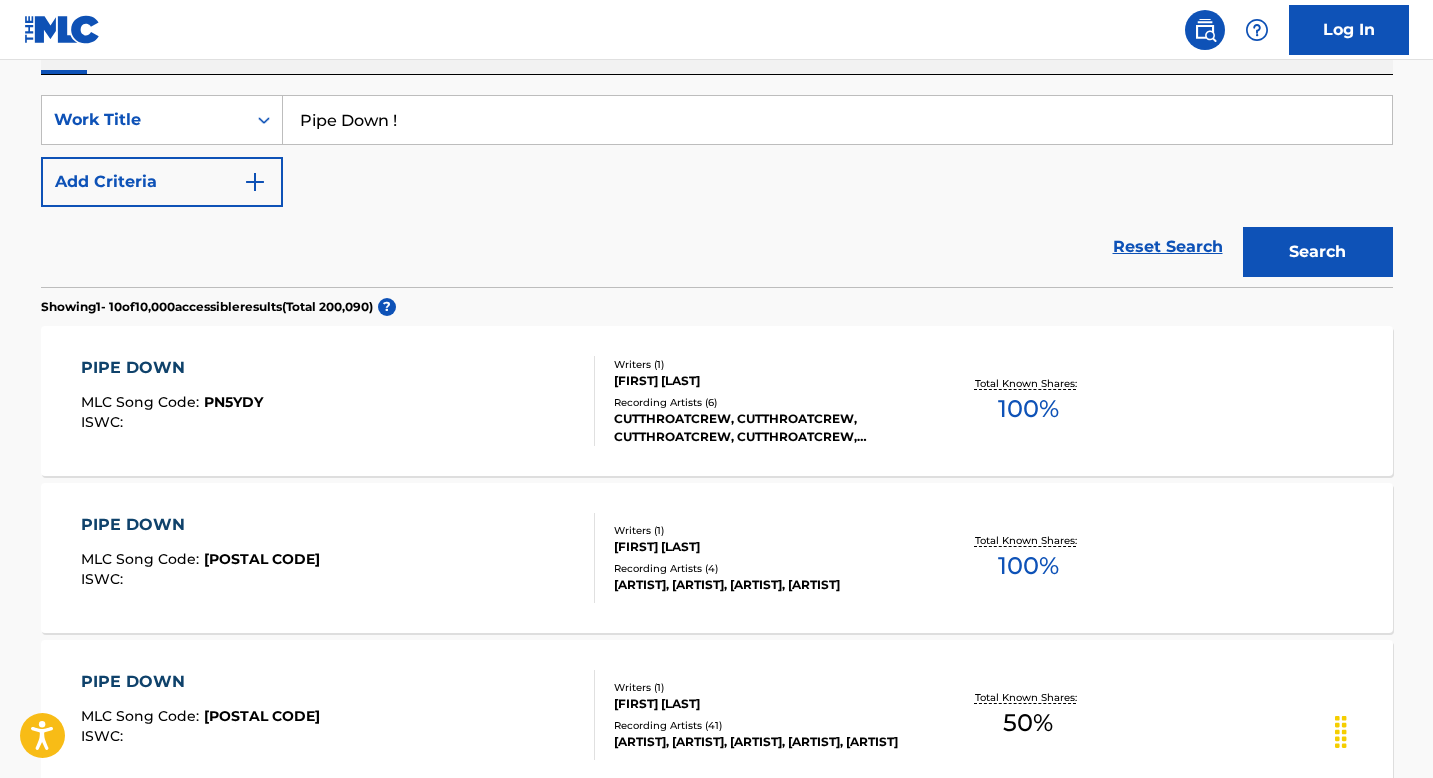 scroll, scrollTop: 0, scrollLeft: 0, axis: both 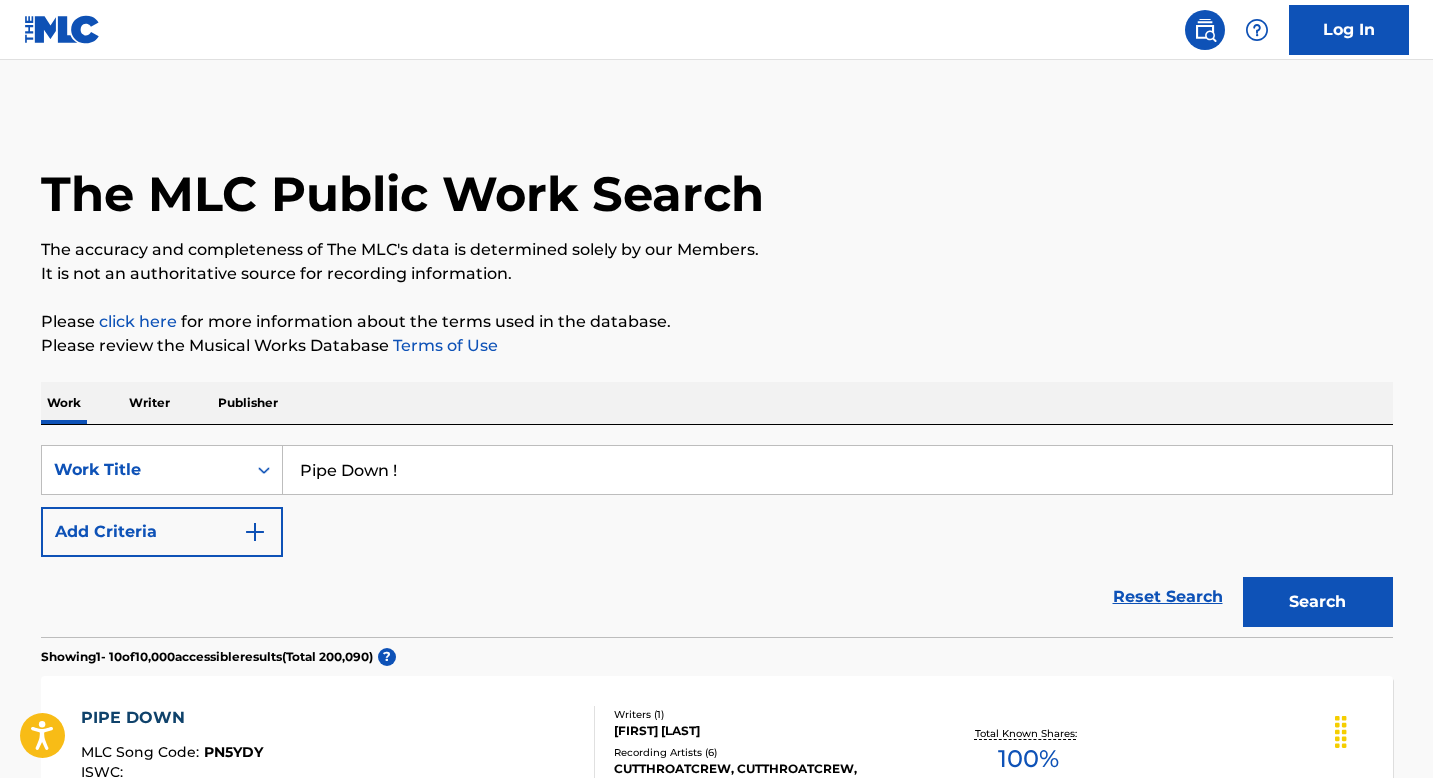 click on "Add Criteria" at bounding box center [162, 532] 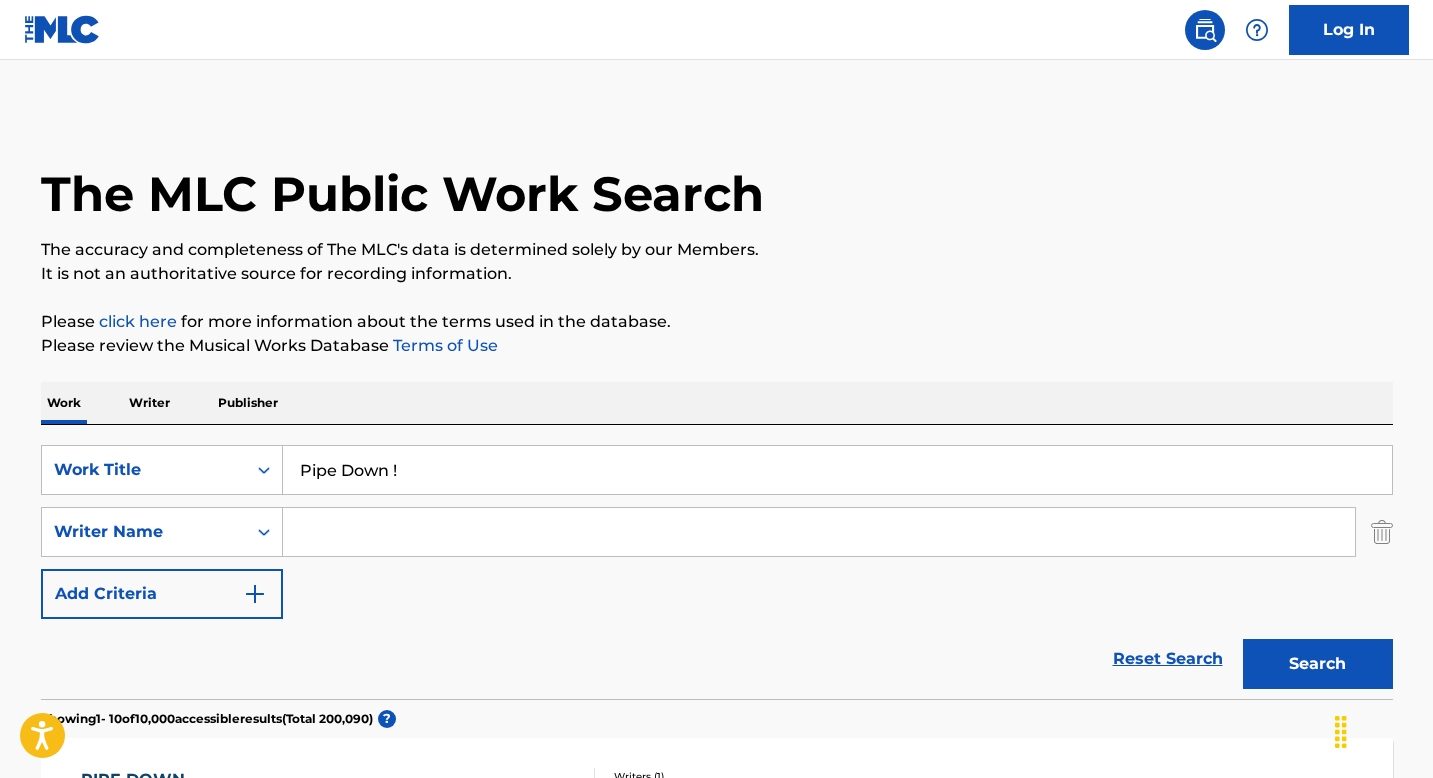 click at bounding box center (819, 532) 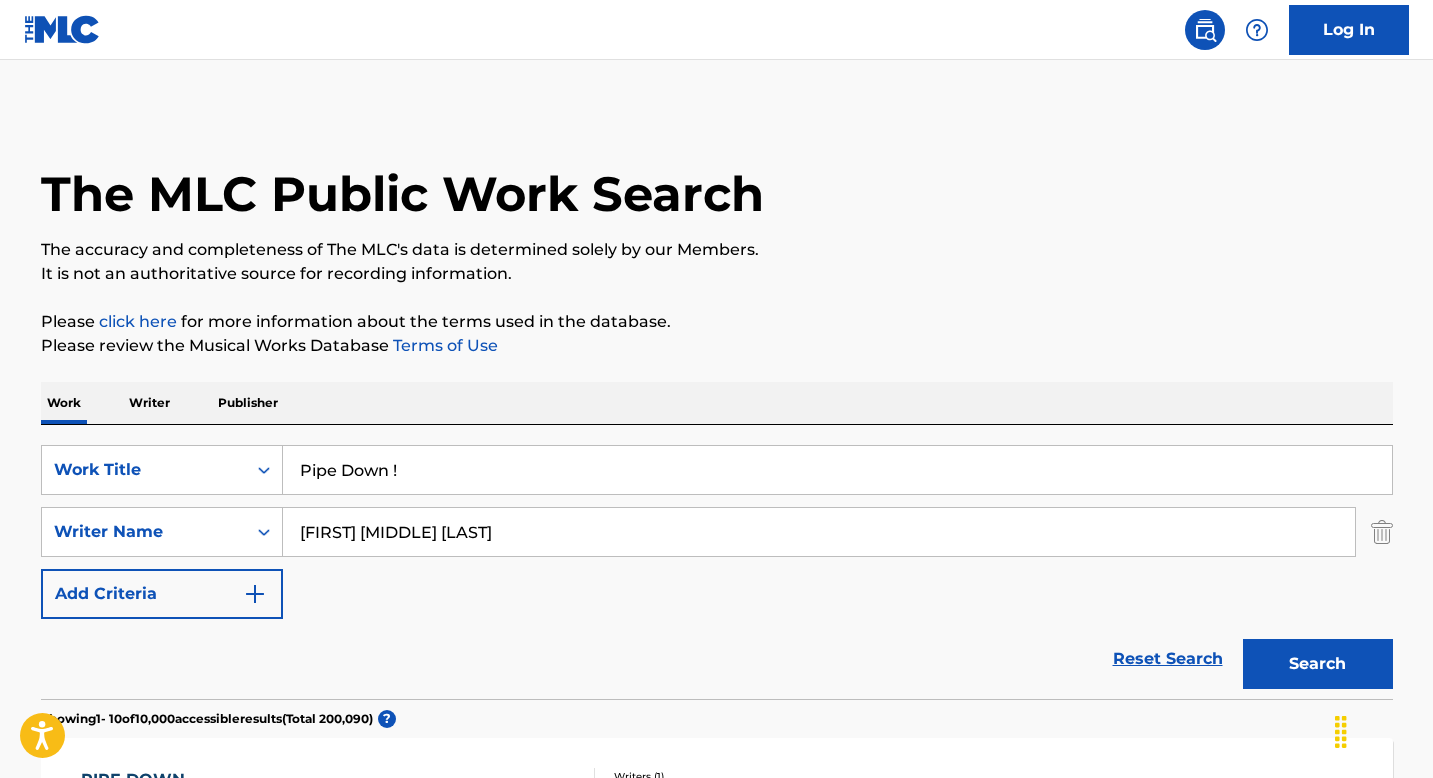 click on "Search" at bounding box center (1318, 664) 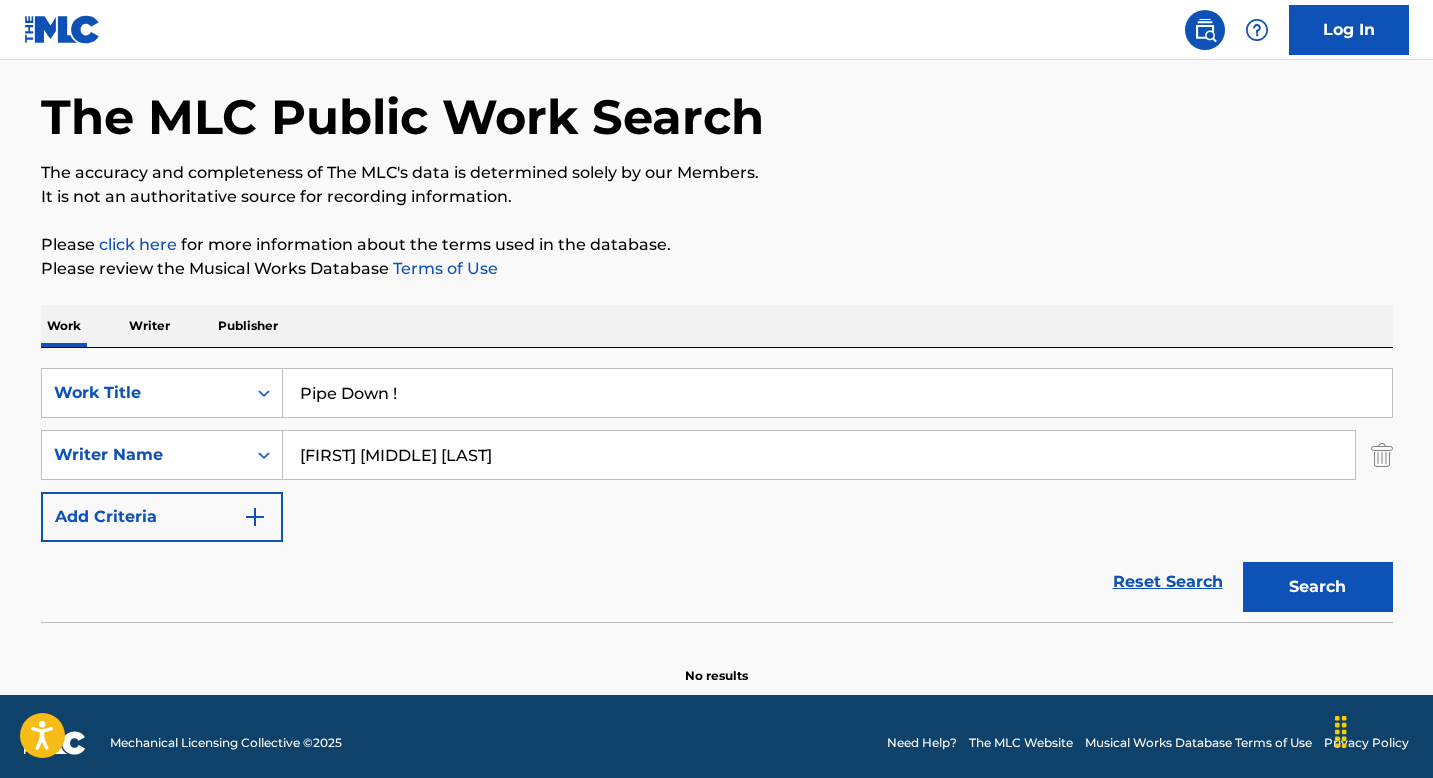 scroll, scrollTop: 90, scrollLeft: 0, axis: vertical 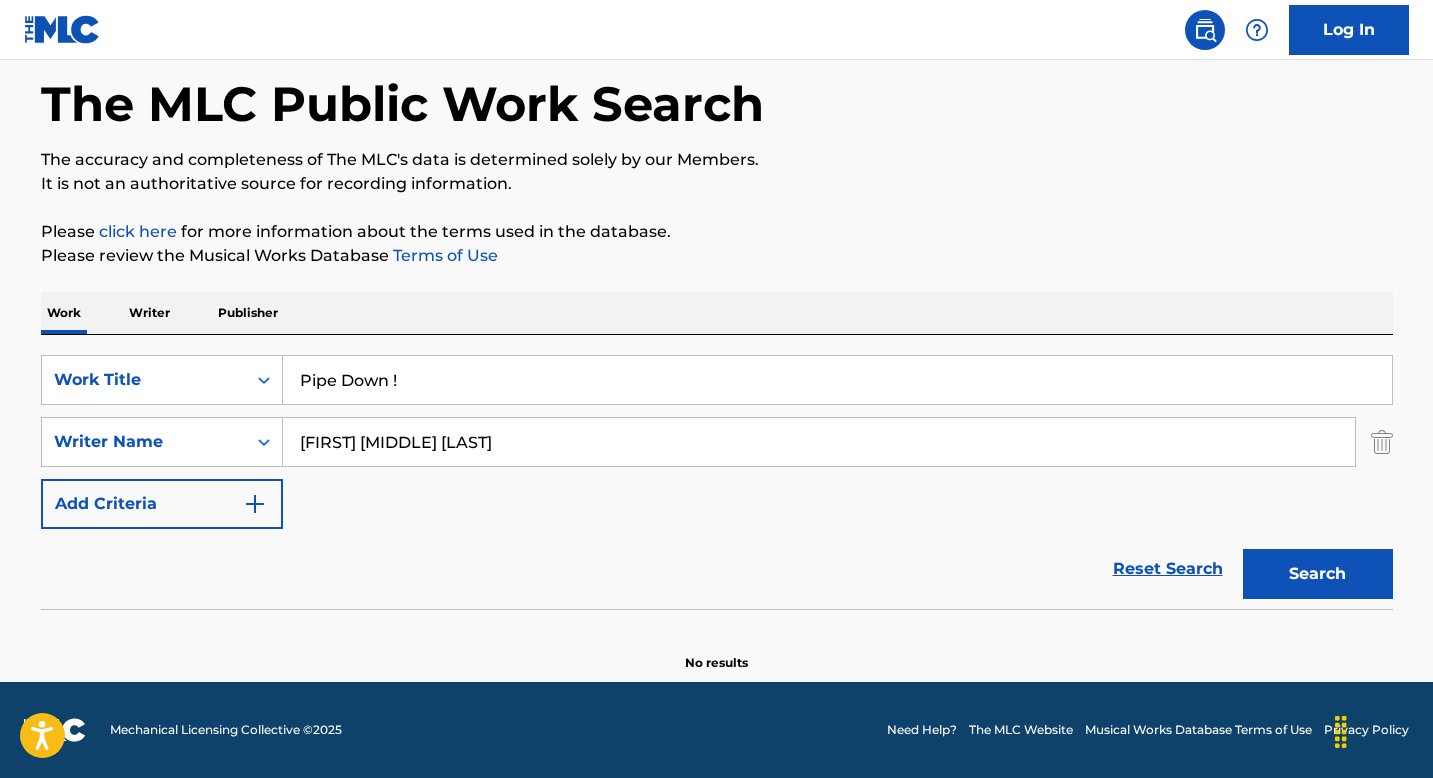 click on "Edgar Nathaniel Sarratt" at bounding box center [819, 442] 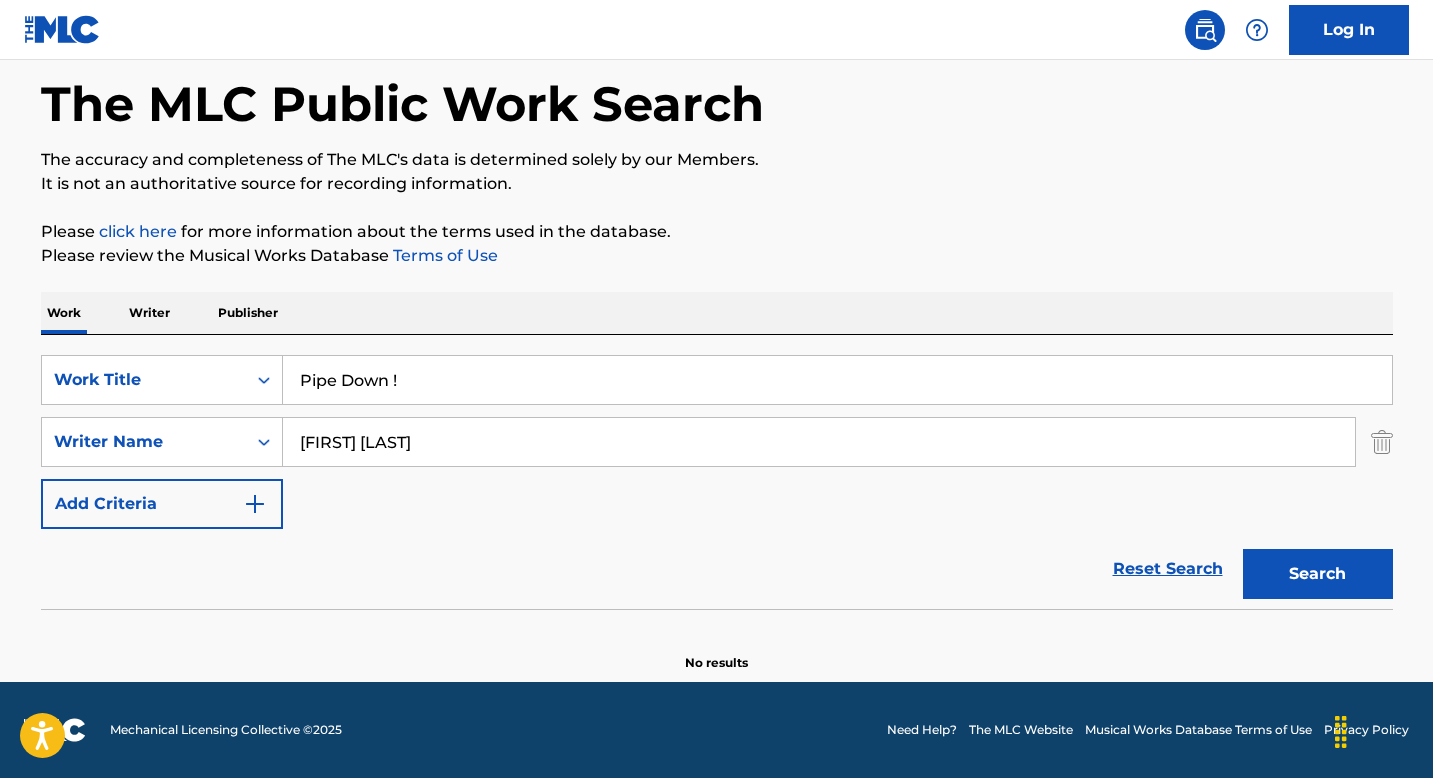 click on "Search" at bounding box center [1318, 574] 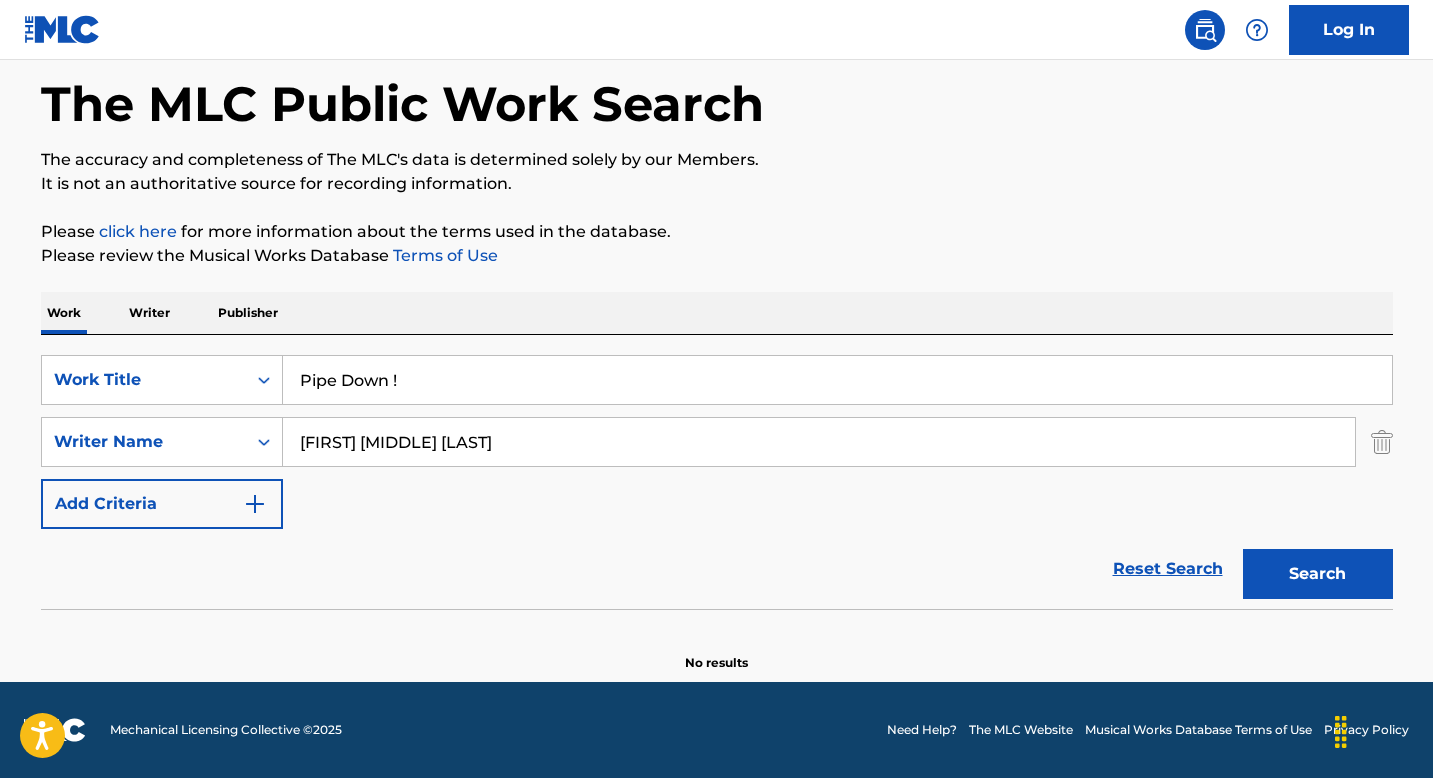 click on "Edgar Nathaniel Sarratt" at bounding box center [819, 442] 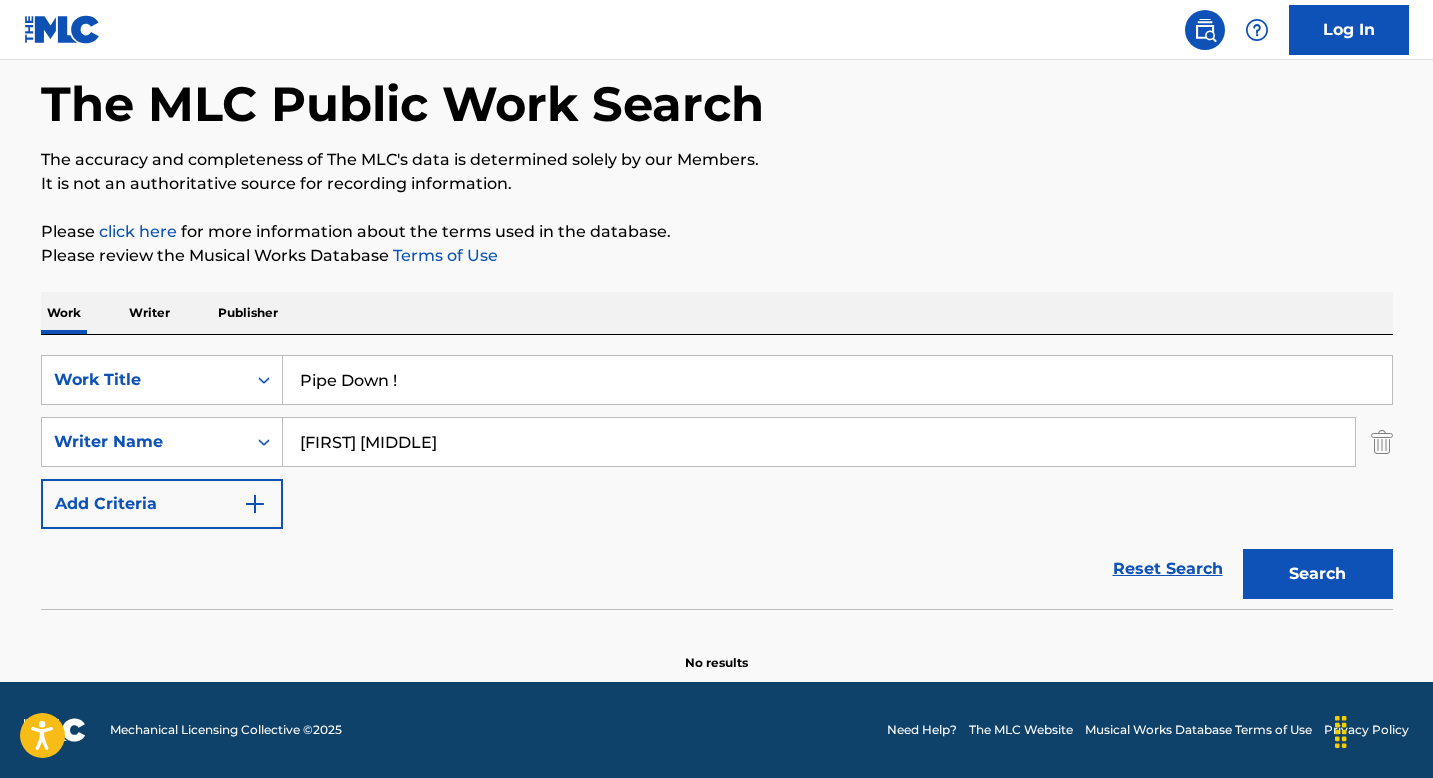 type on "[LAST] [MIDDLE]" 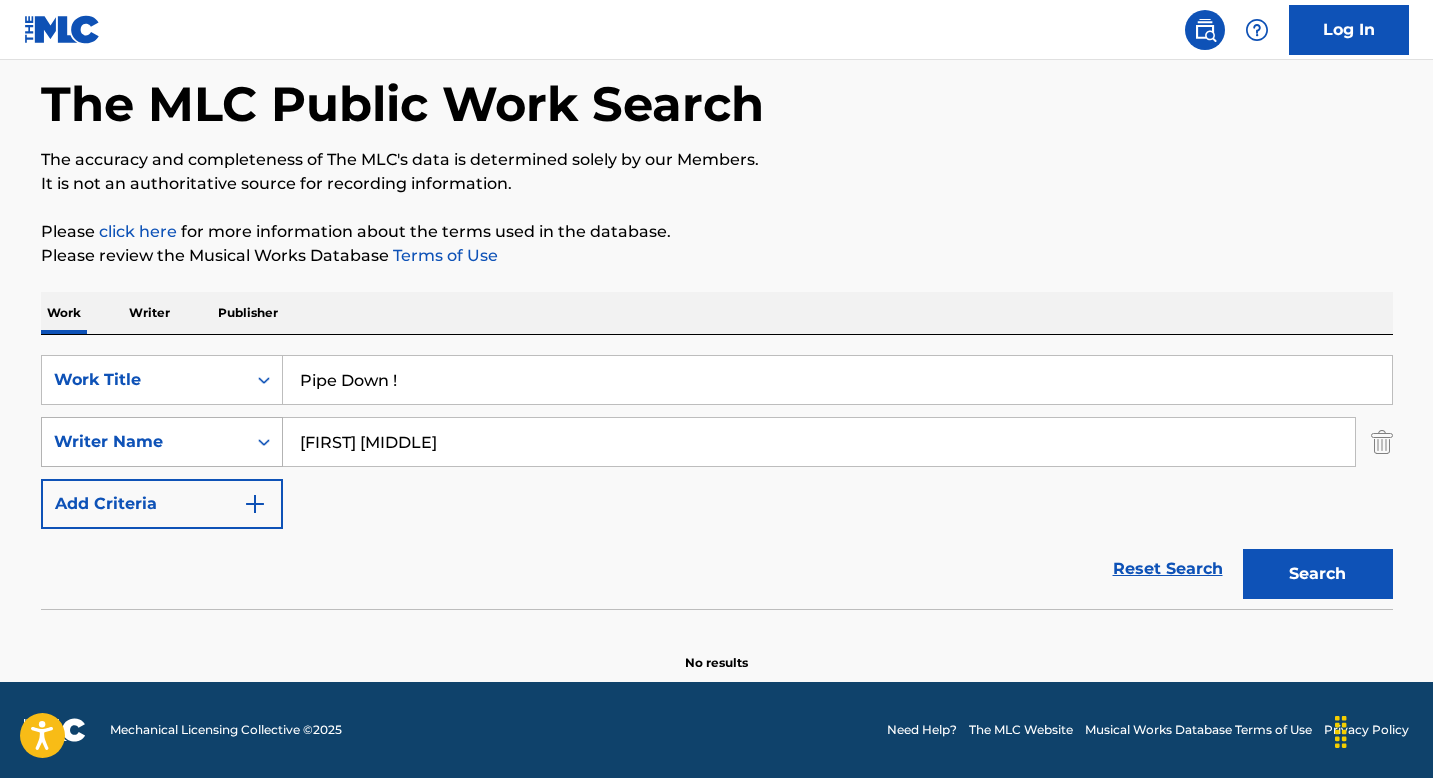 drag, startPoint x: 466, startPoint y: 438, endPoint x: 120, endPoint y: 434, distance: 346.02313 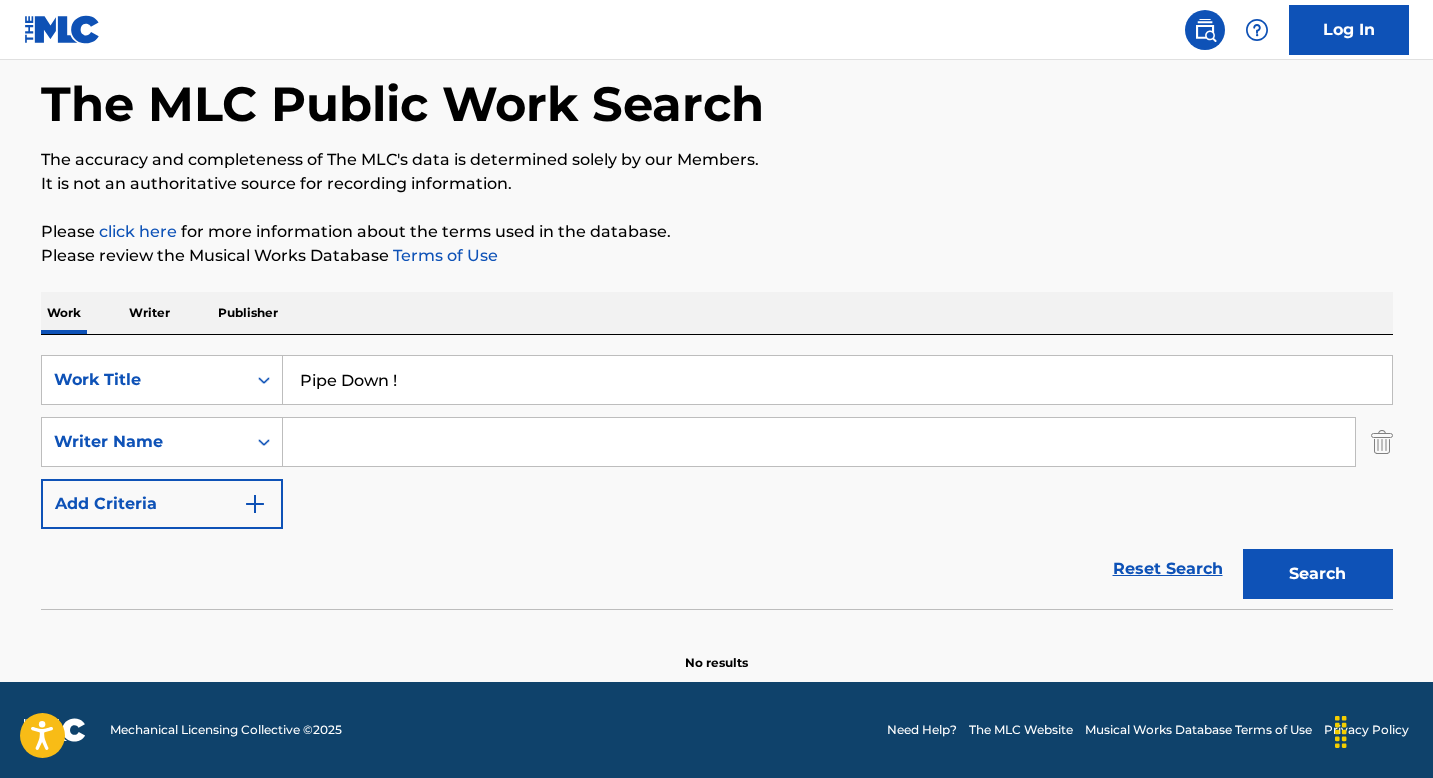 paste on "[FIRST] [LAST]." 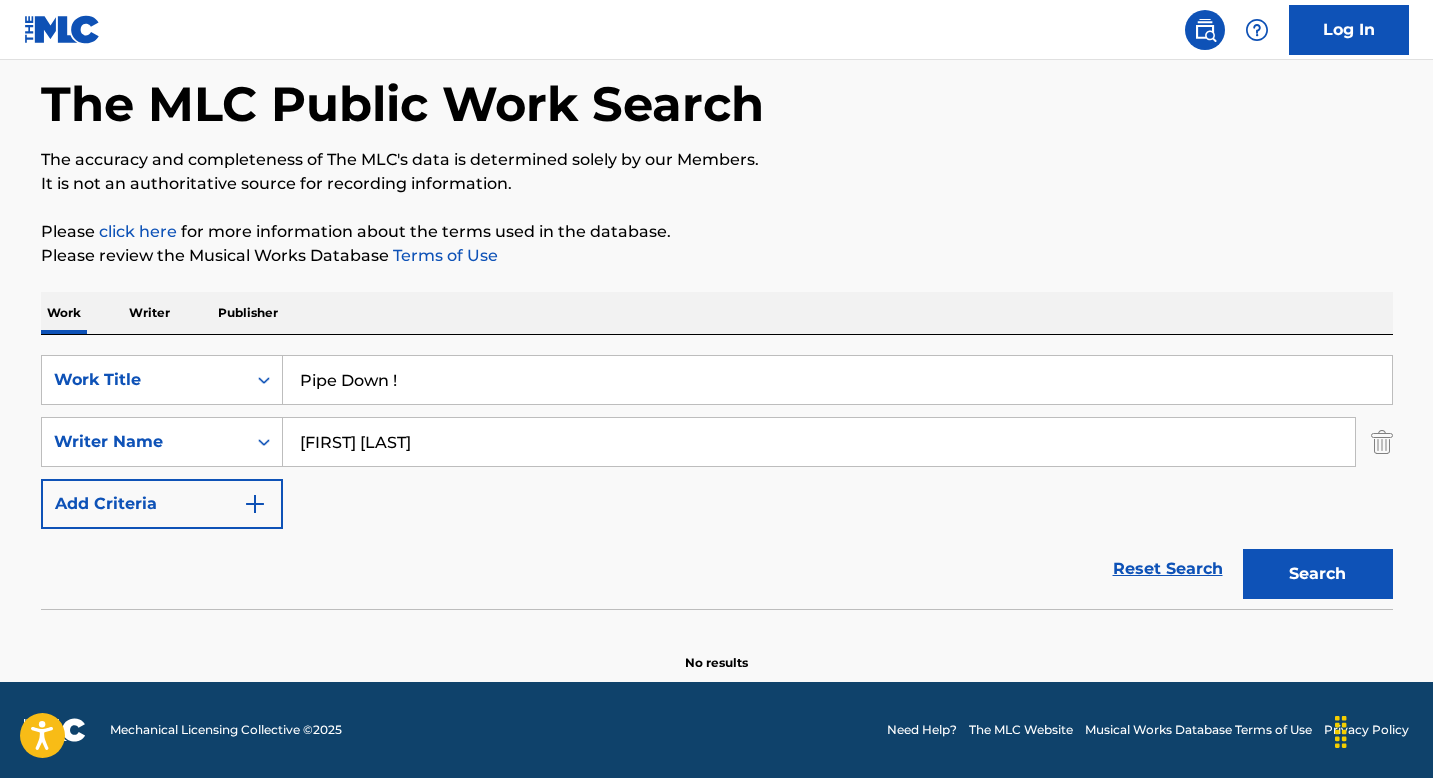 type on "[FIRST] [LAST]" 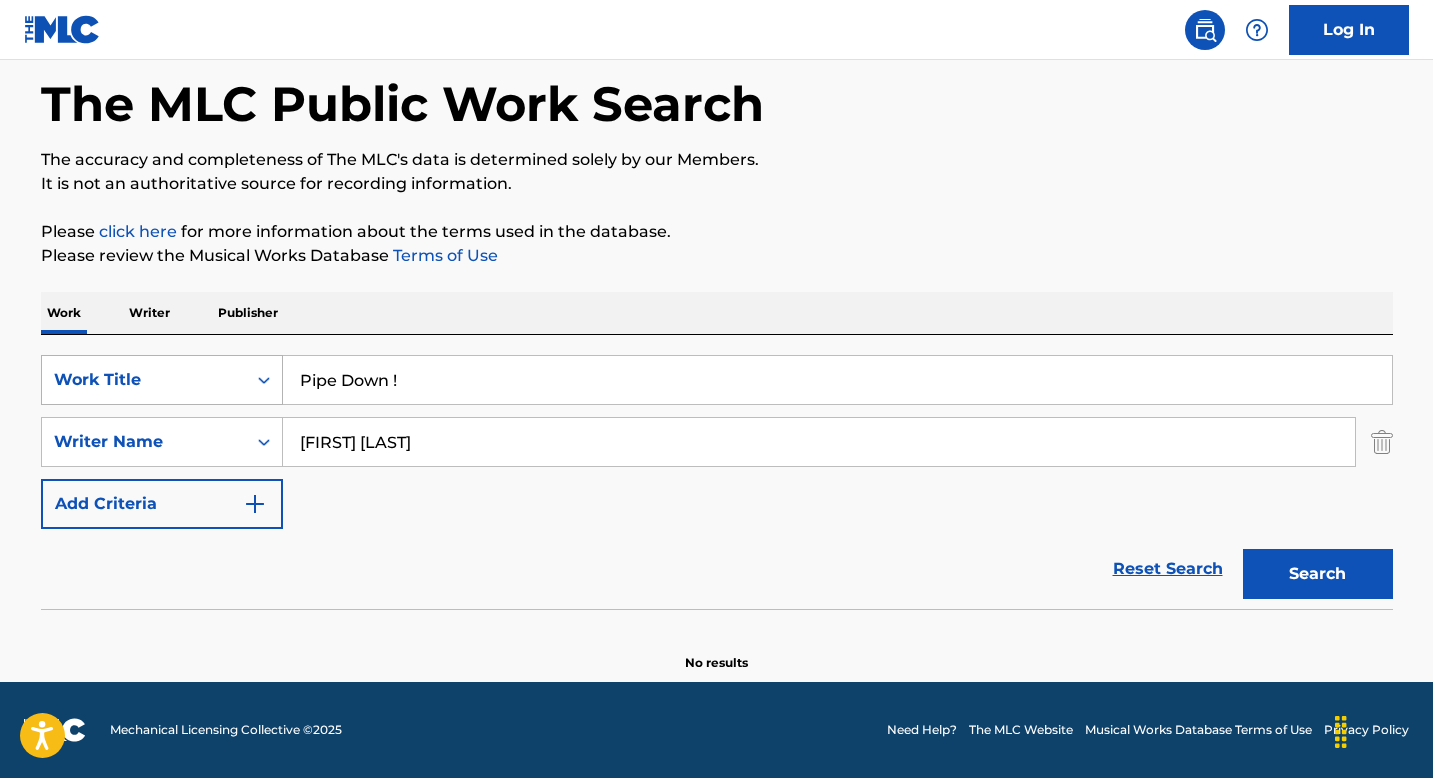 drag, startPoint x: 438, startPoint y: 381, endPoint x: 219, endPoint y: 356, distance: 220.42232 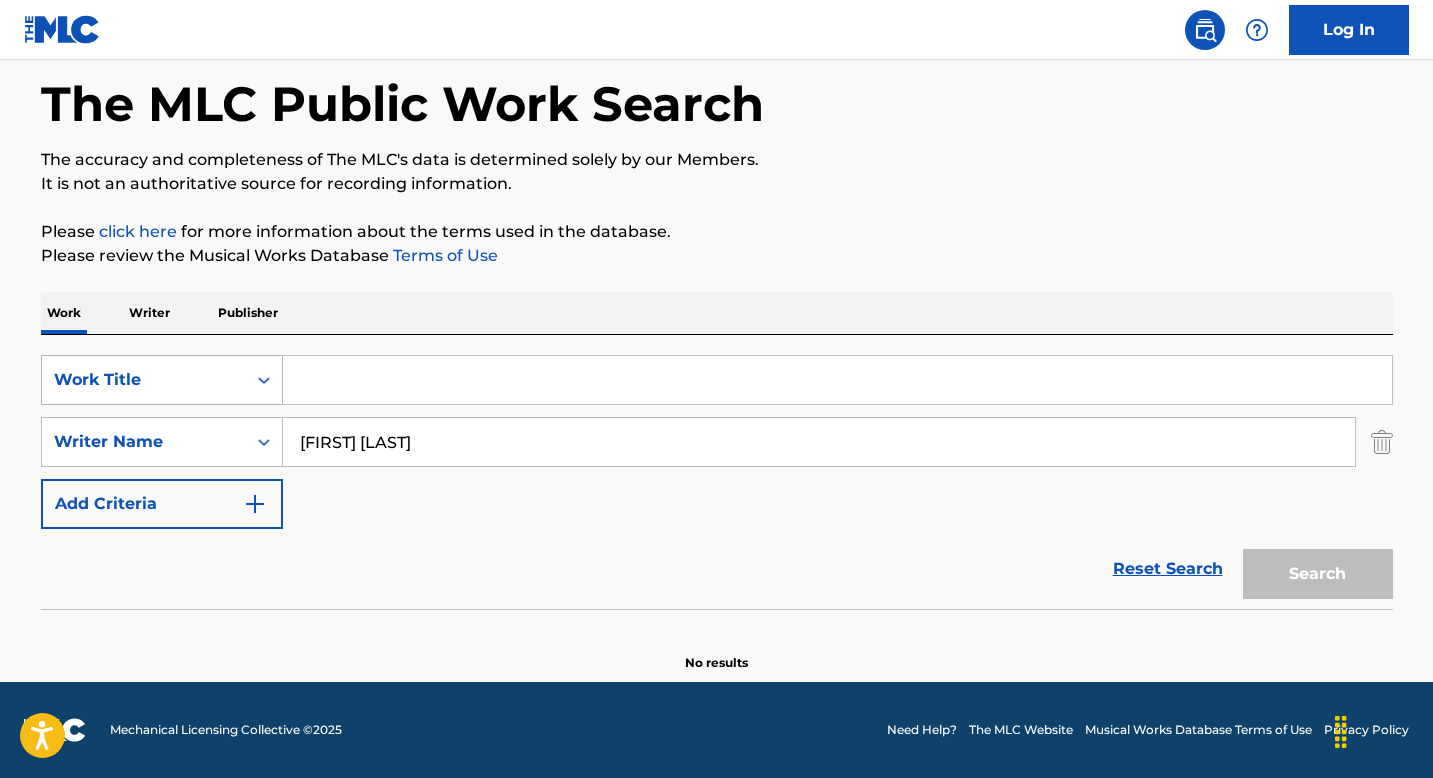 type 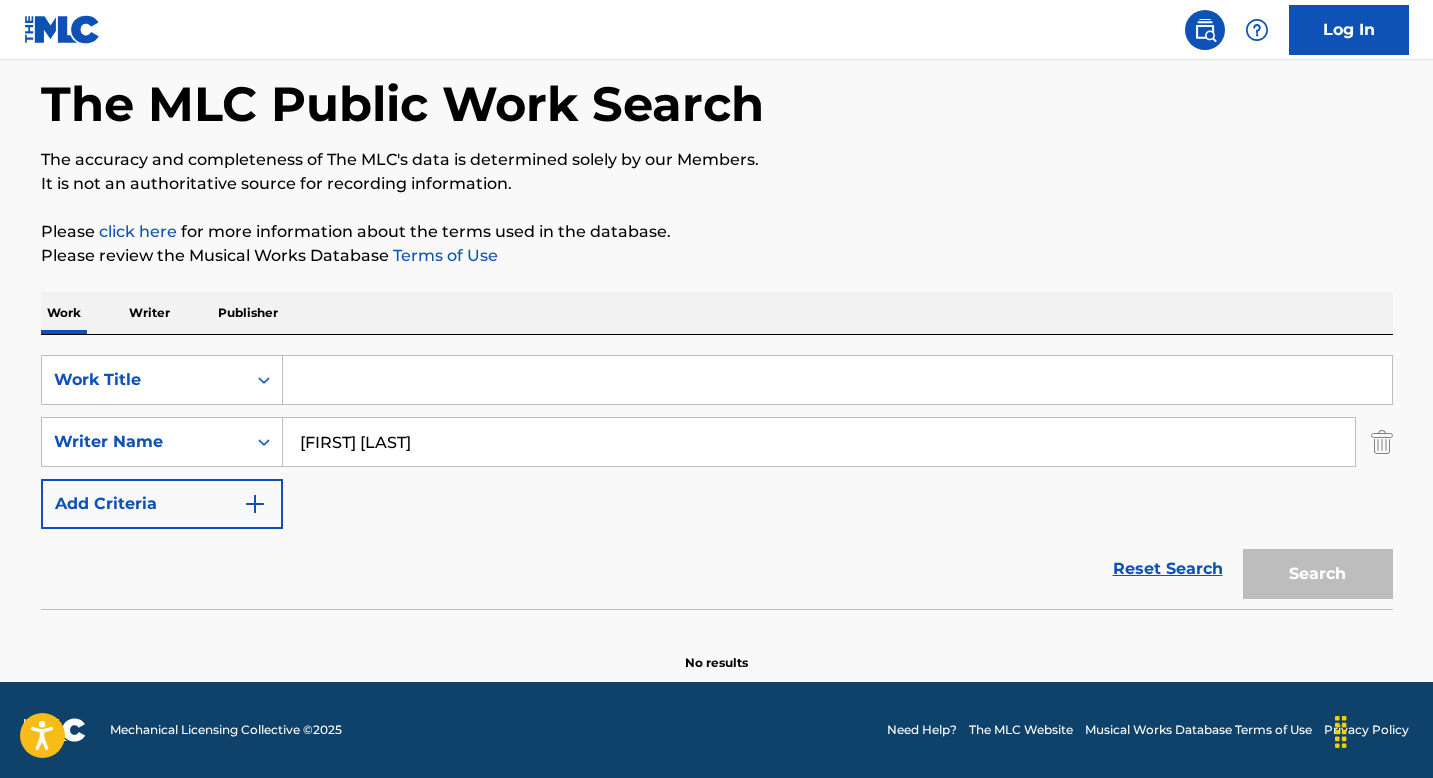 click on "Writer" at bounding box center (149, 313) 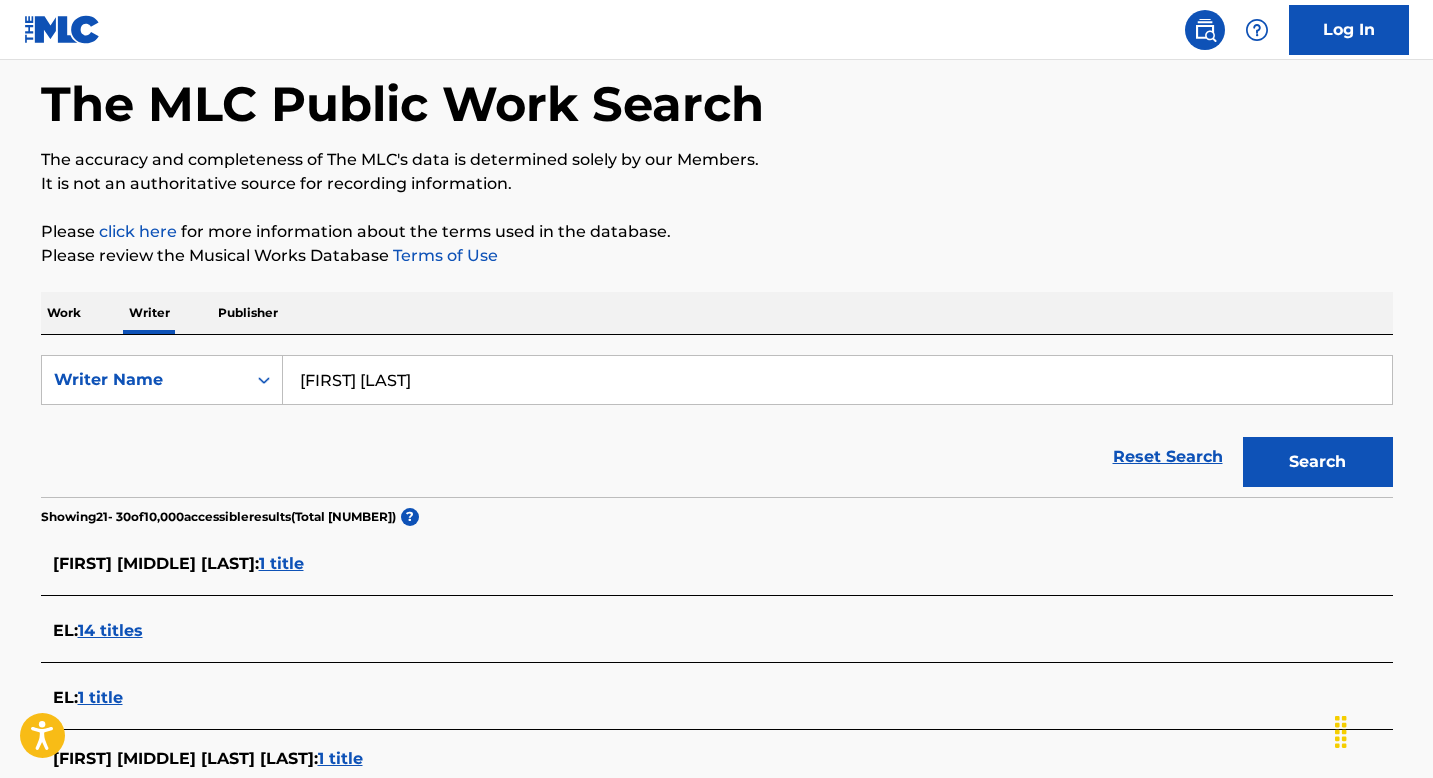 scroll, scrollTop: 0, scrollLeft: 0, axis: both 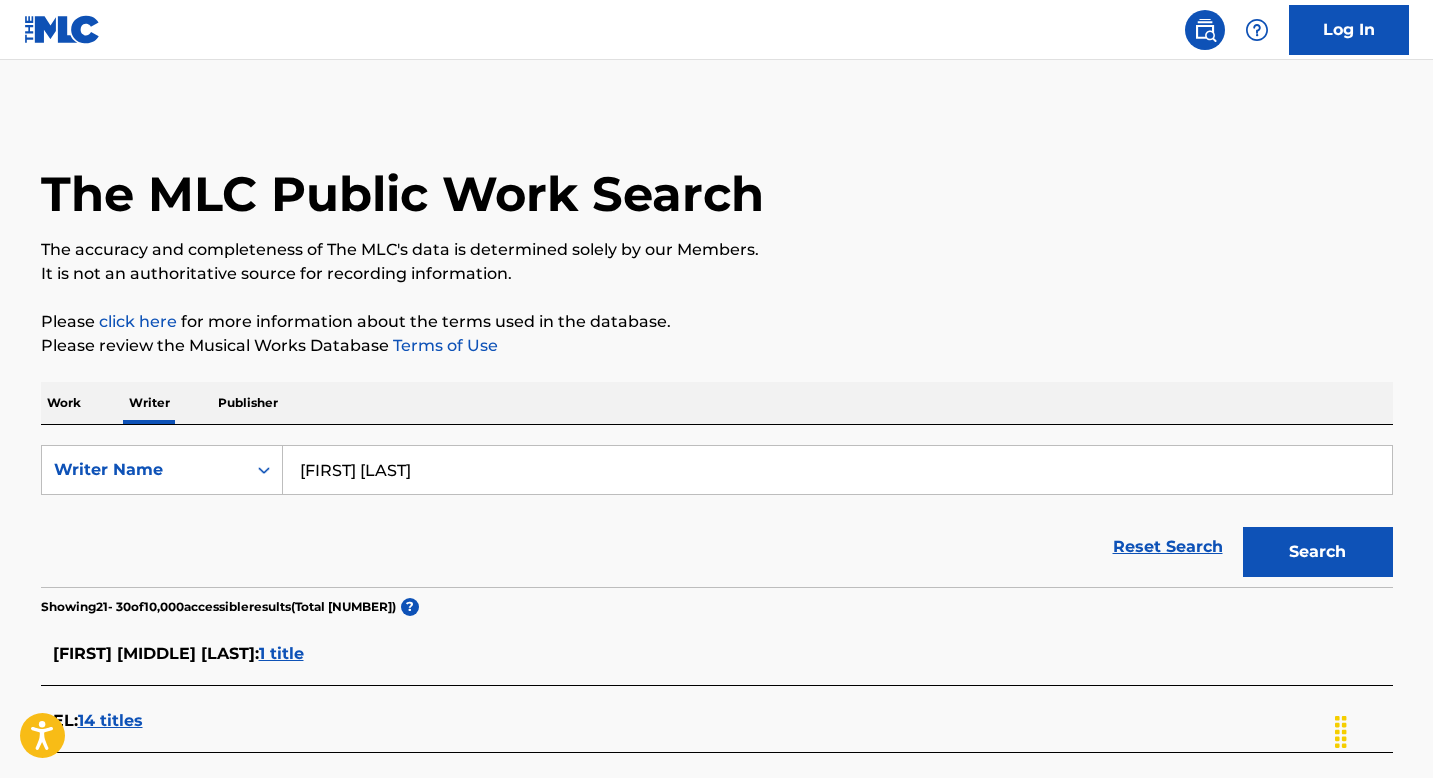 click on "Jonathan El-Sayegh" at bounding box center (837, 470) 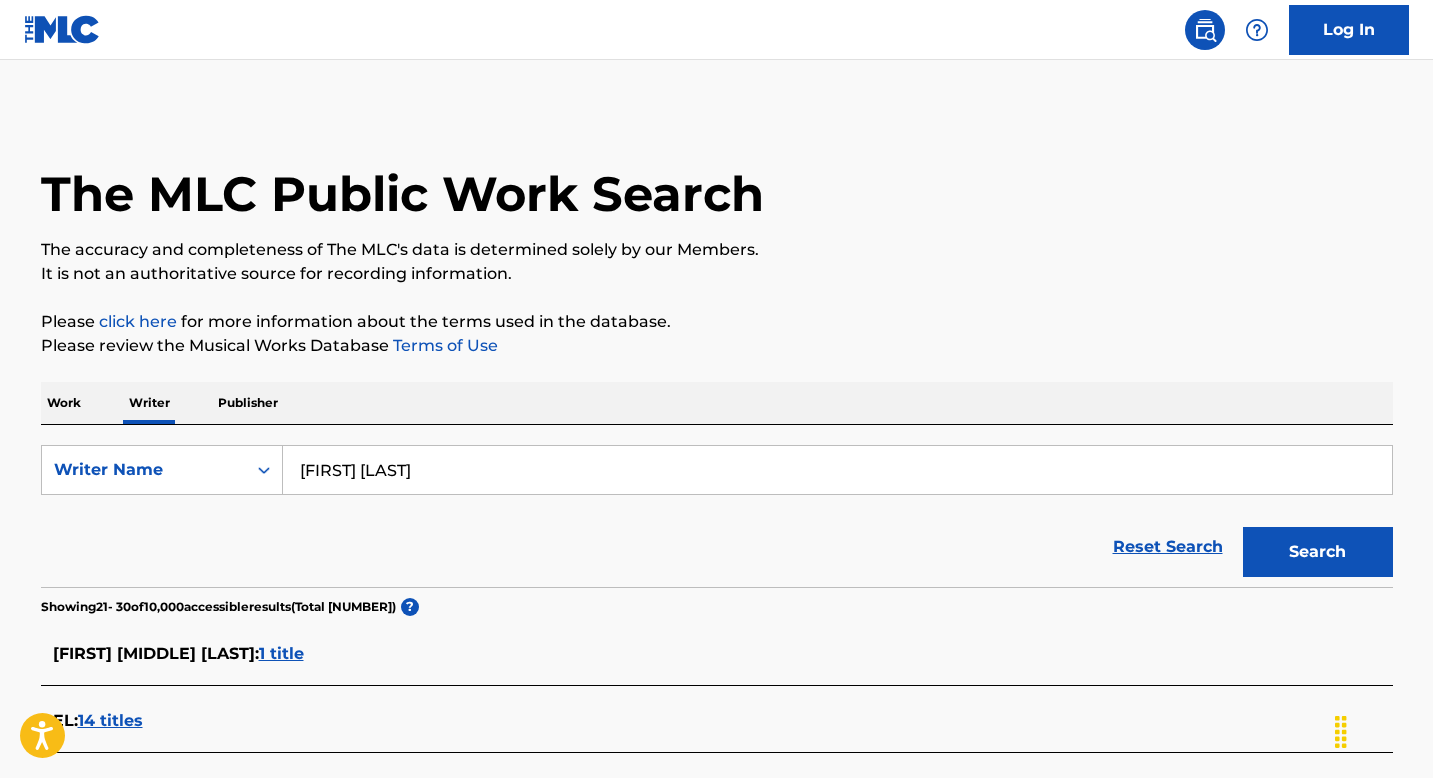 type on "[FIRST] [LAST]" 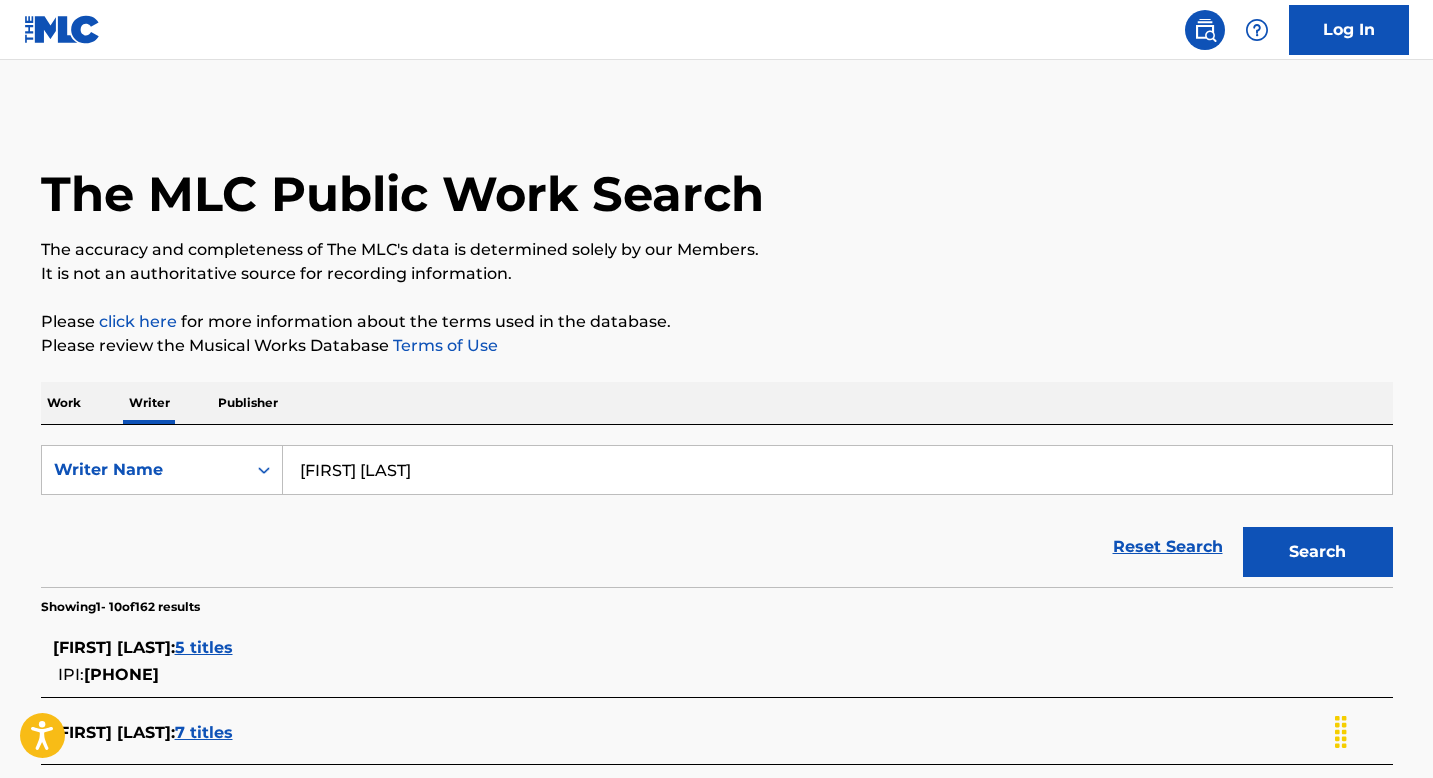click on "Reset Search Search" at bounding box center [717, 547] 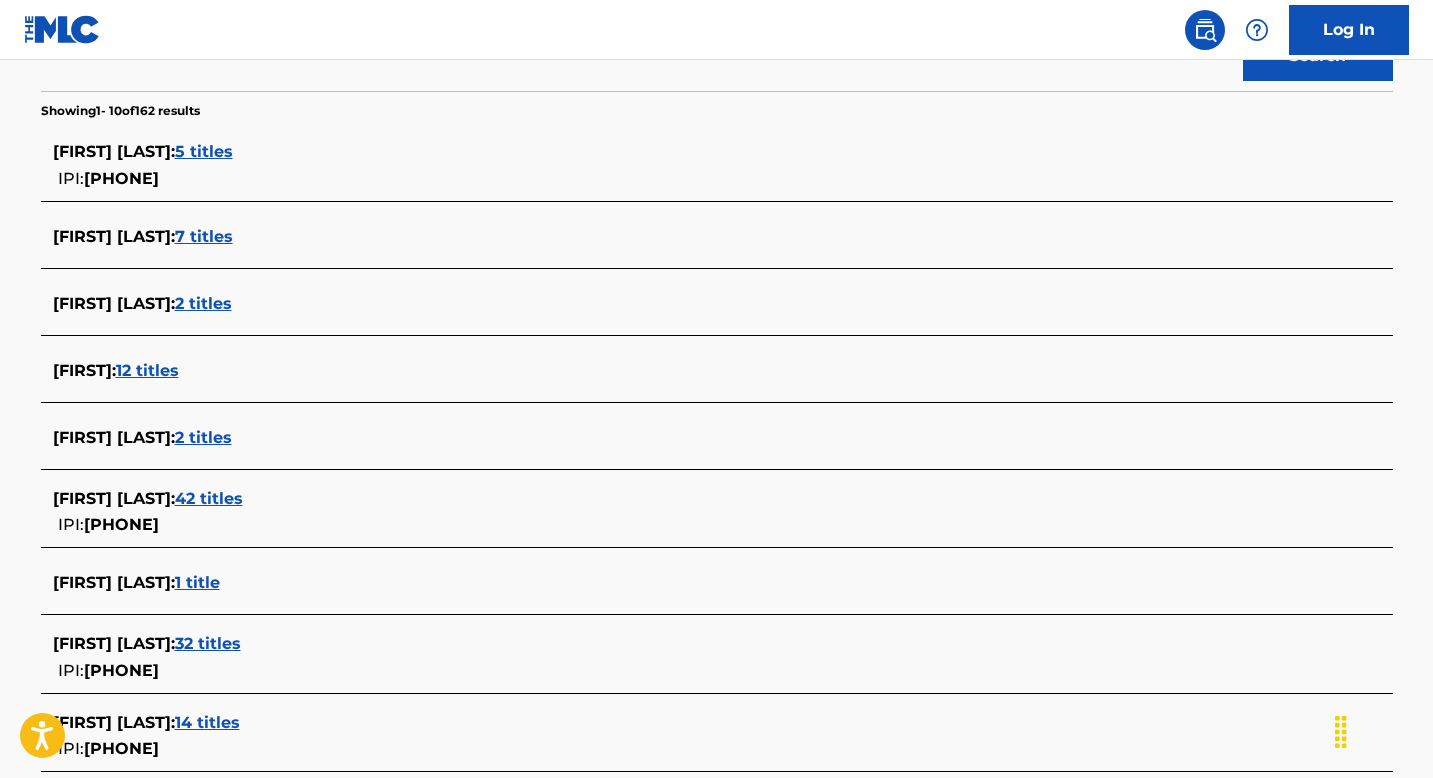 click on "1 title" at bounding box center (197, 582) 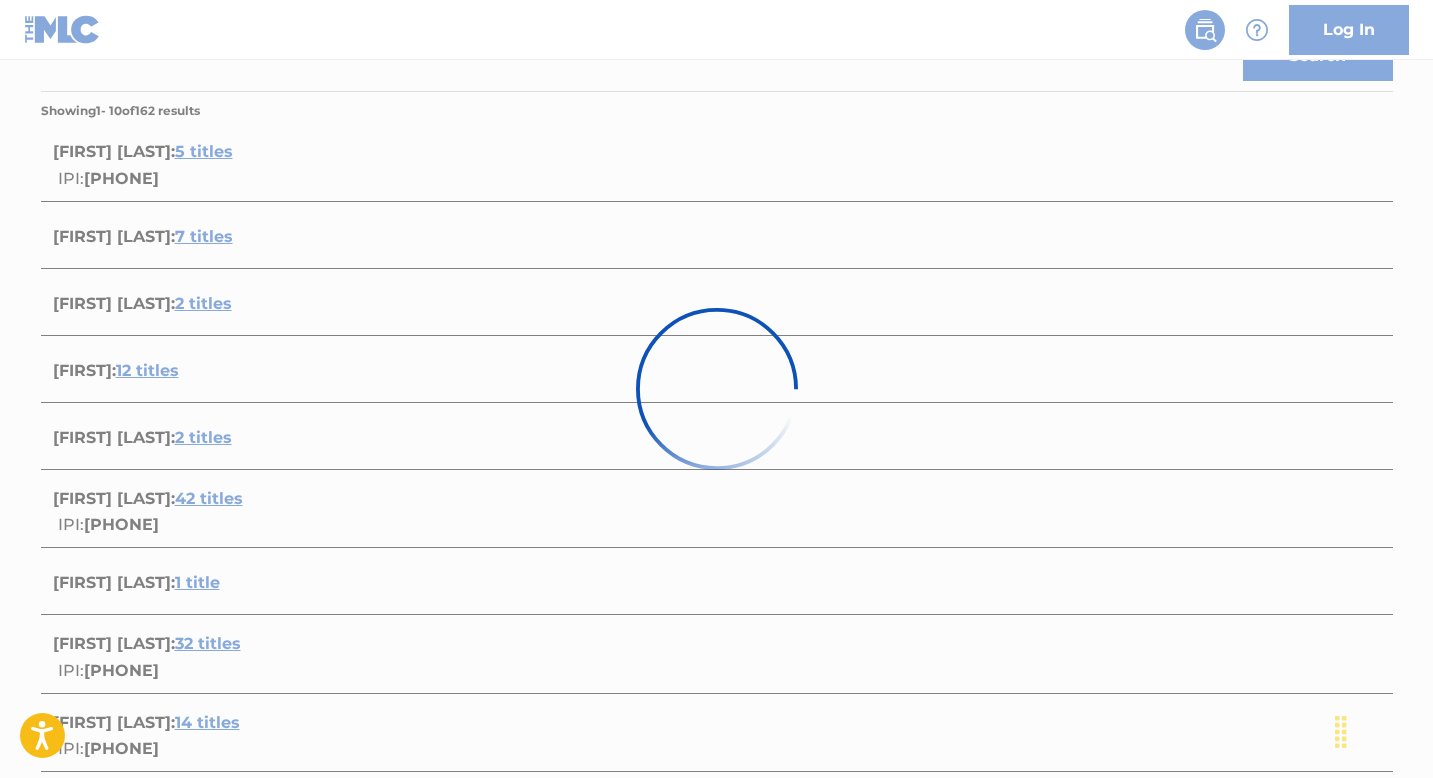 scroll, scrollTop: 248, scrollLeft: 0, axis: vertical 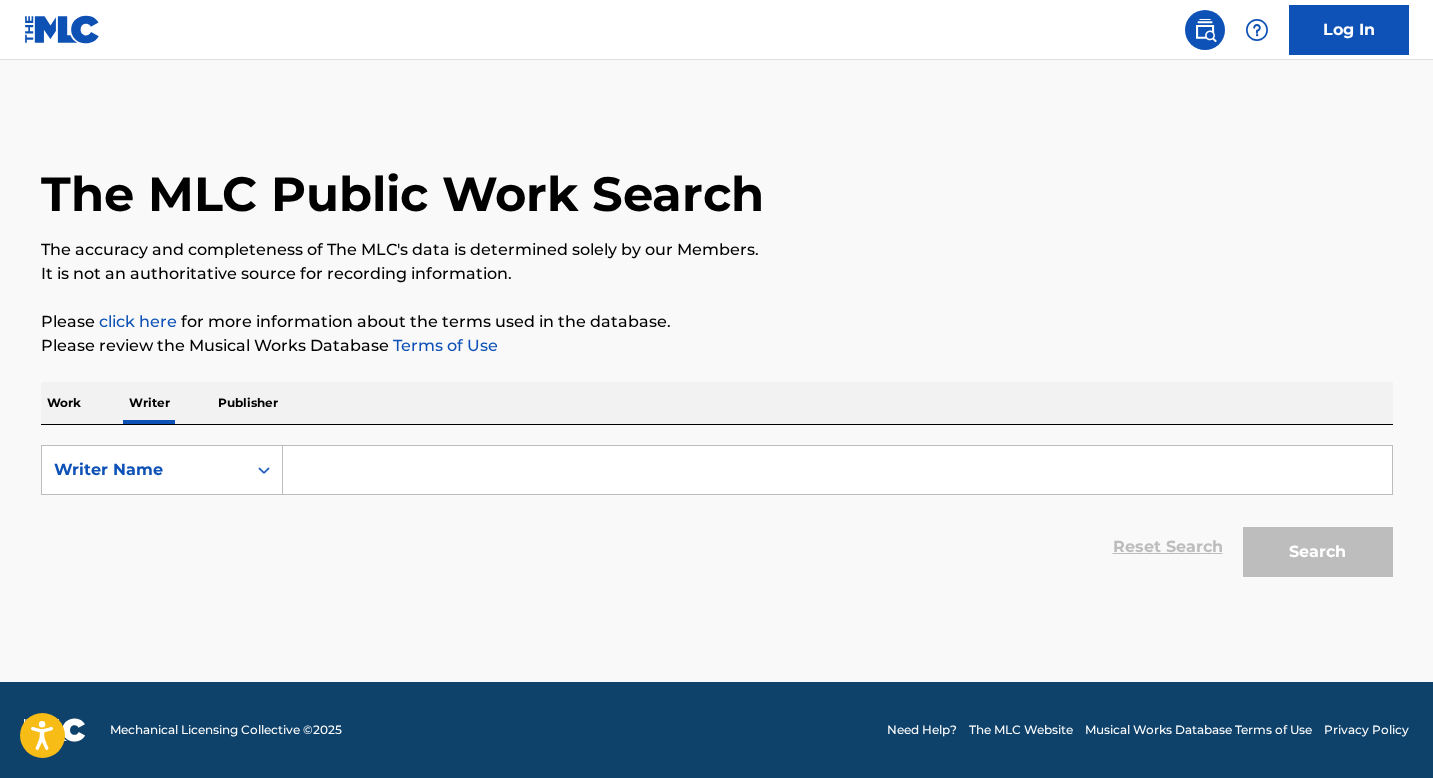 click at bounding box center (837, 470) 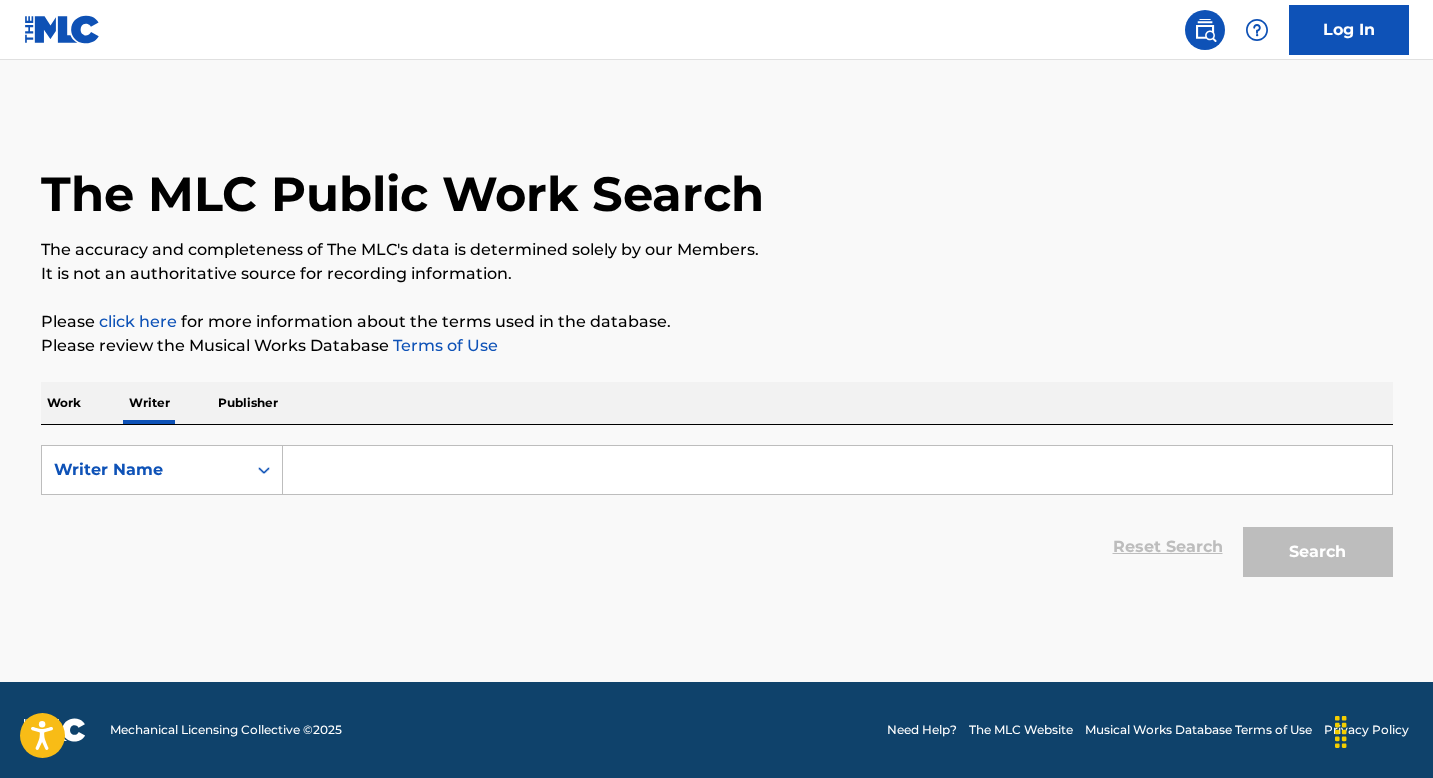 paste on "[FIRST] [LAST]." 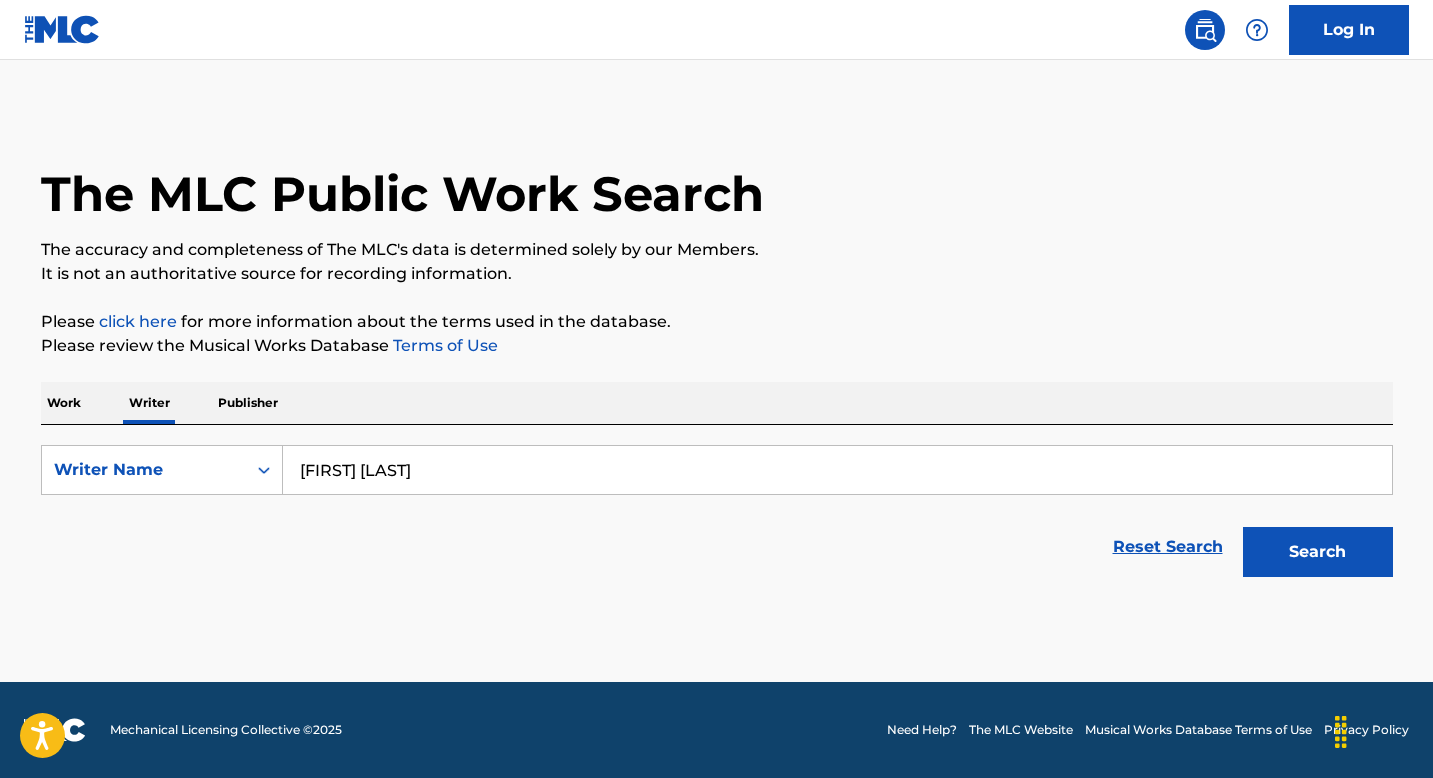 click on "Search" at bounding box center [1318, 552] 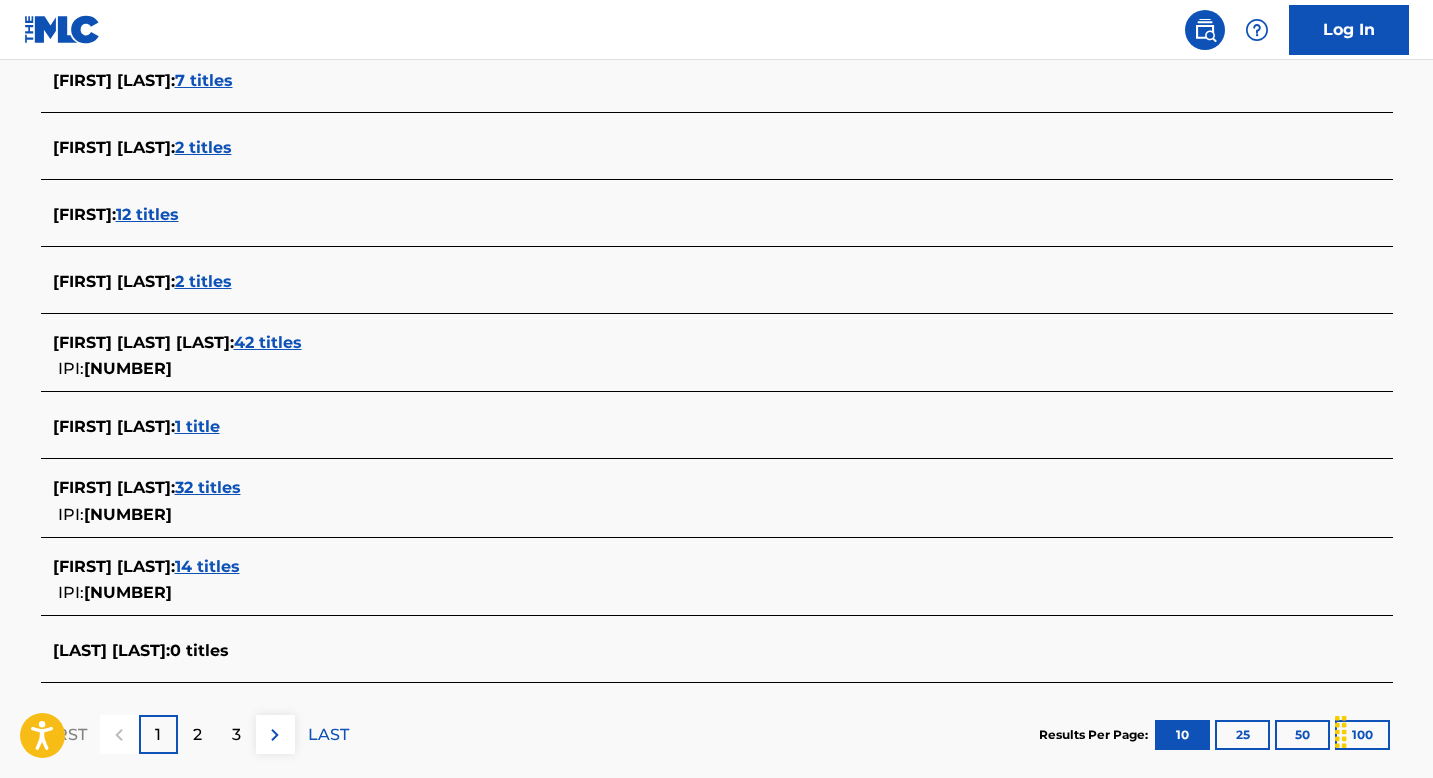 scroll, scrollTop: 720, scrollLeft: 0, axis: vertical 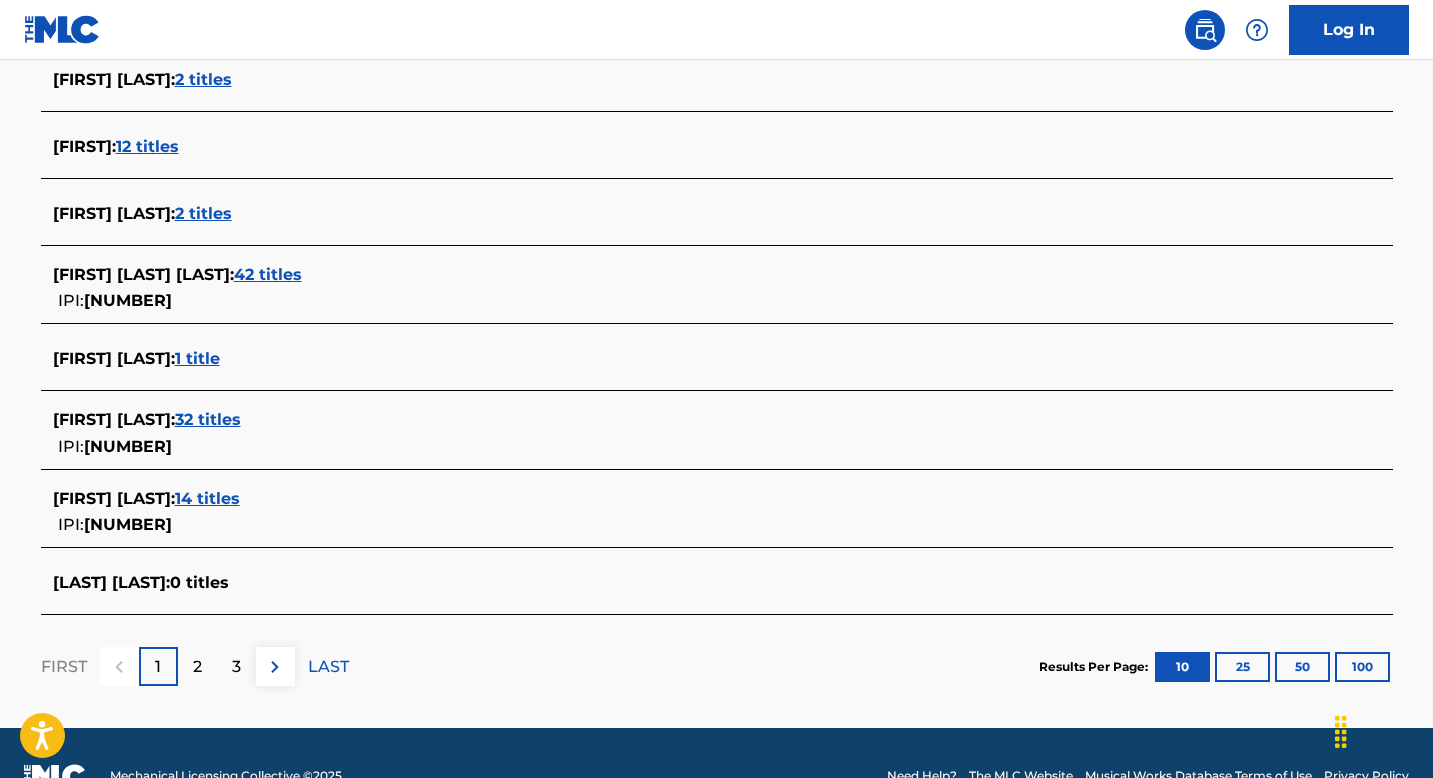 click on "32 titles" at bounding box center (208, 419) 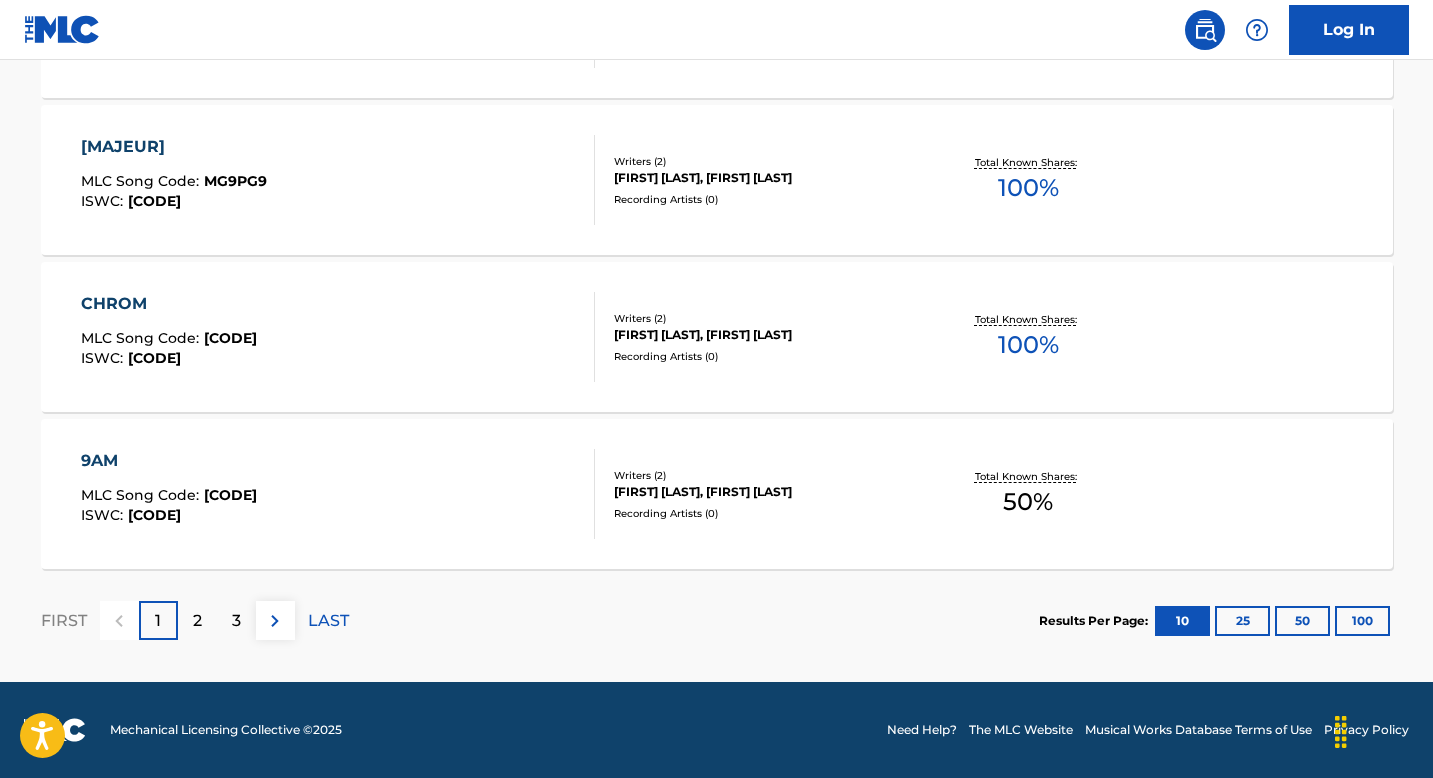 click on "2" at bounding box center [197, 620] 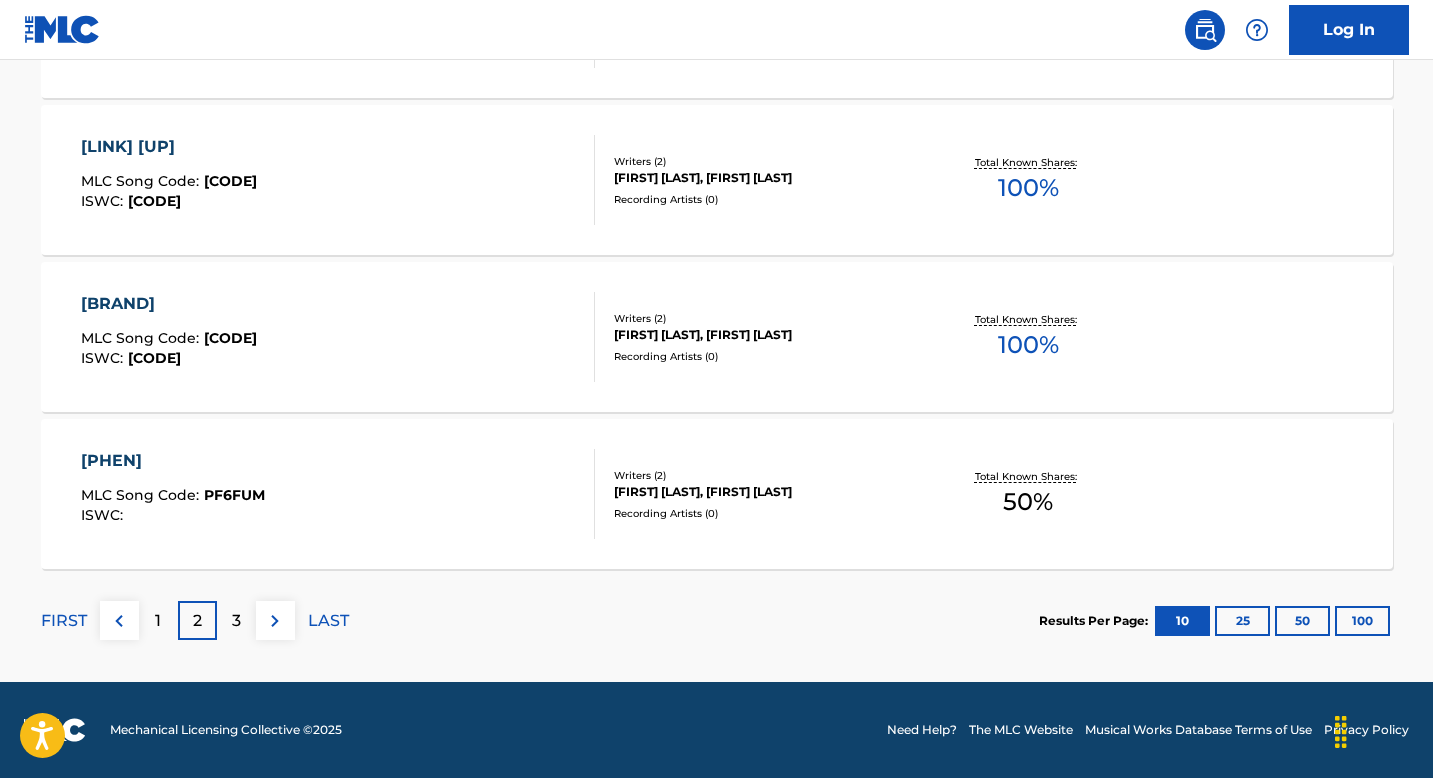click on "3" at bounding box center (236, 620) 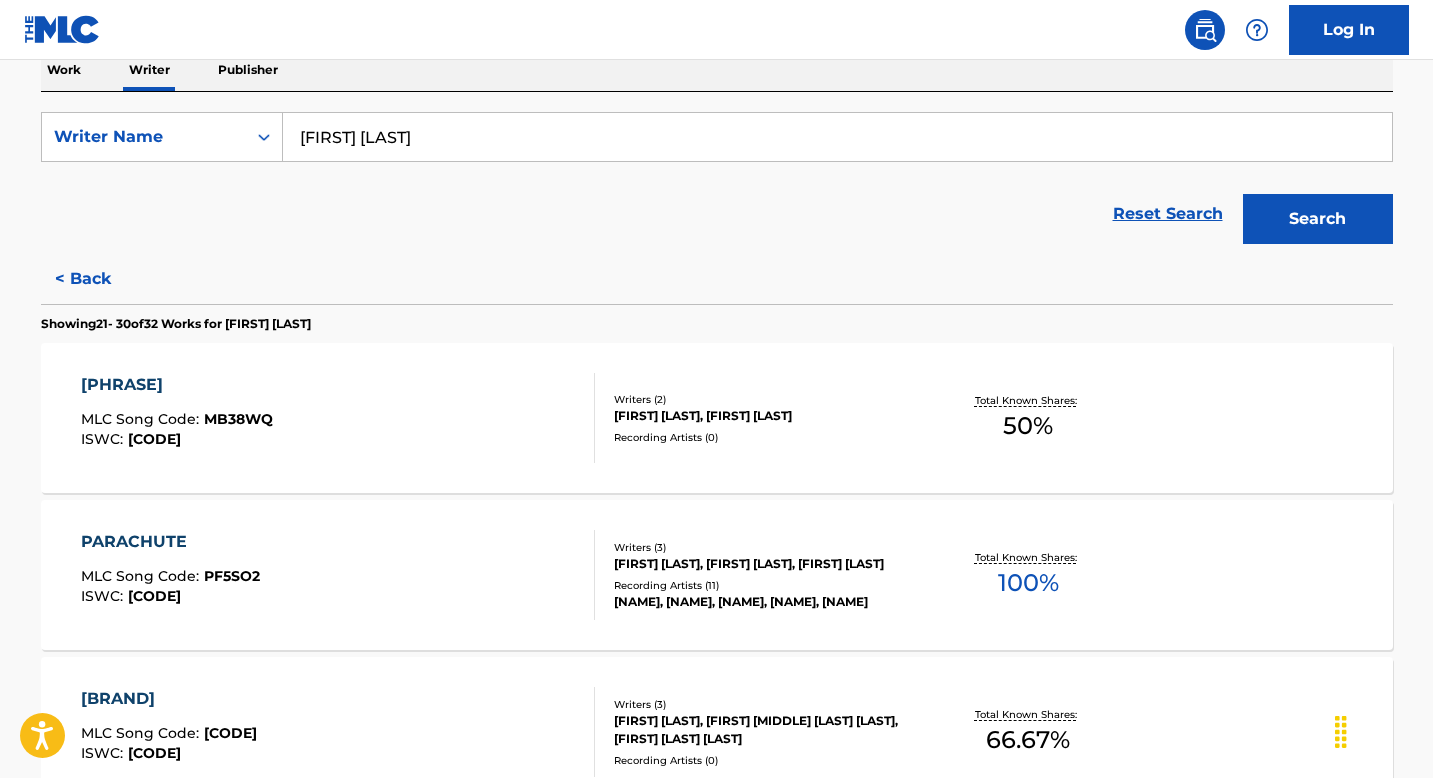 scroll, scrollTop: 197, scrollLeft: 0, axis: vertical 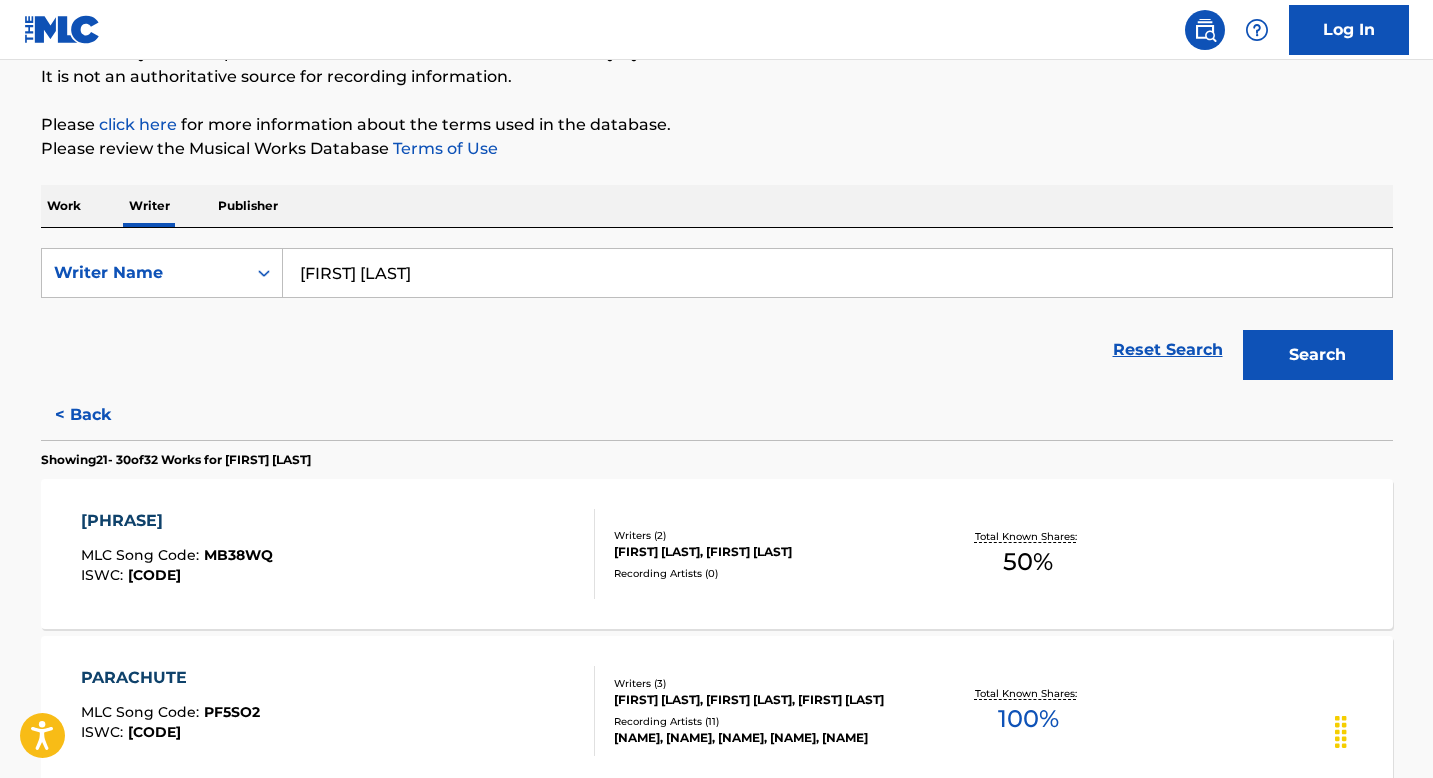 click on "[FIRST] [LAST]" at bounding box center [837, 273] 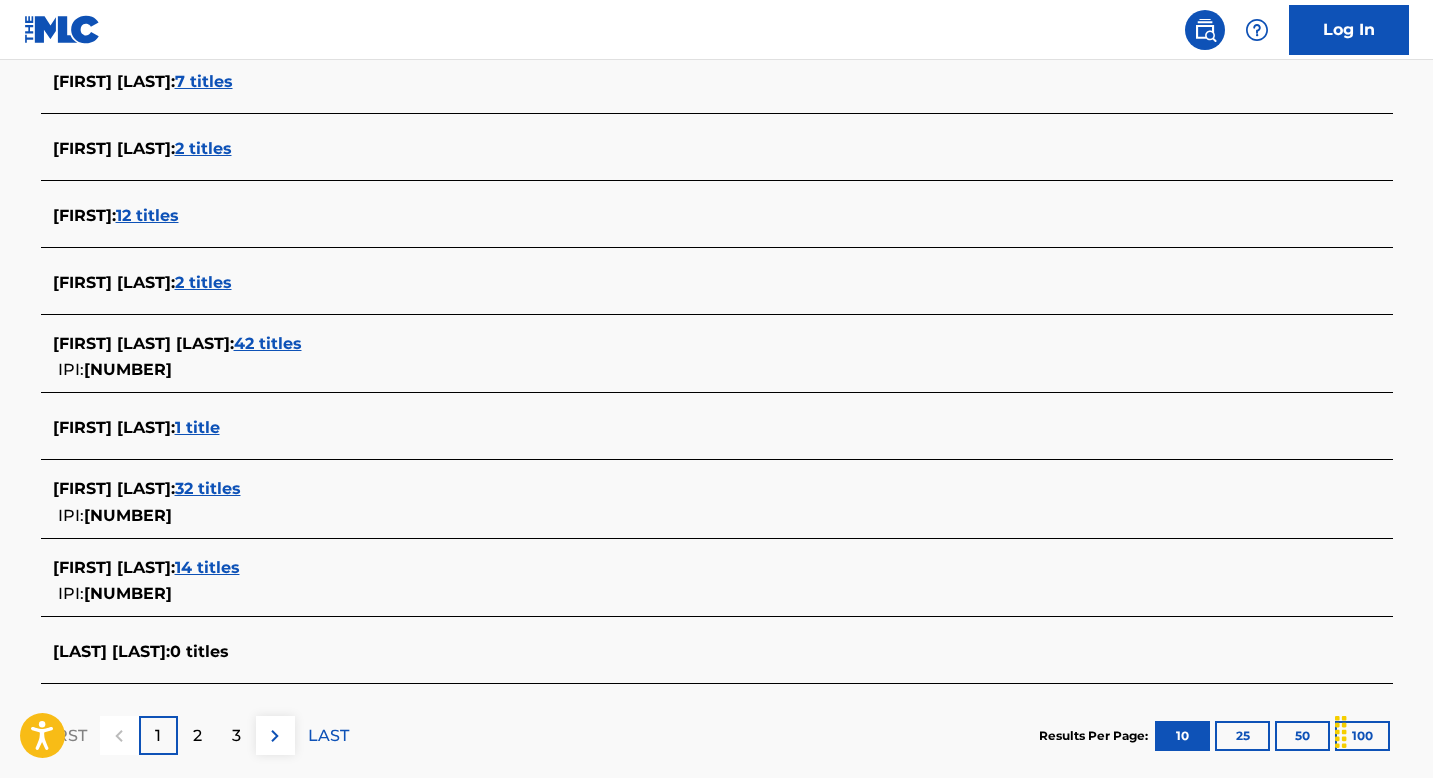 scroll, scrollTop: 717, scrollLeft: 0, axis: vertical 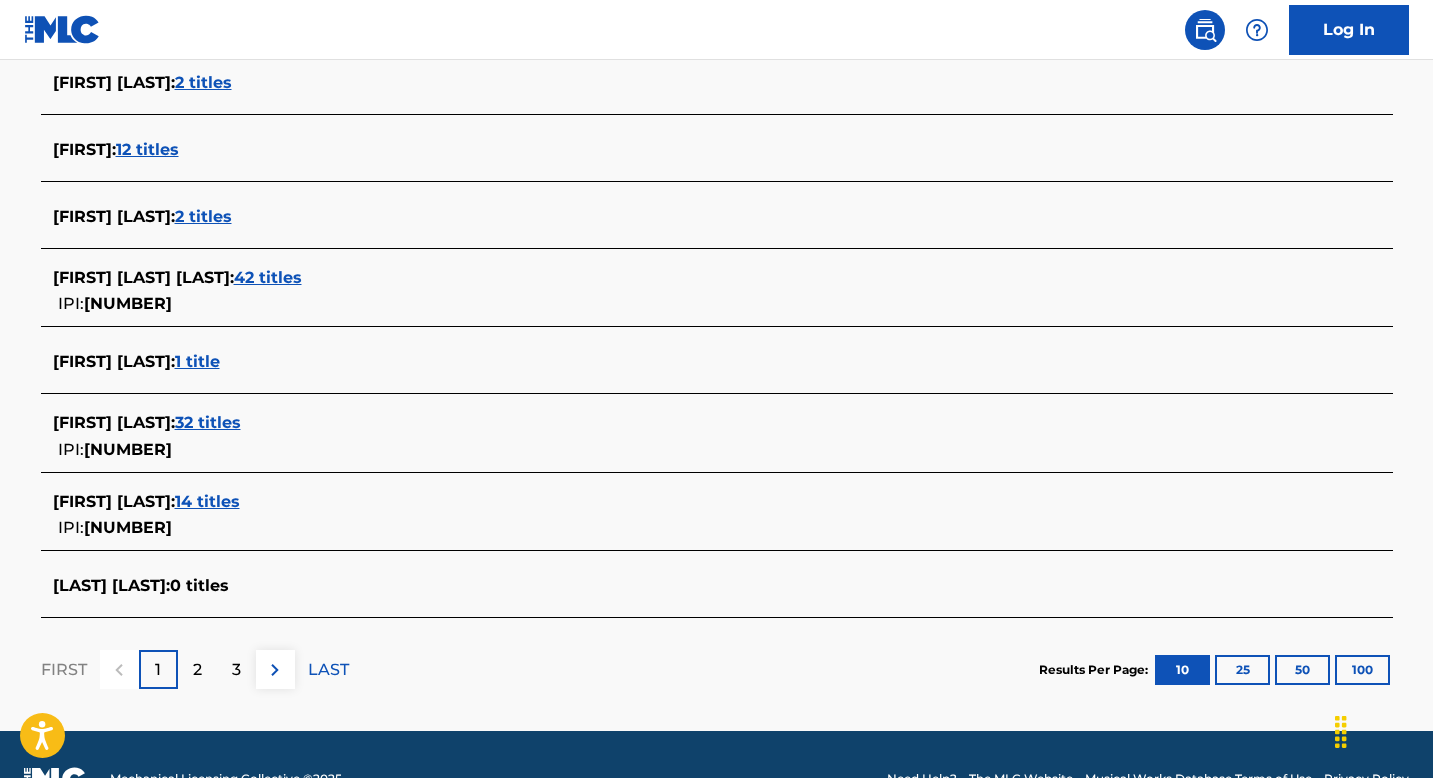 click on "14 titles" at bounding box center [207, 501] 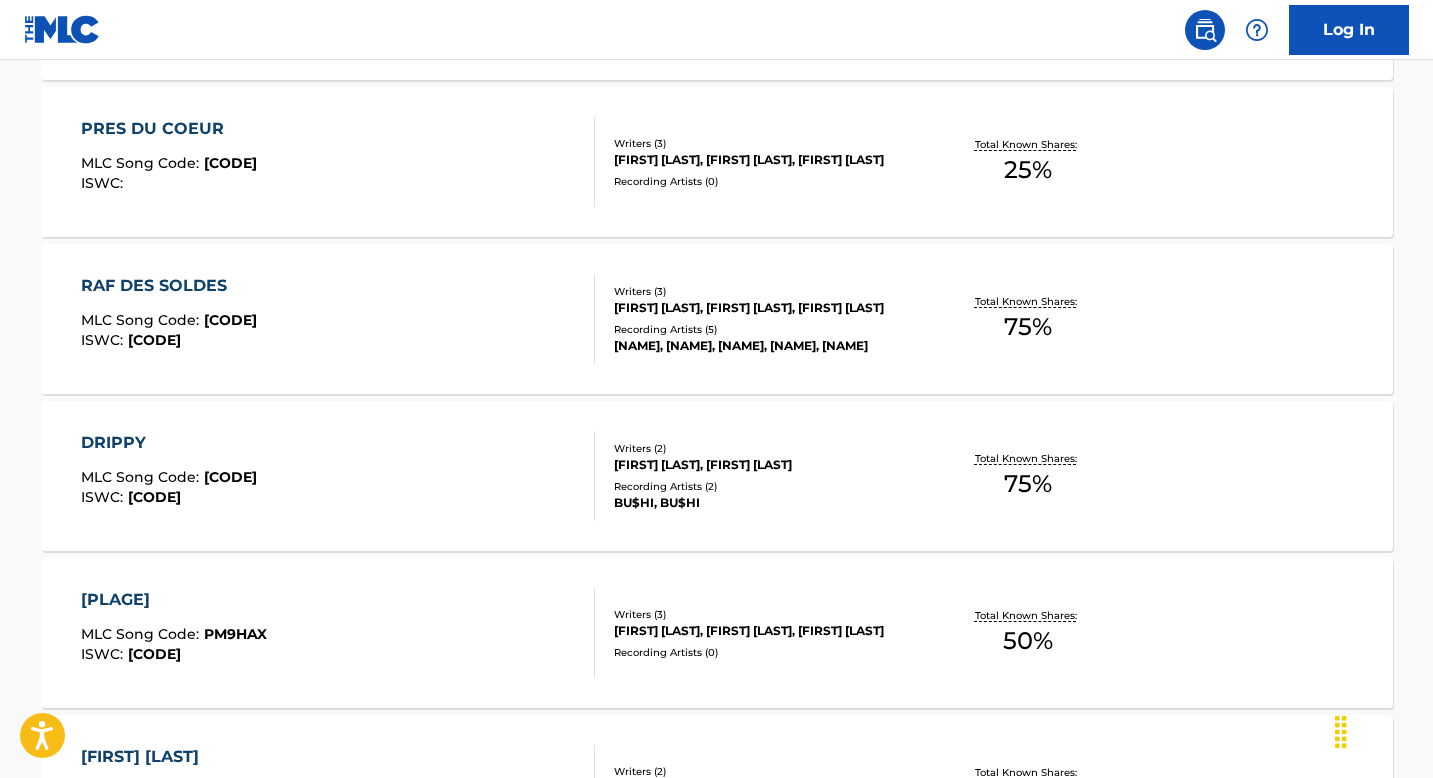 scroll, scrollTop: 1600, scrollLeft: 0, axis: vertical 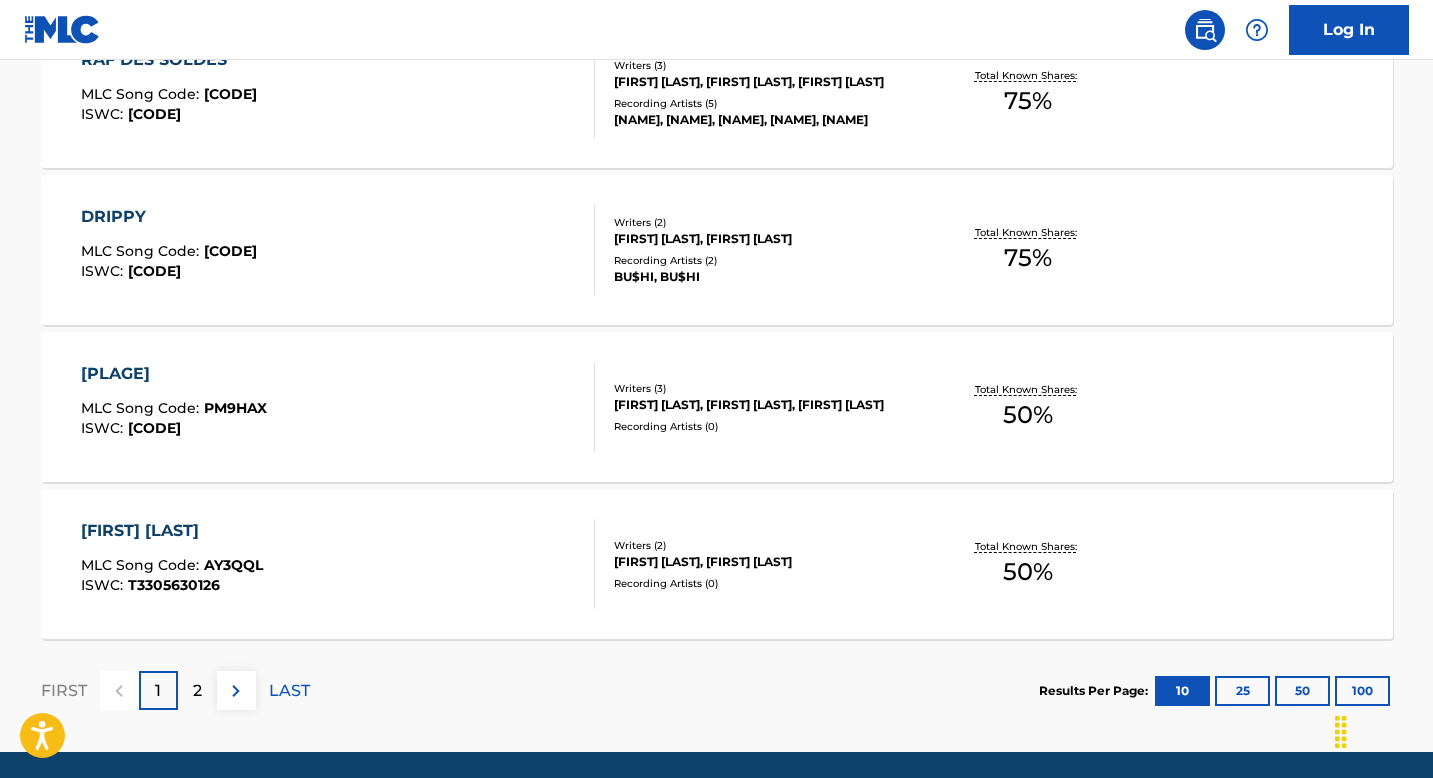 click on "2" at bounding box center [197, 690] 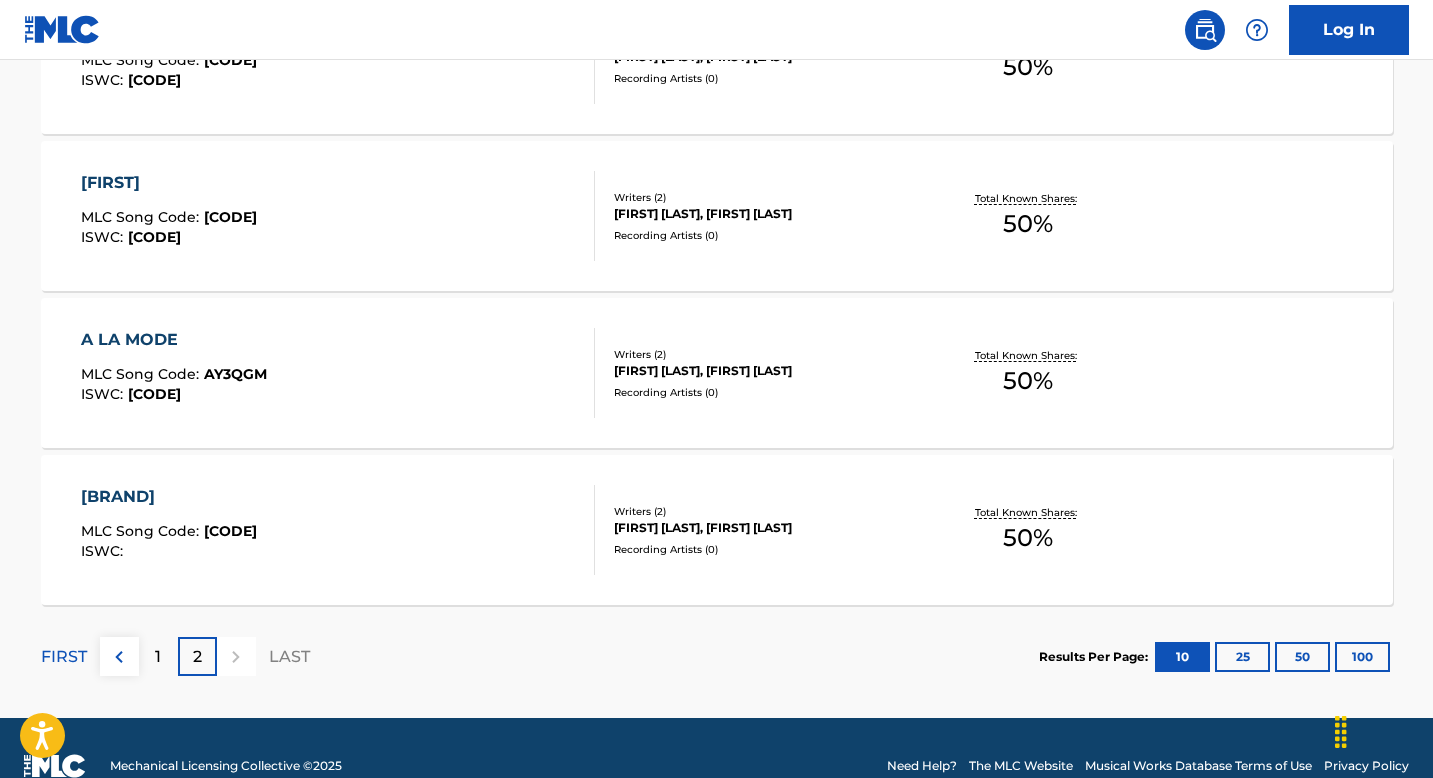 scroll, scrollTop: 728, scrollLeft: 0, axis: vertical 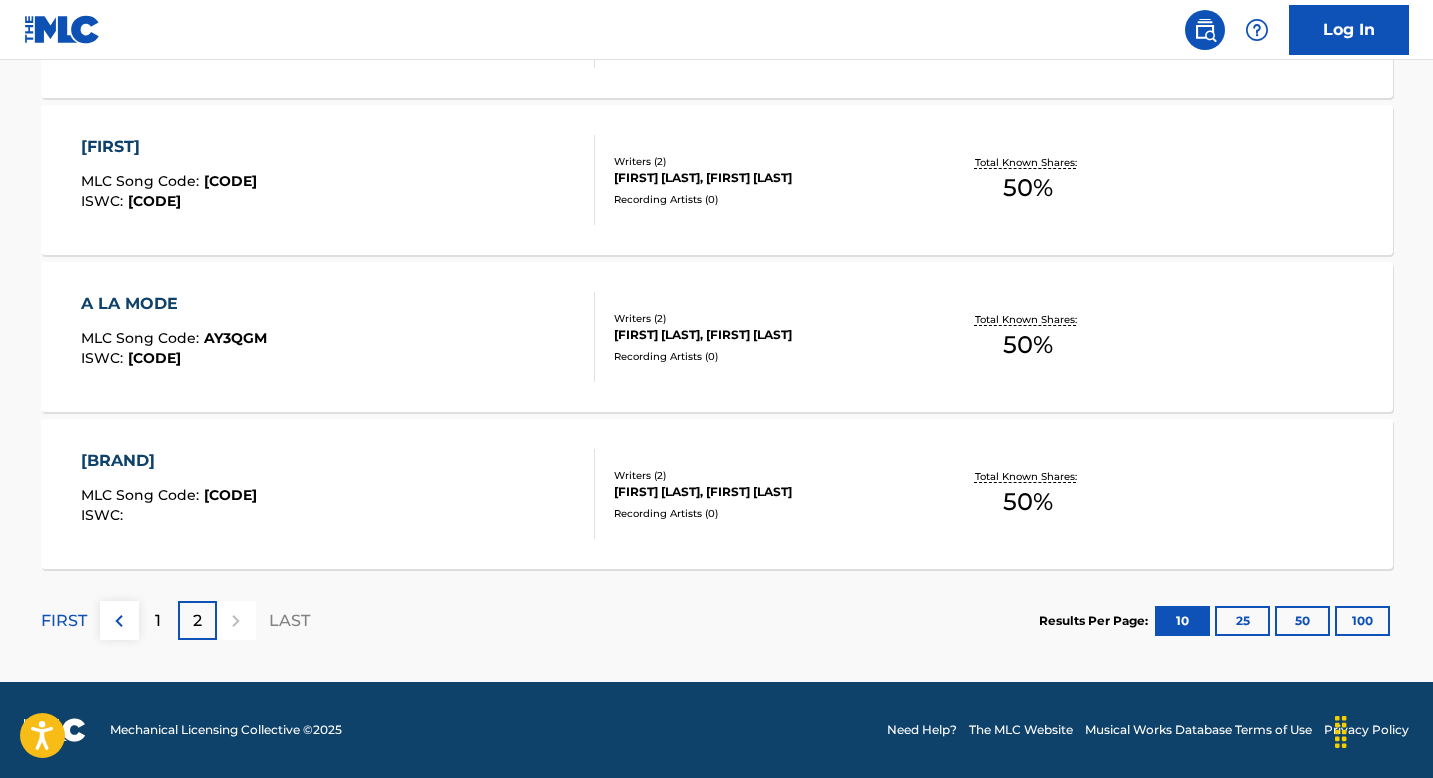 click at bounding box center (236, 620) 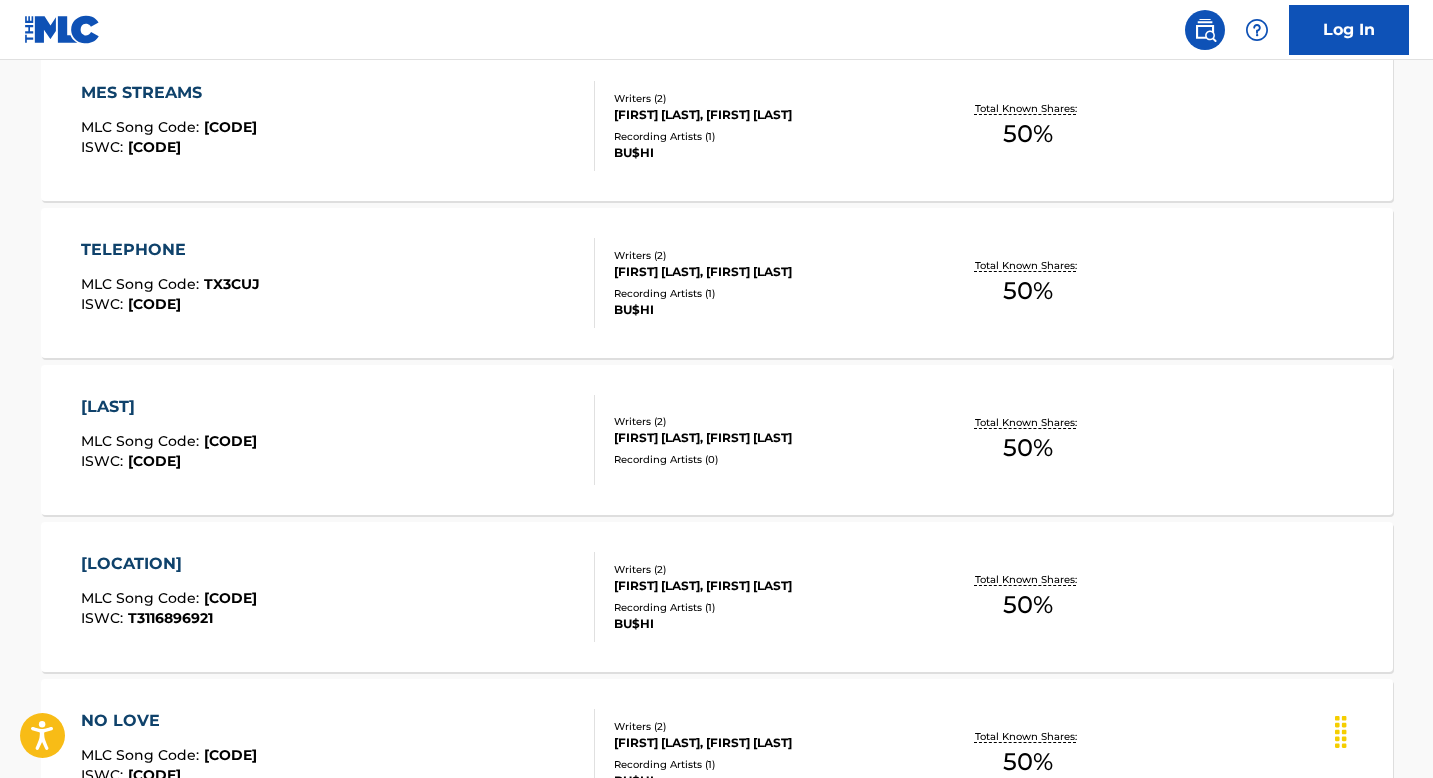scroll, scrollTop: 0, scrollLeft: 0, axis: both 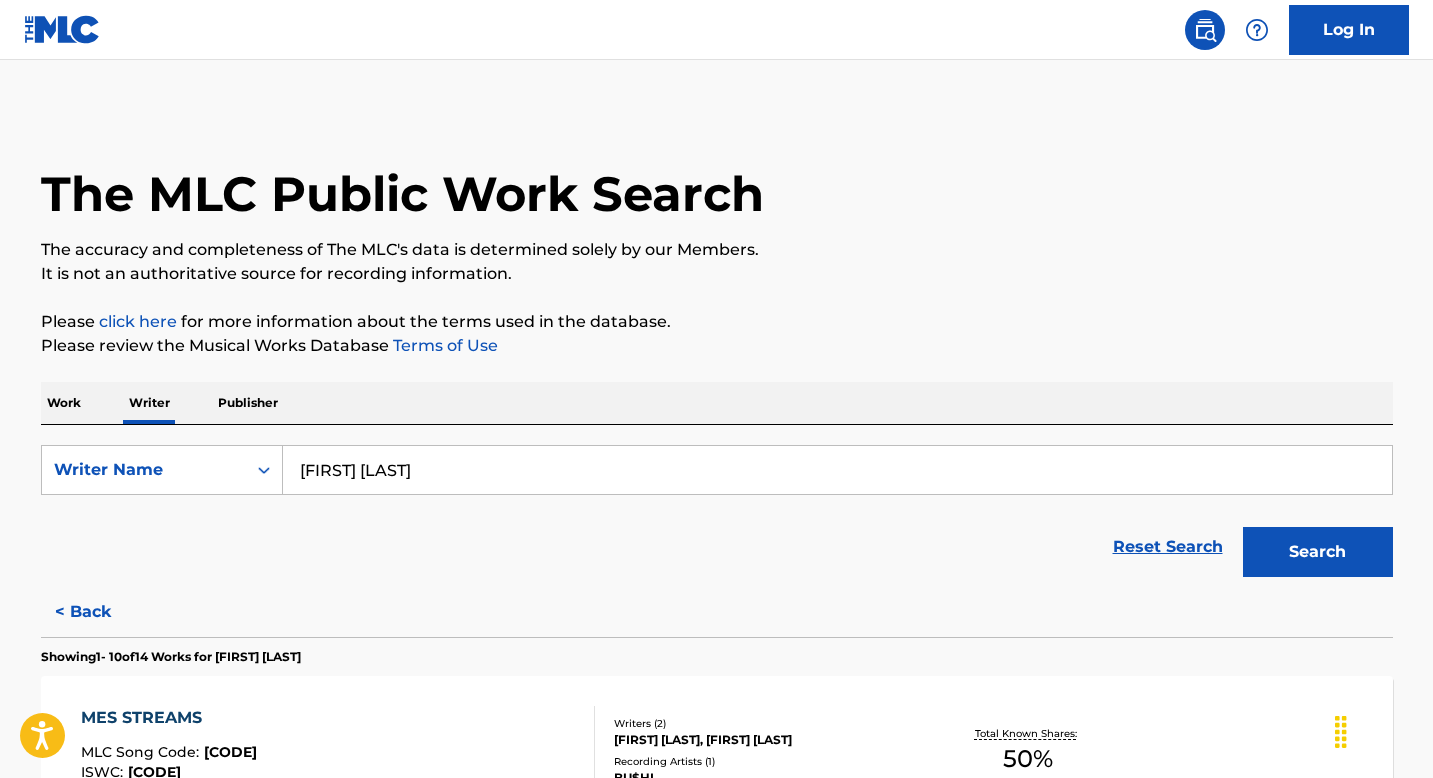 click on "[FIRST] [LAST]" at bounding box center (837, 470) 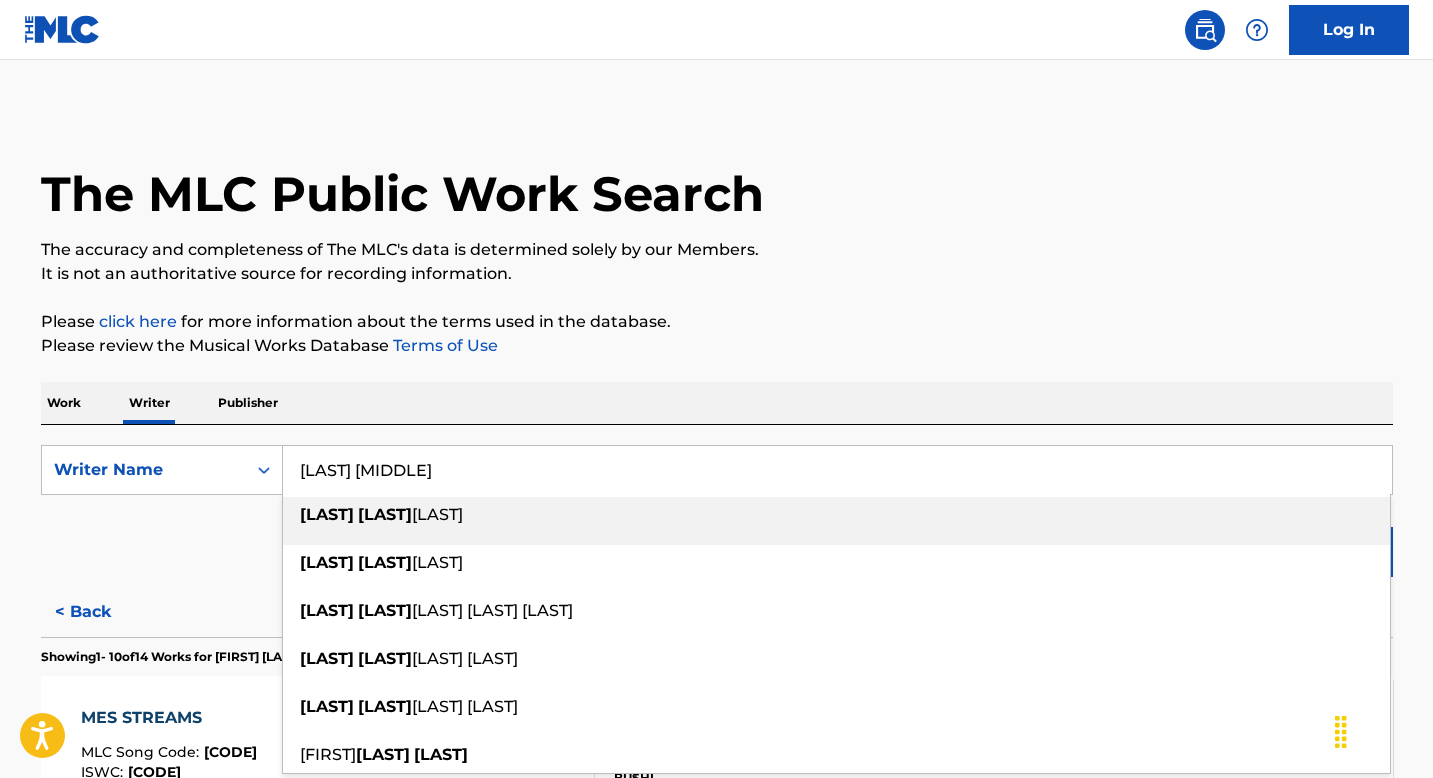 click on "[LAST]" at bounding box center (437, 514) 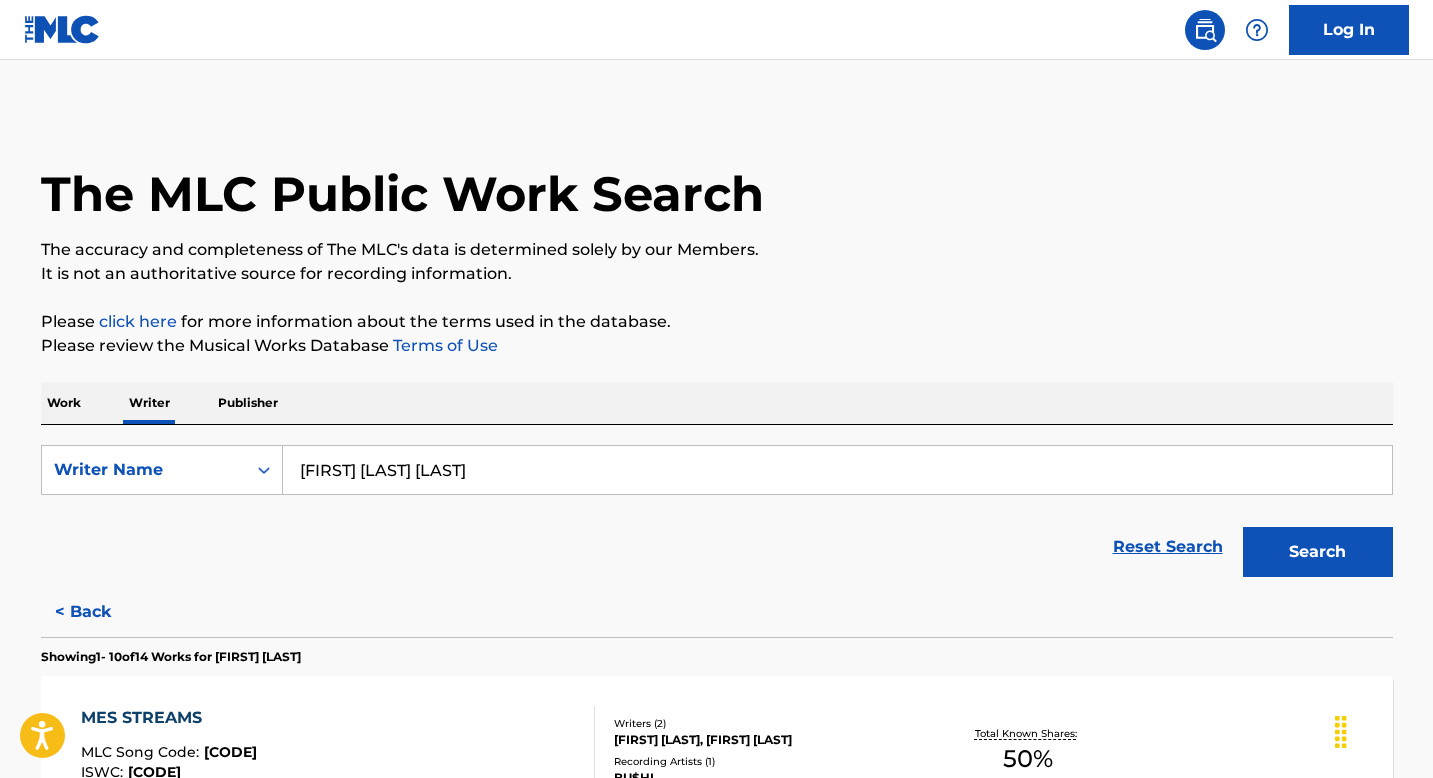 click on "Search" at bounding box center (1318, 552) 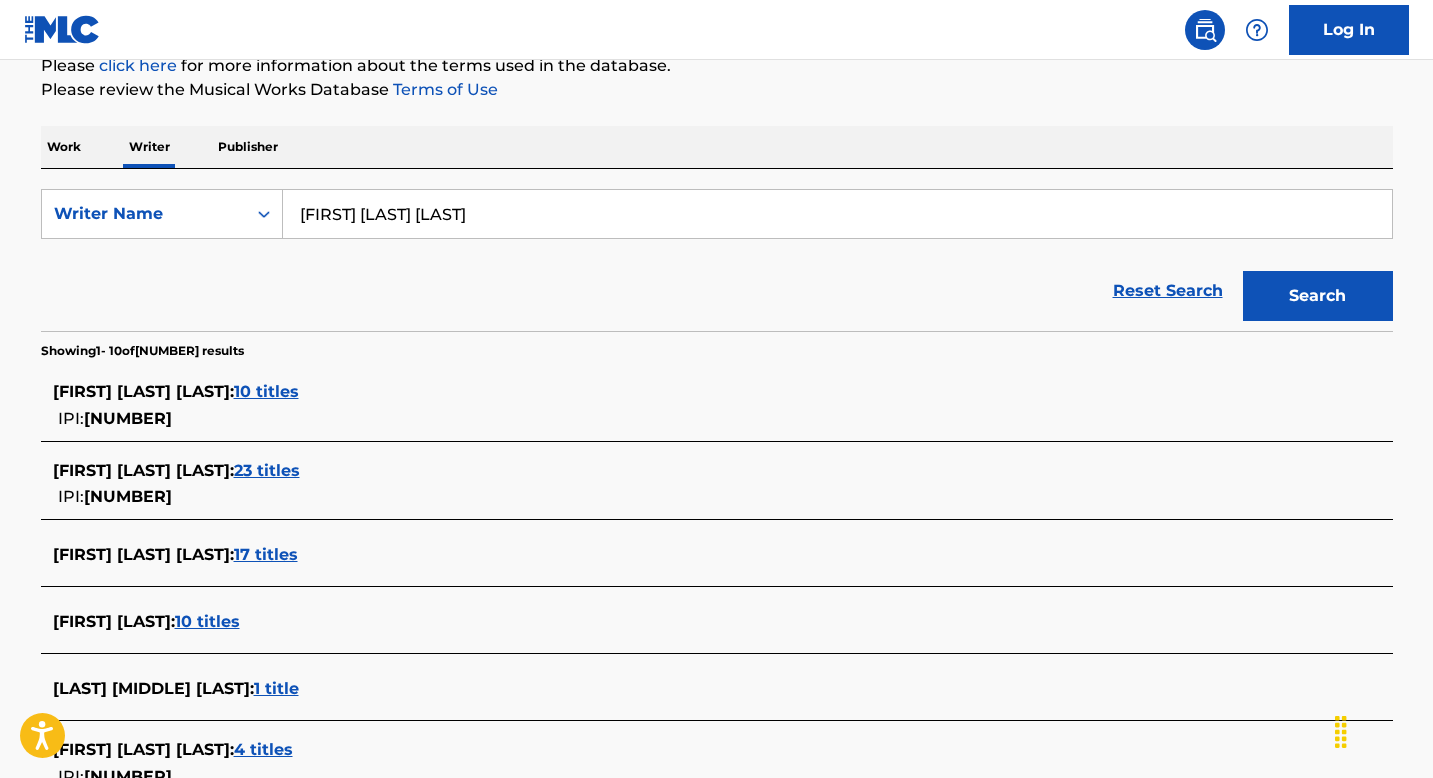 scroll, scrollTop: 259, scrollLeft: 0, axis: vertical 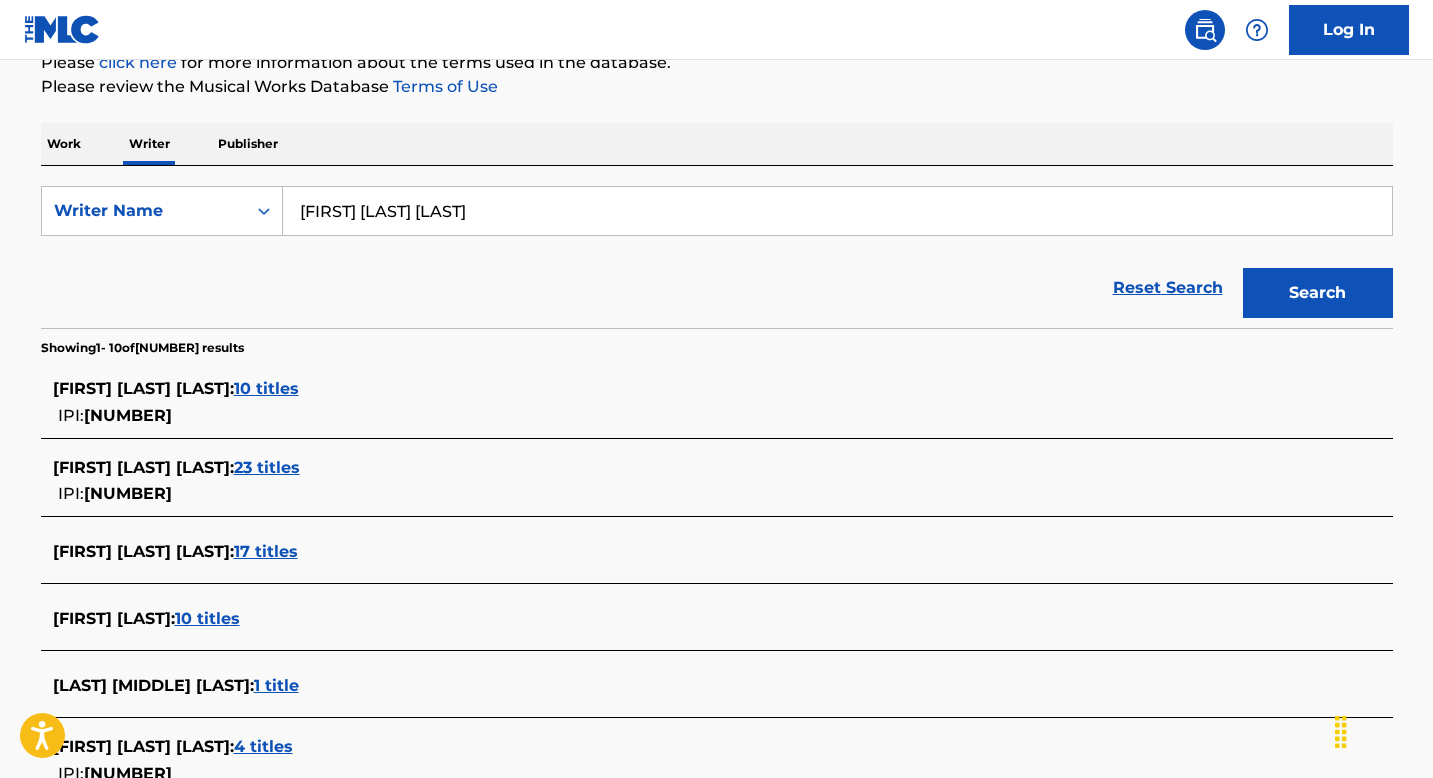 click on "23 titles" at bounding box center [267, 467] 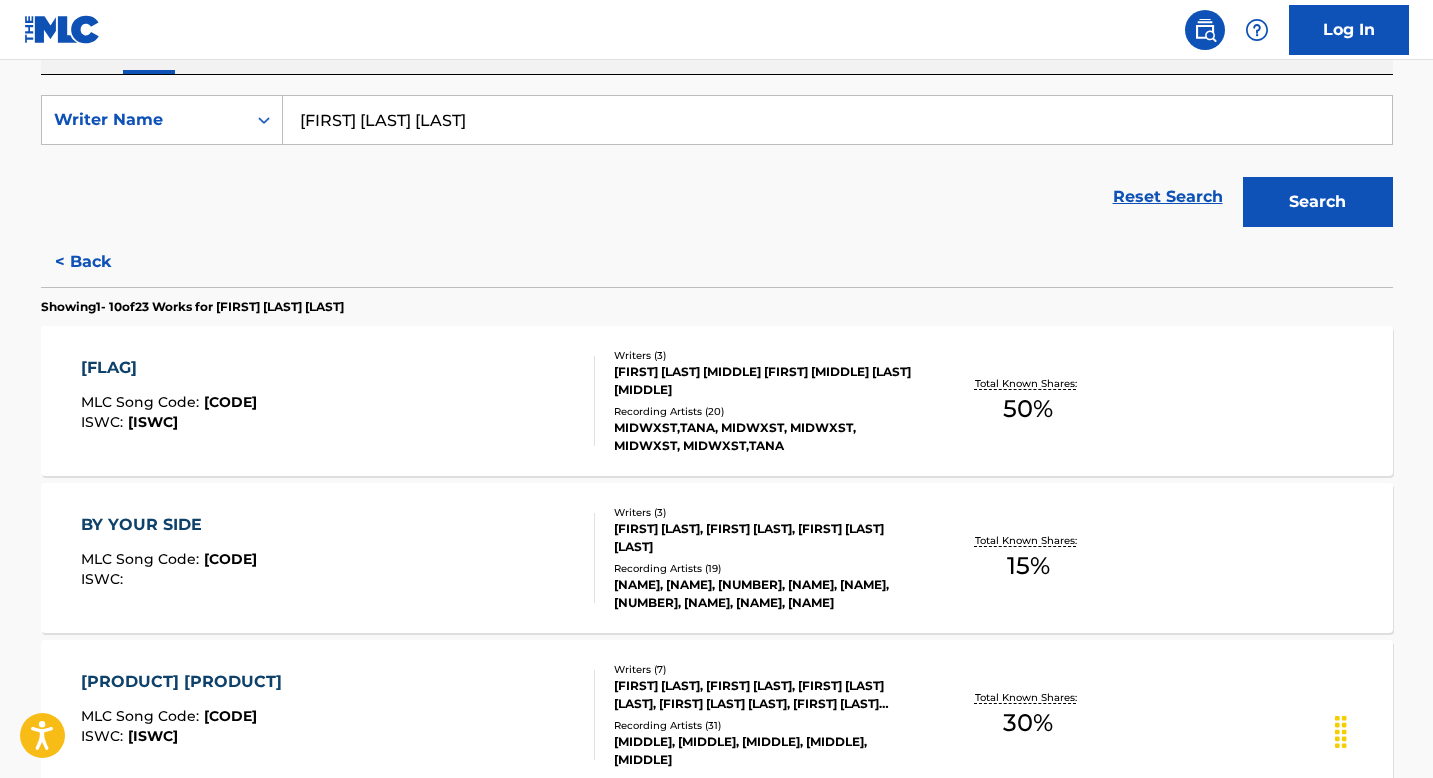 scroll, scrollTop: 364, scrollLeft: 0, axis: vertical 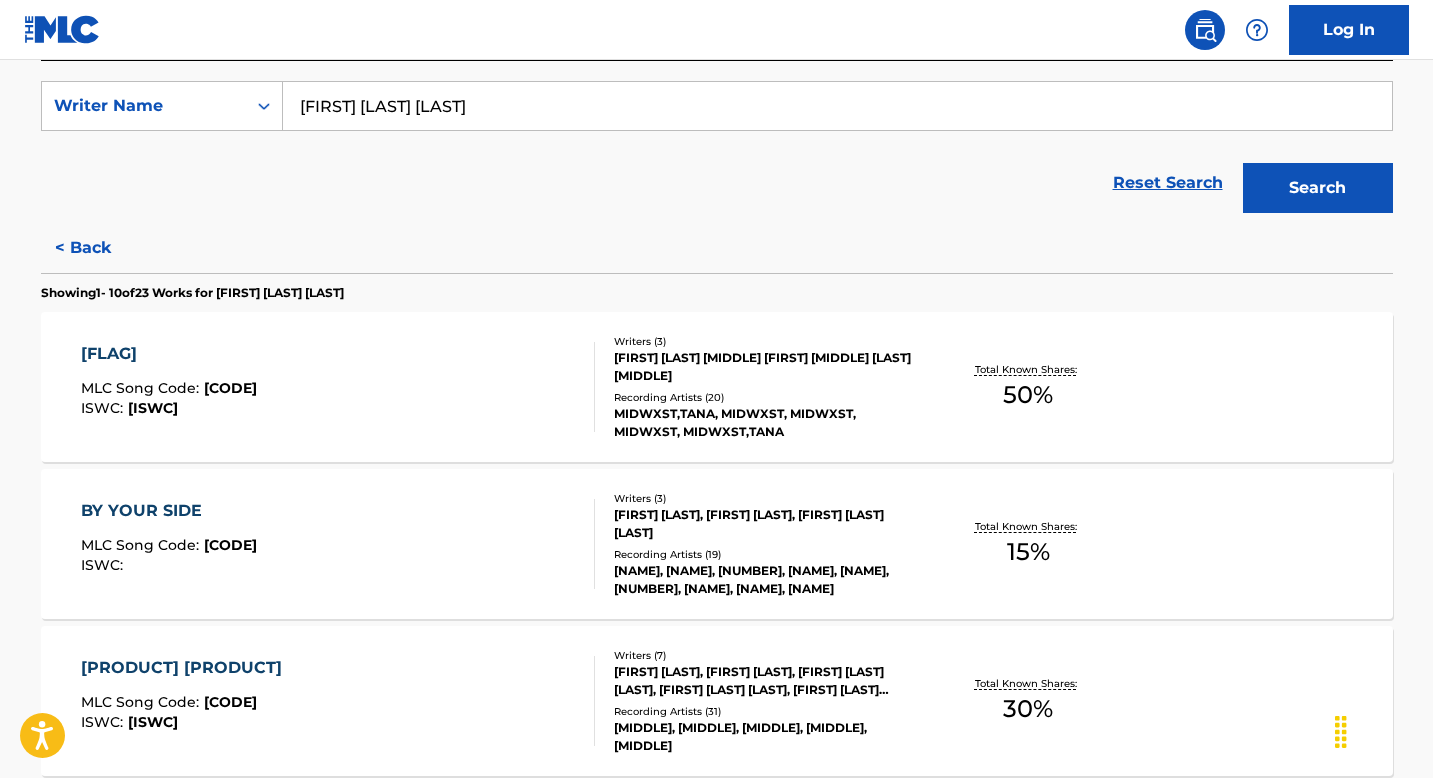 click on "[FLAG]" at bounding box center (169, 354) 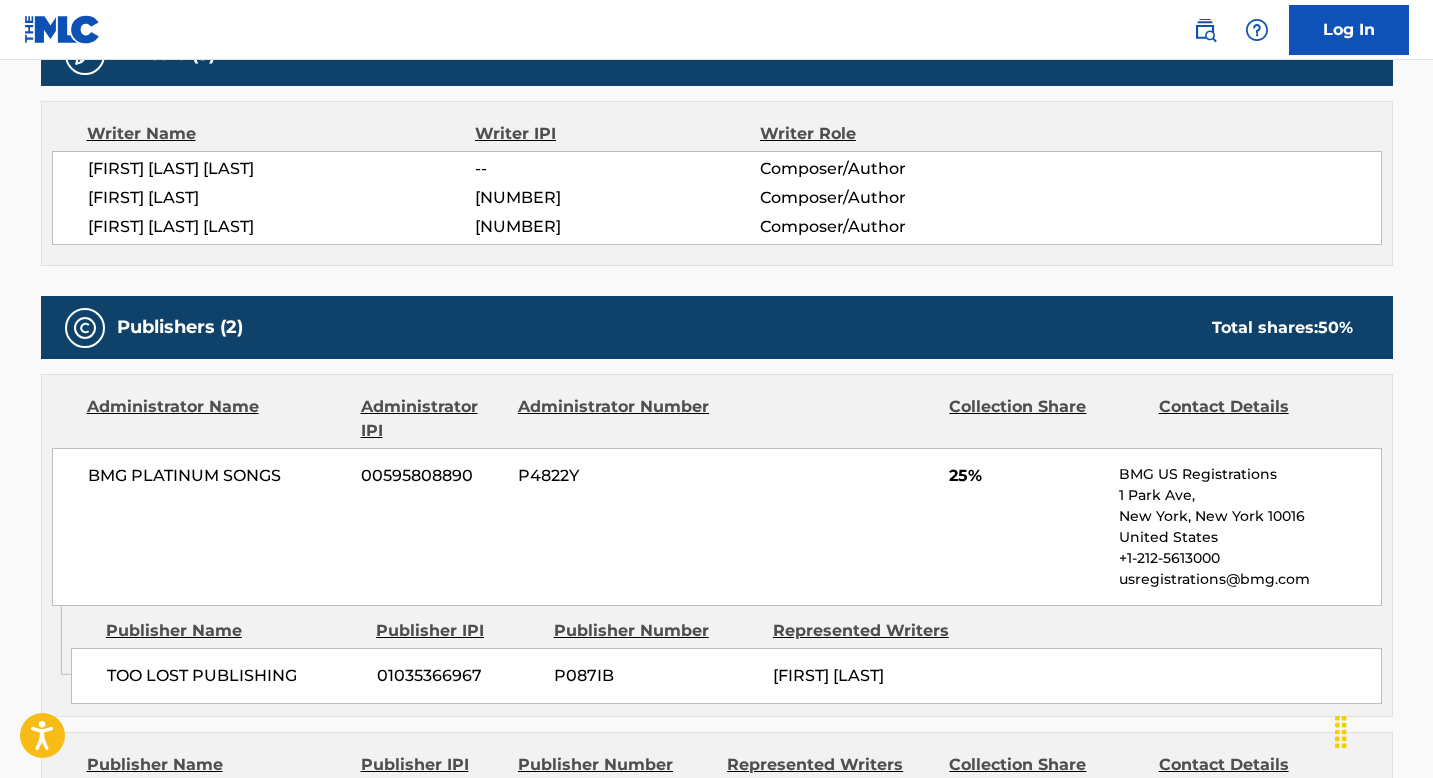 scroll, scrollTop: 683, scrollLeft: 0, axis: vertical 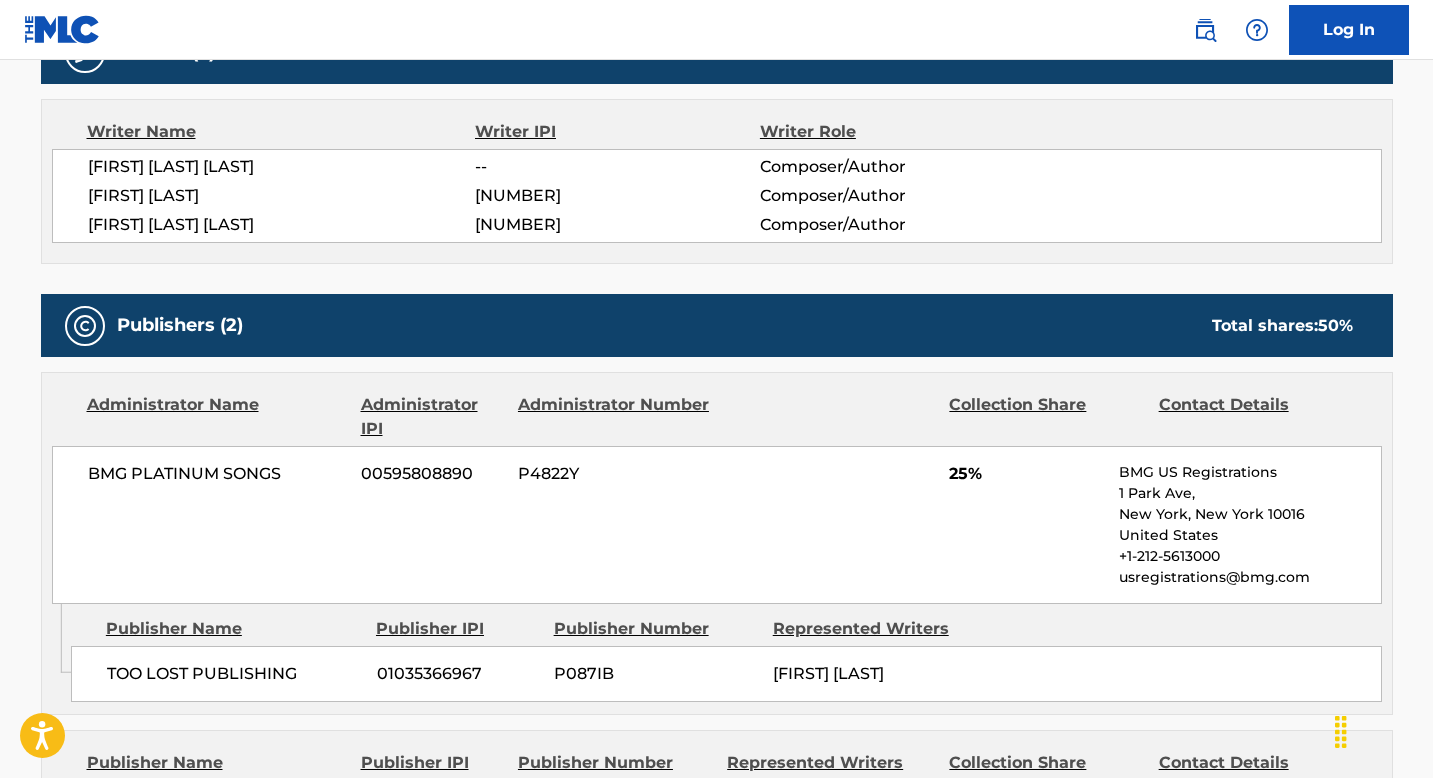 drag, startPoint x: 471, startPoint y: 223, endPoint x: 579, endPoint y: 225, distance: 108.01852 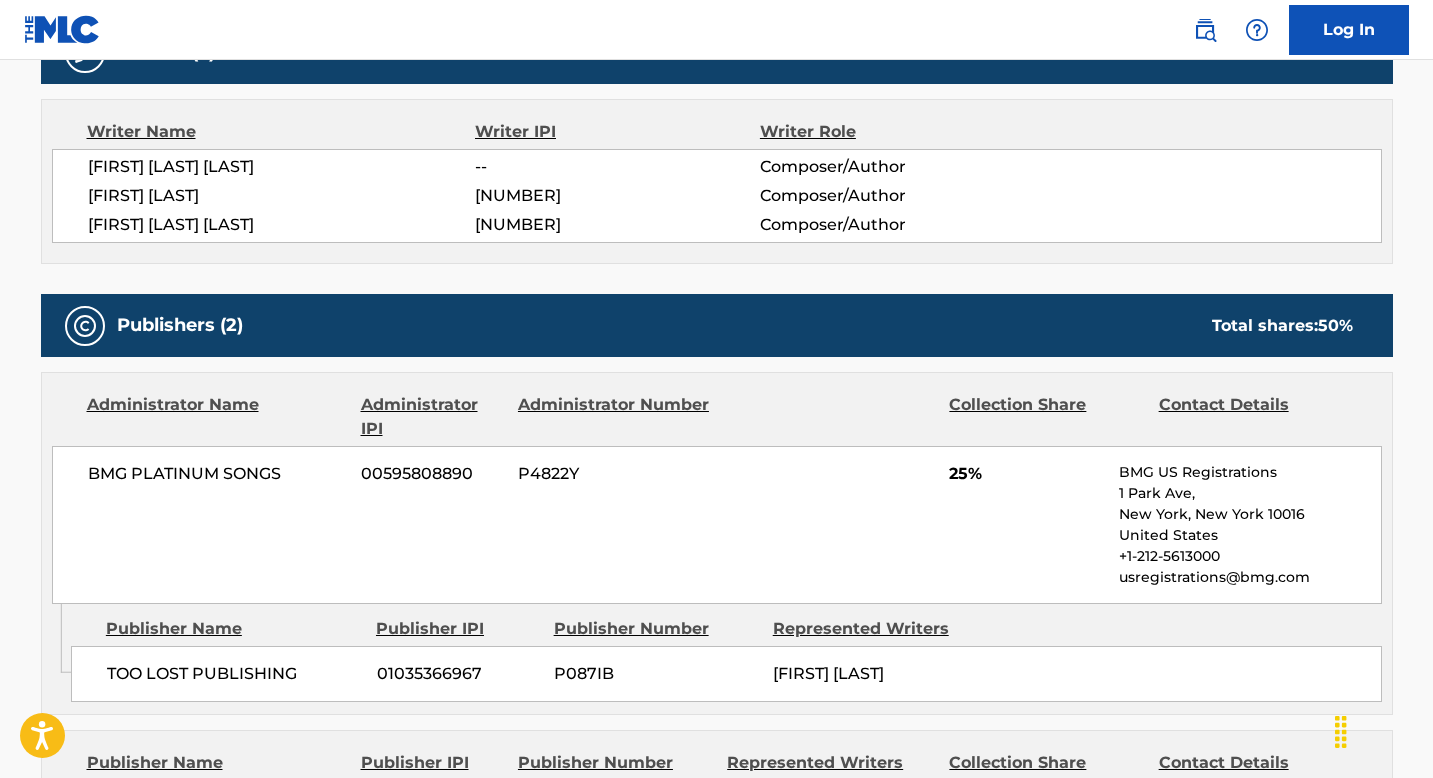 scroll, scrollTop: 0, scrollLeft: 0, axis: both 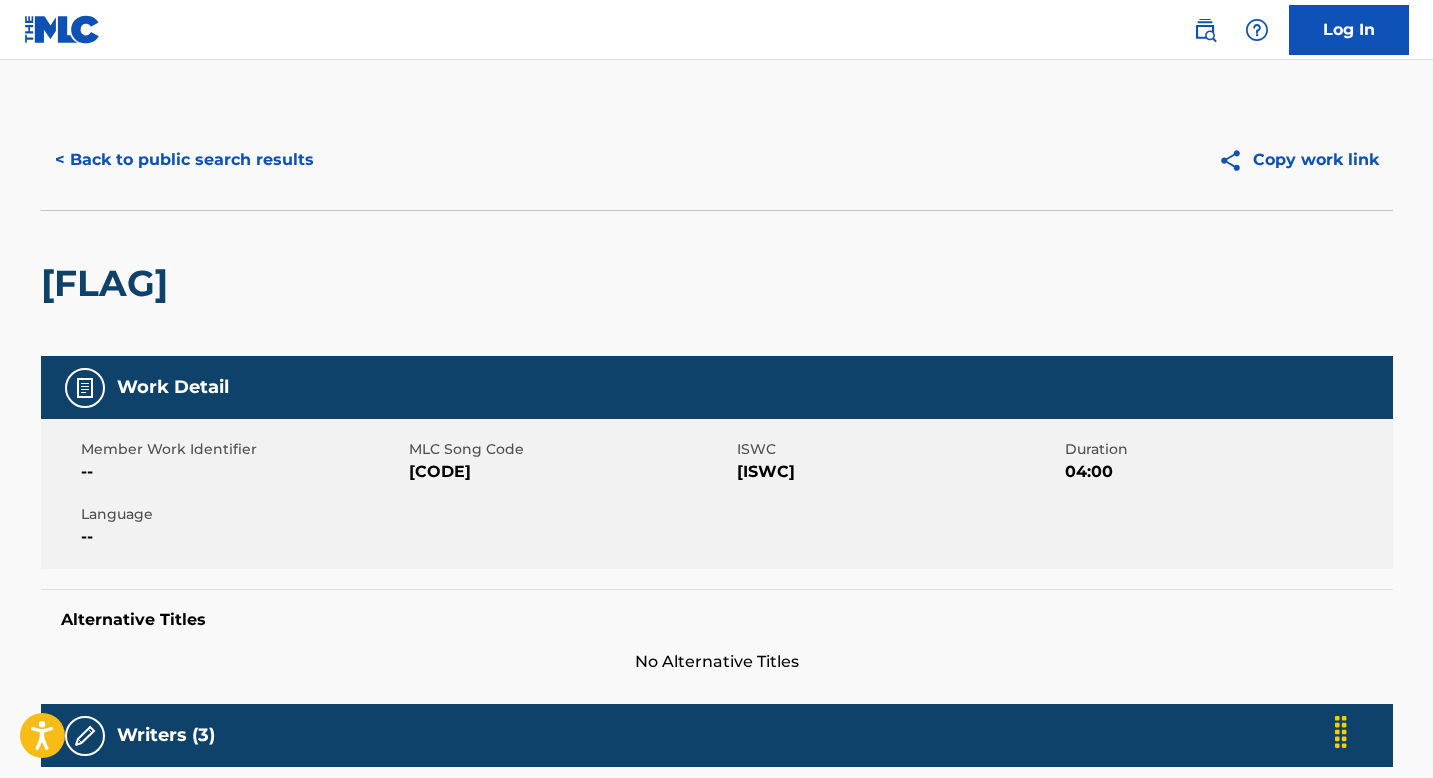 click on "< Back to public search results" at bounding box center [184, 160] 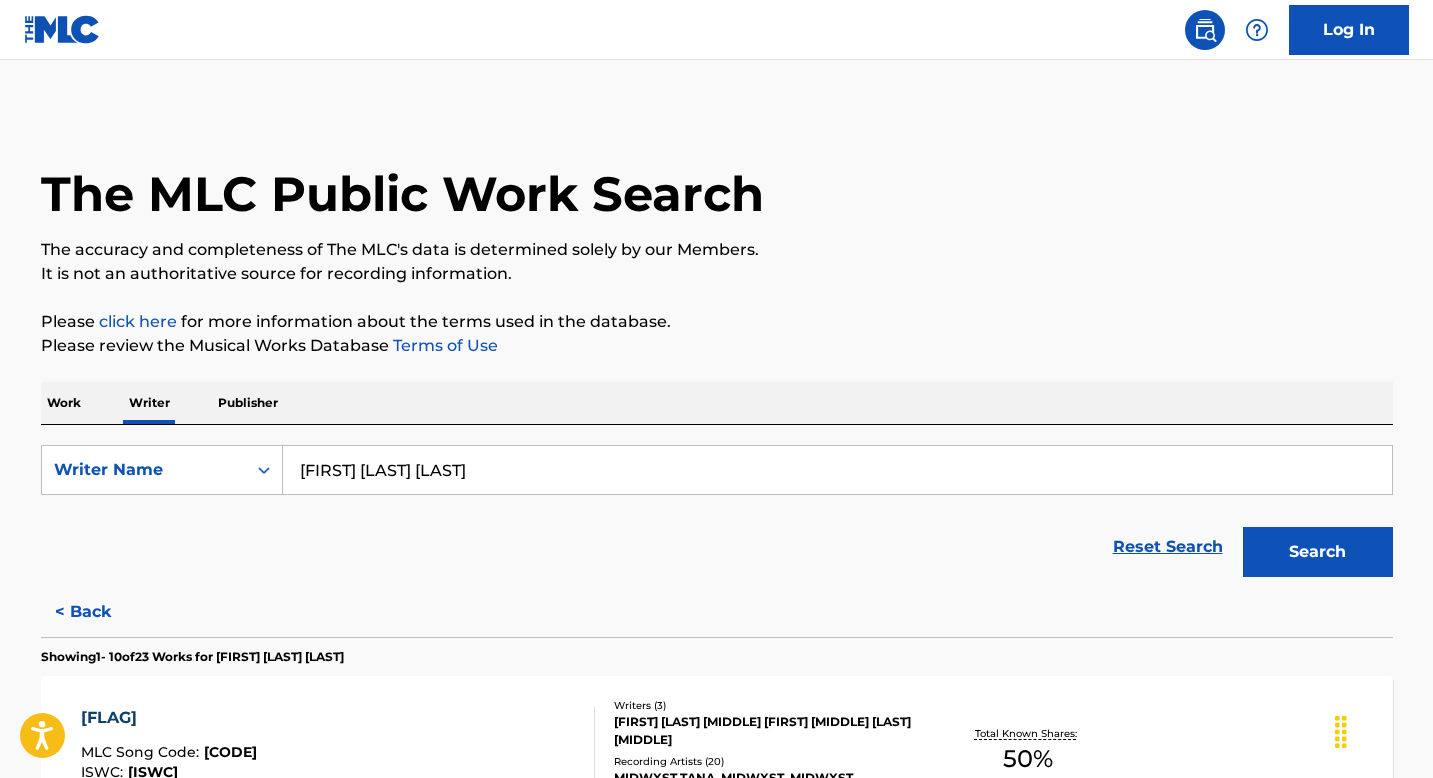click on "[FIRST] [LAST] [LAST]" at bounding box center [837, 470] 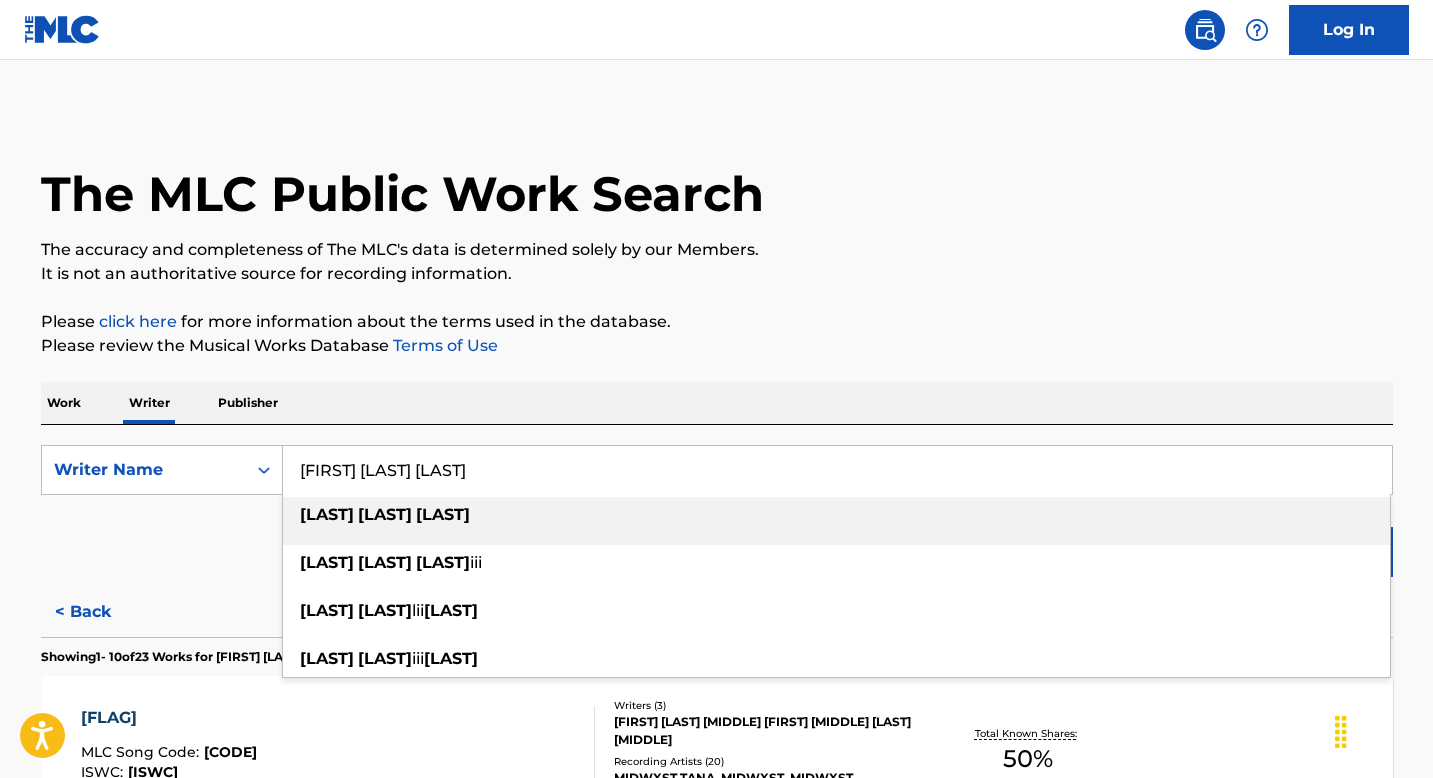 paste on "[LAST]" 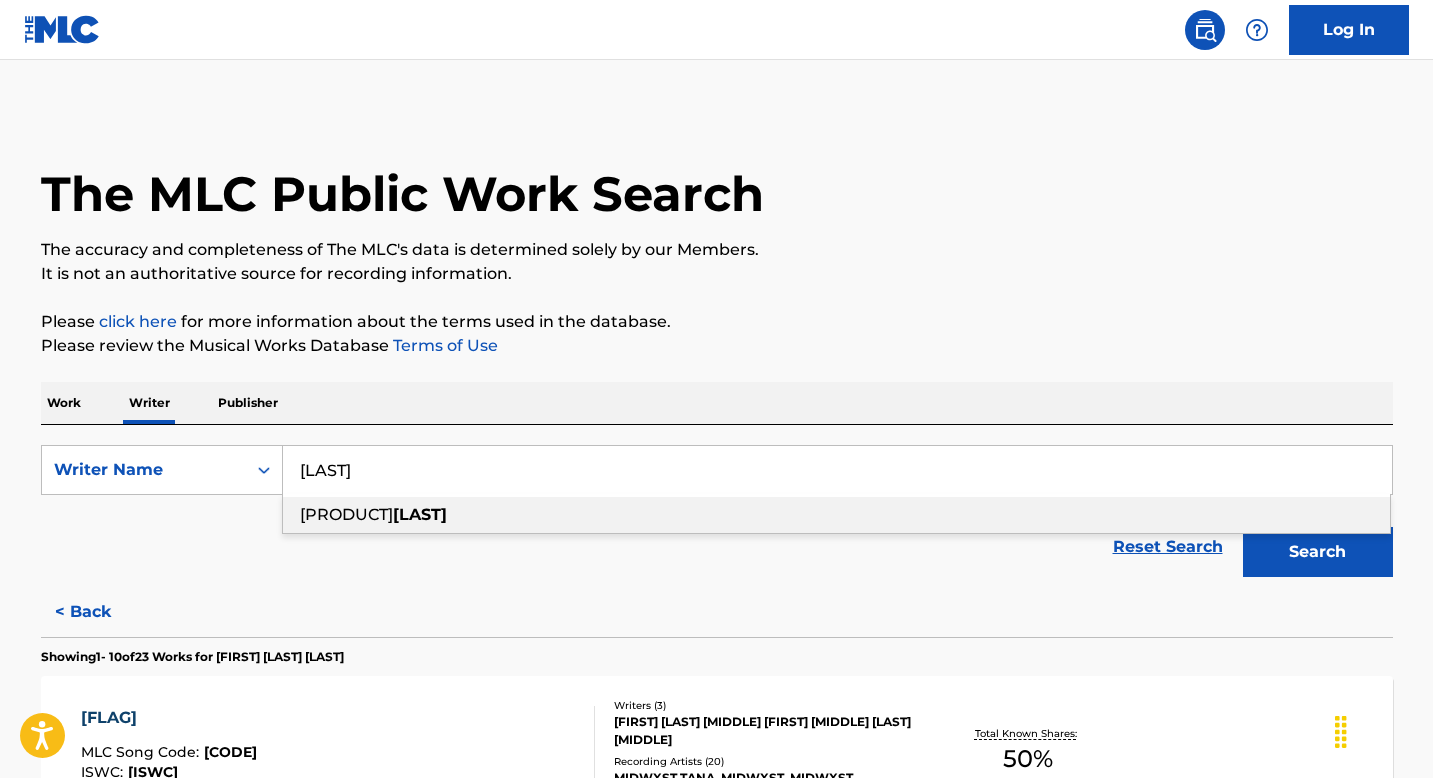 paste on "W" 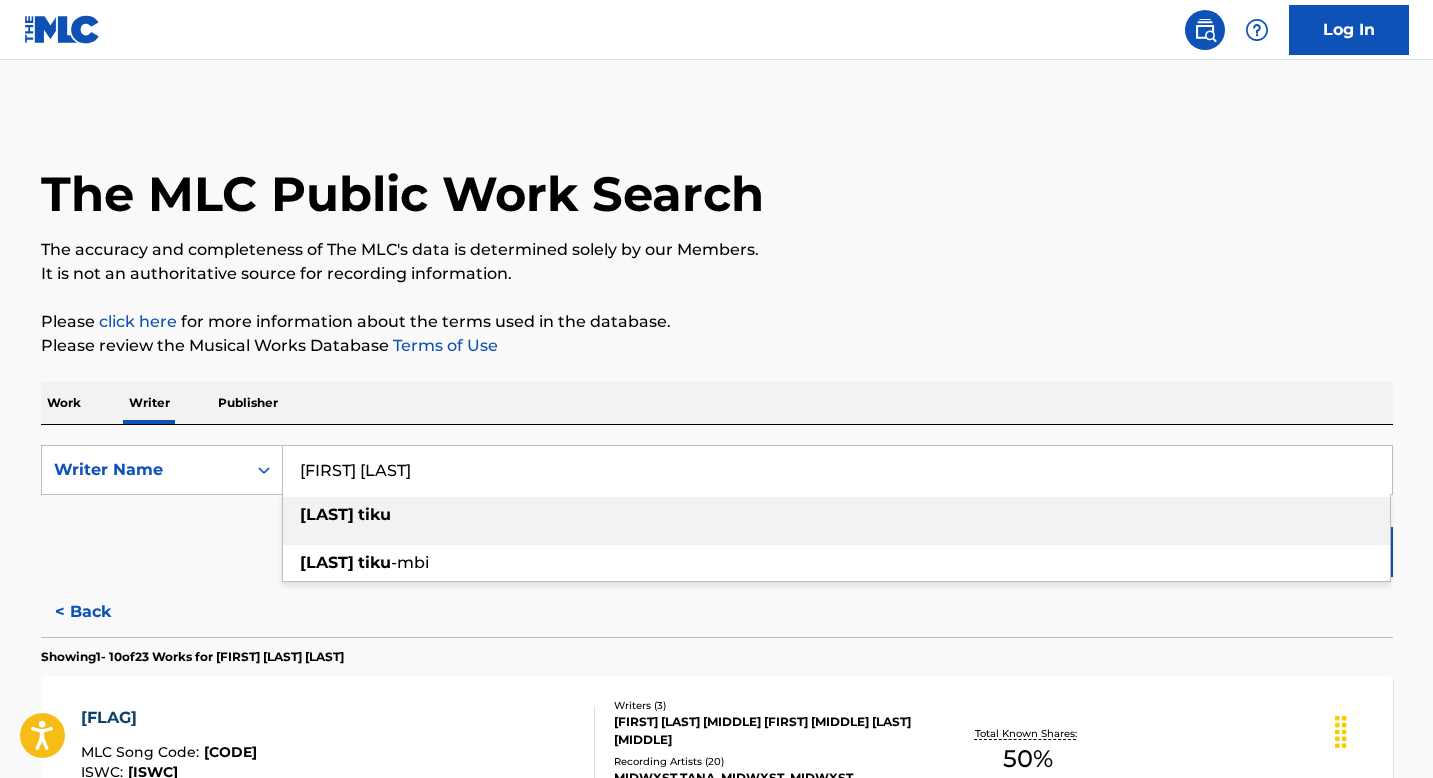 click on "tiku" at bounding box center (374, 514) 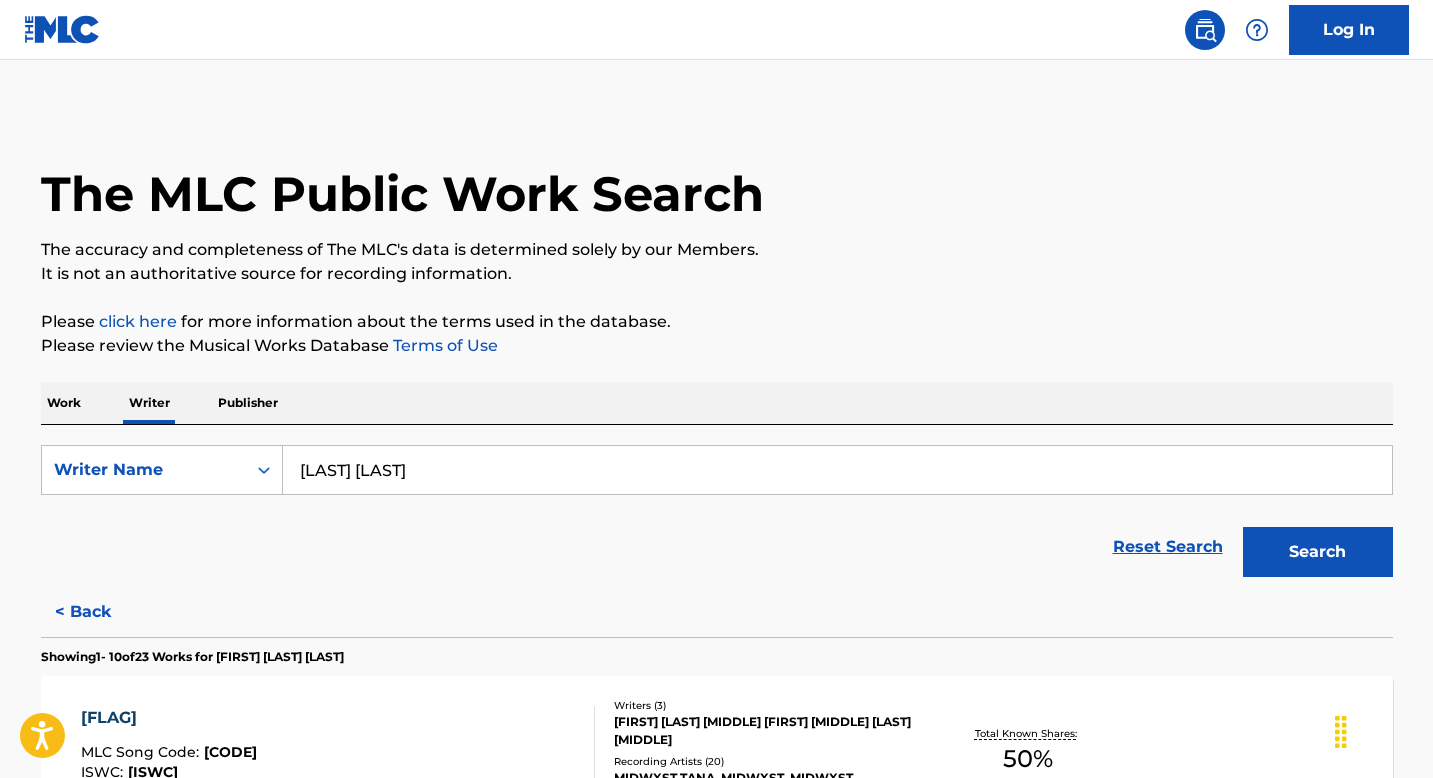 click on "Search" at bounding box center [1318, 552] 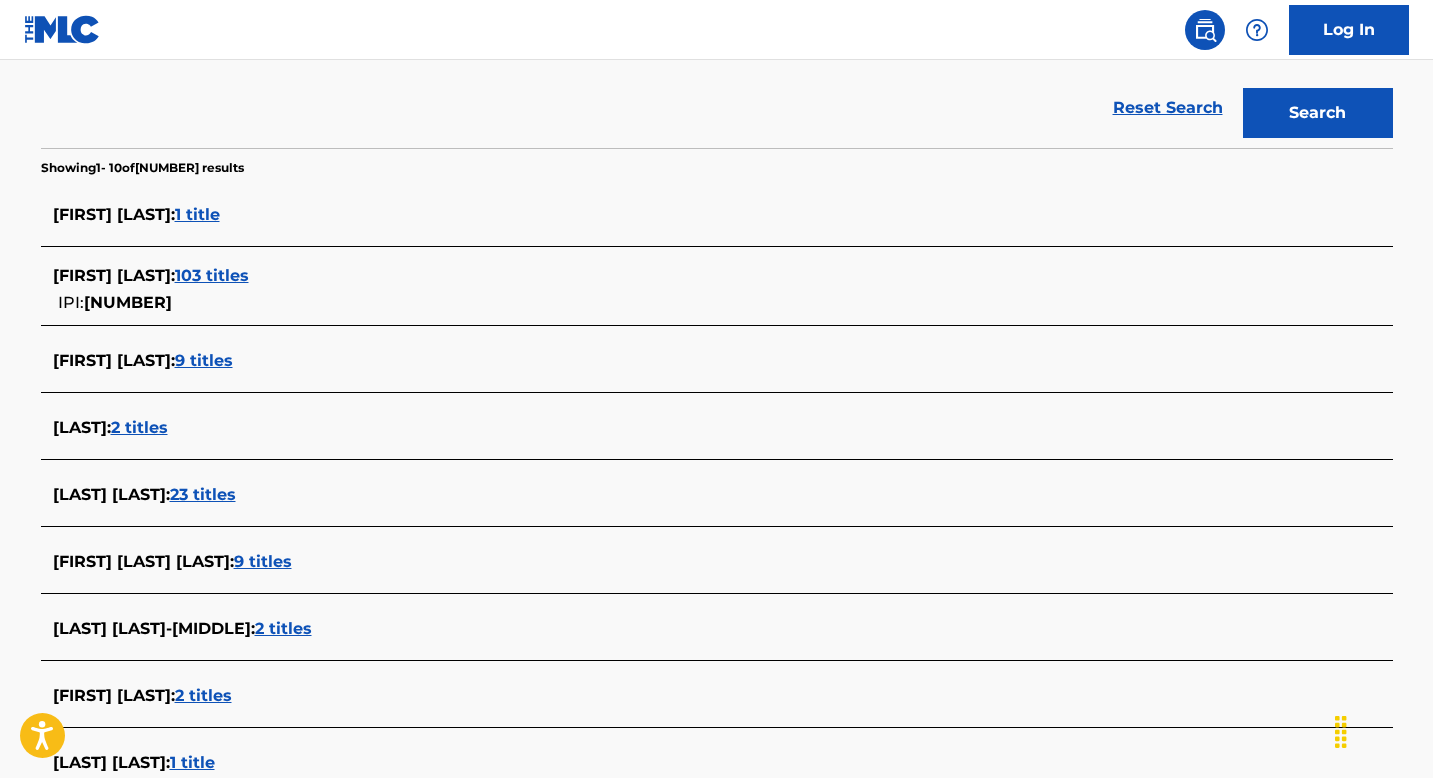 scroll, scrollTop: 441, scrollLeft: 0, axis: vertical 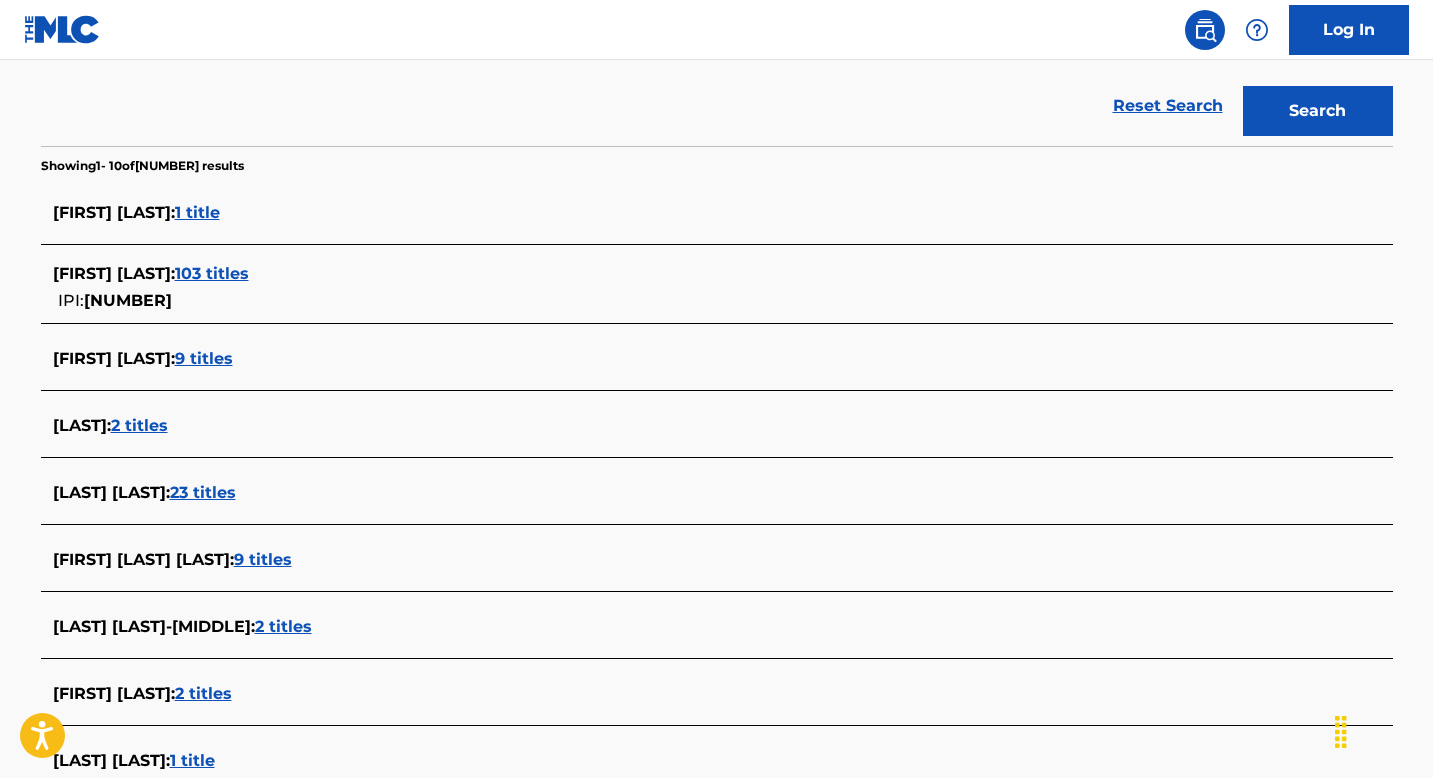 click on "23 titles" at bounding box center (203, 492) 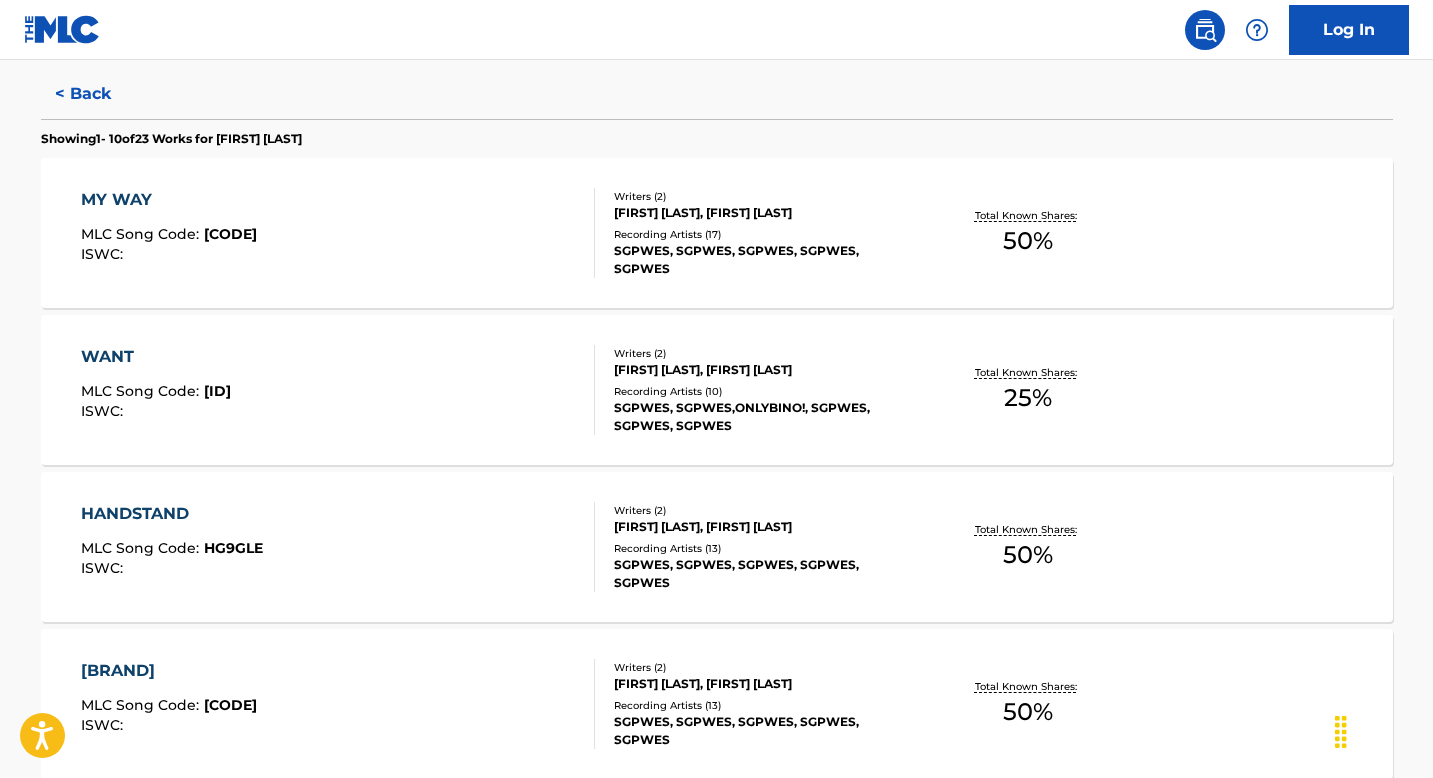 scroll, scrollTop: 232, scrollLeft: 0, axis: vertical 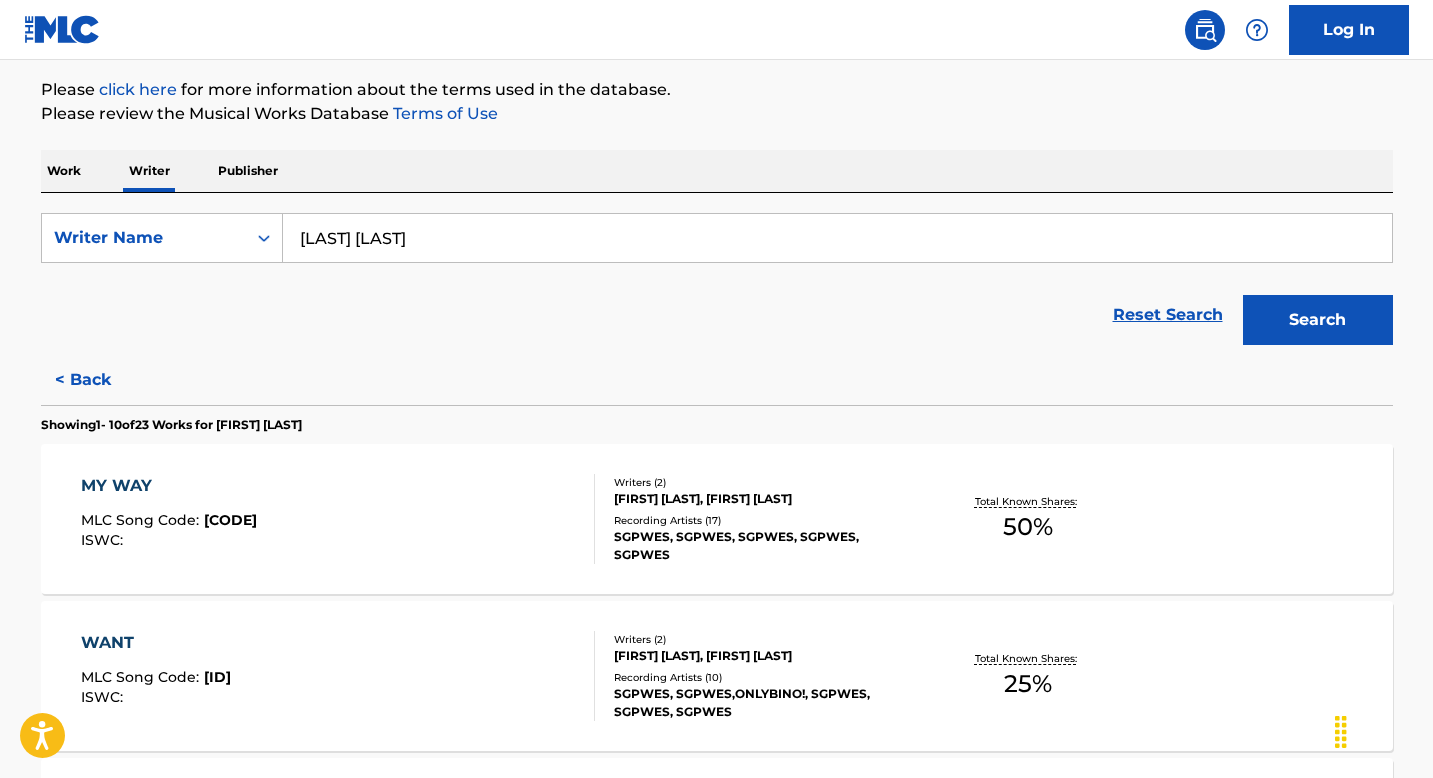 click on "Work" at bounding box center [64, 171] 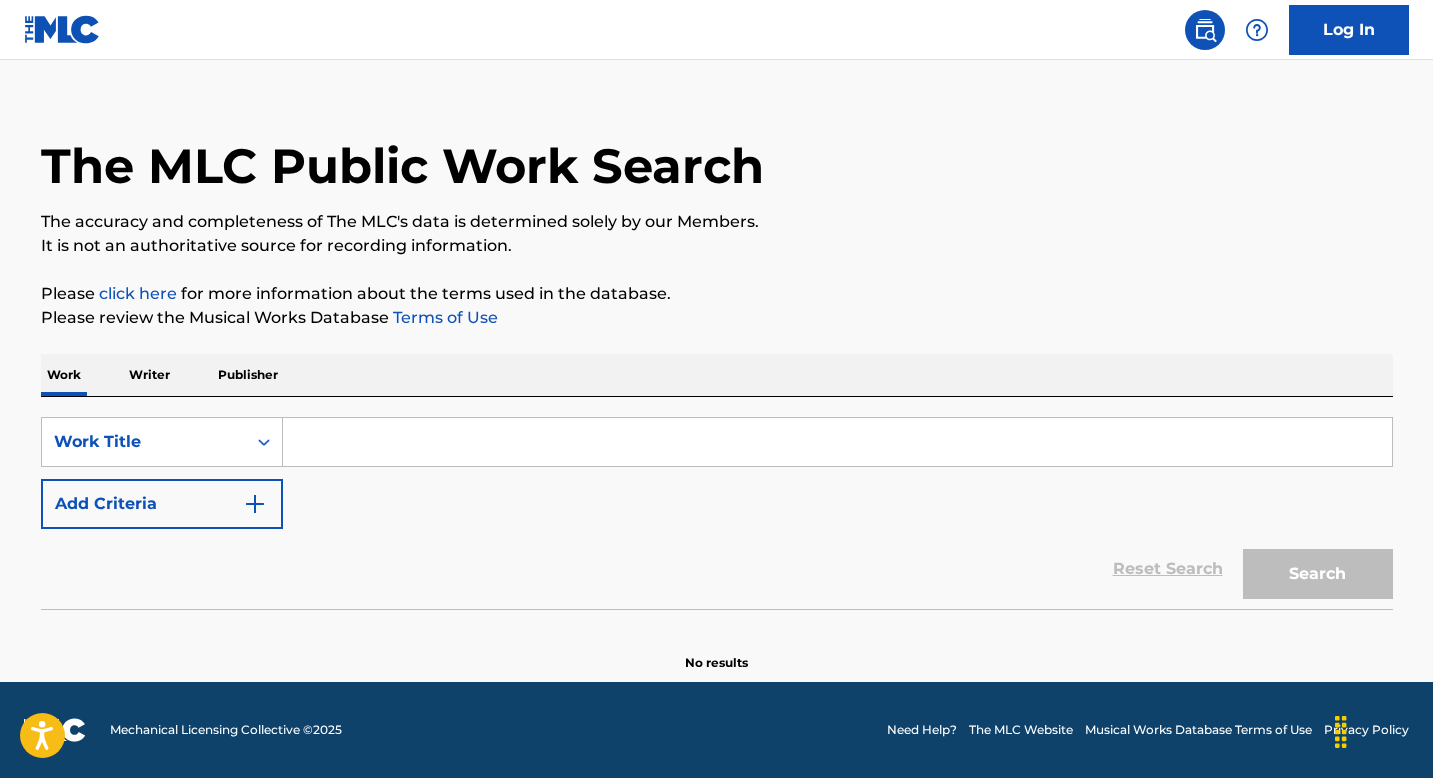 scroll, scrollTop: 0, scrollLeft: 0, axis: both 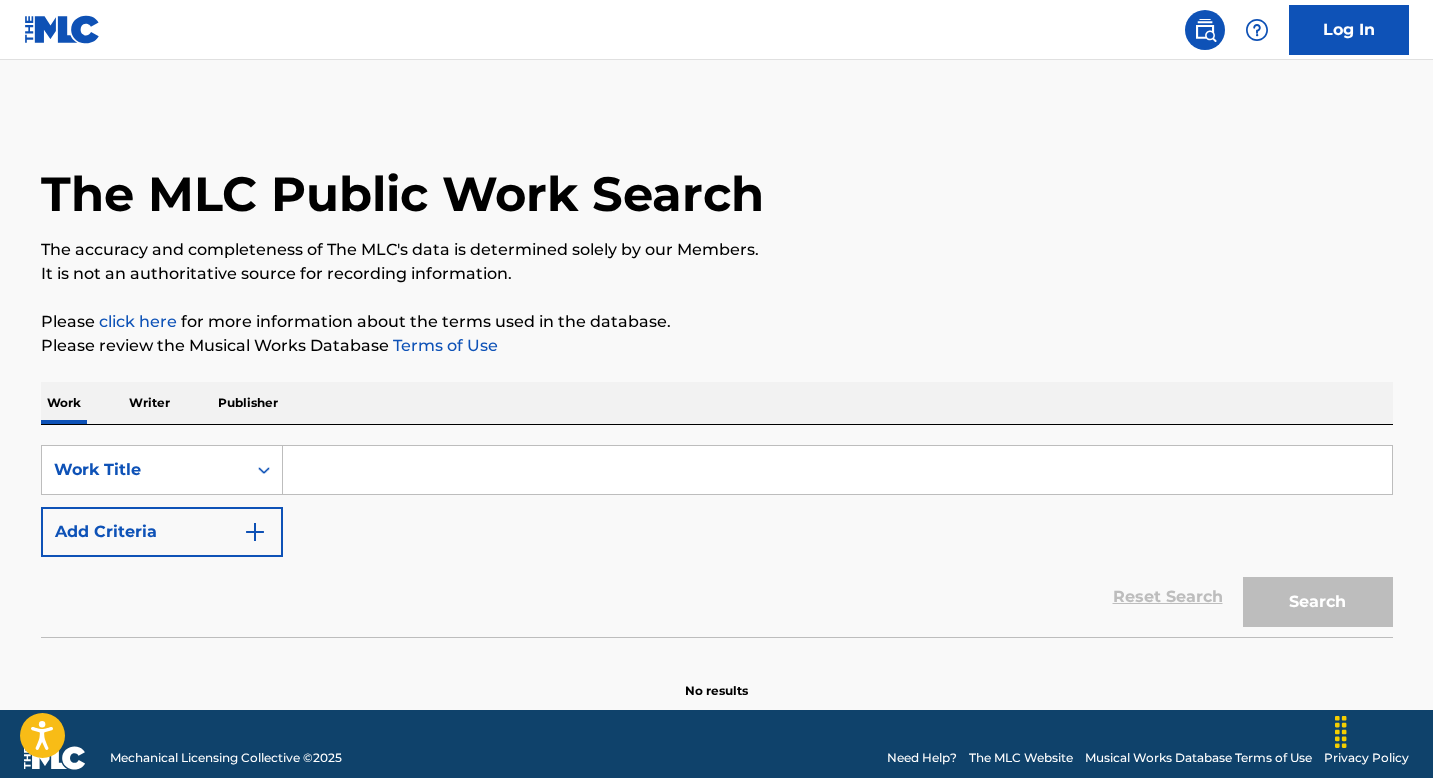click at bounding box center [837, 470] 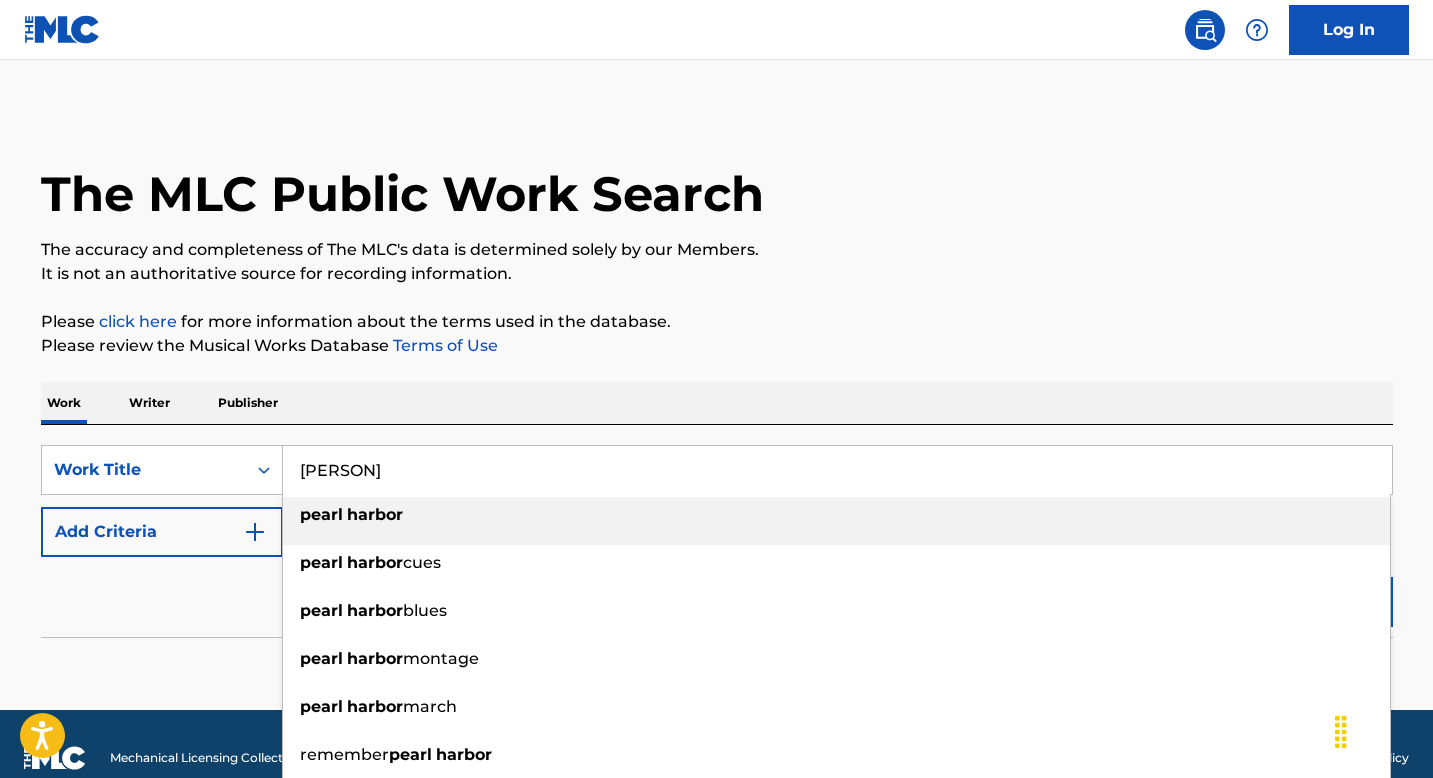 type on "[PERSON]" 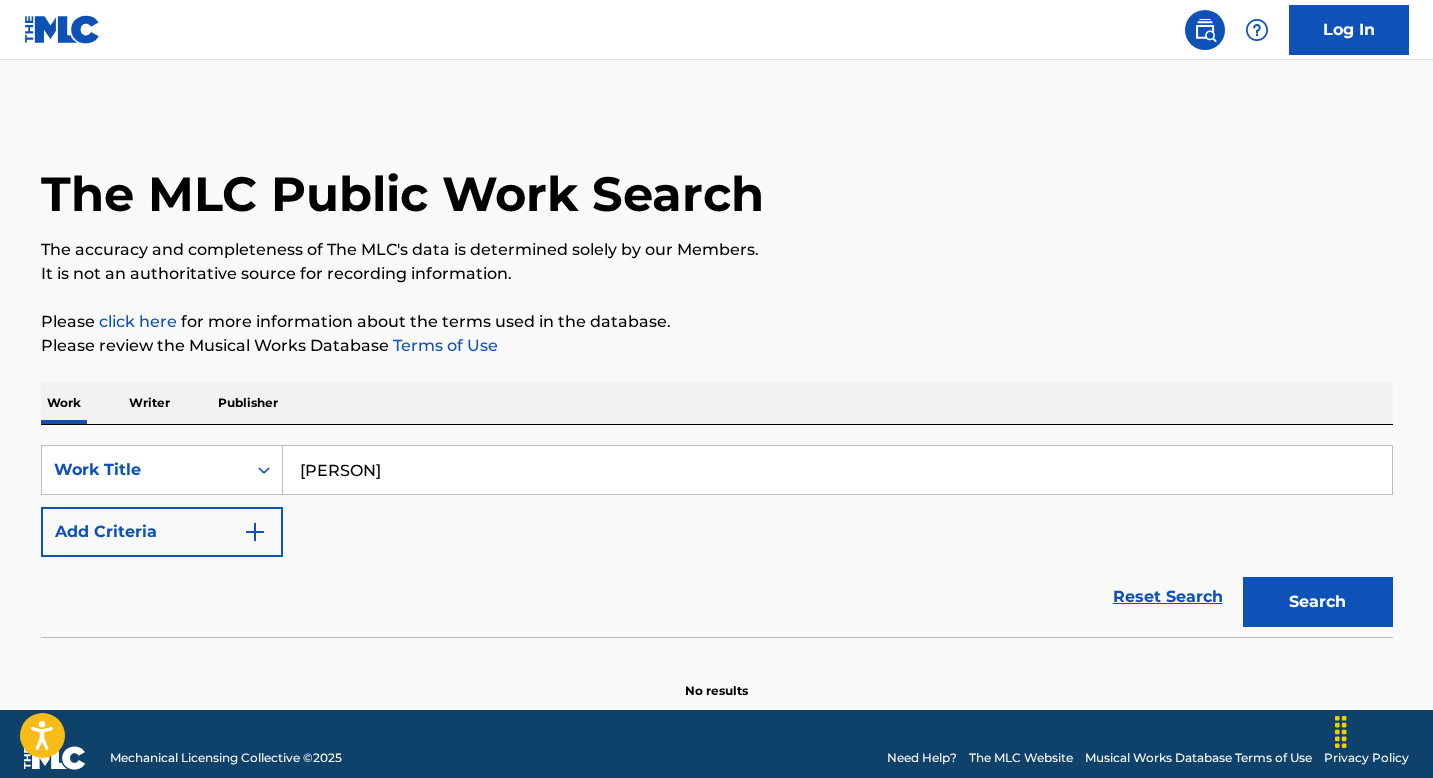 click on "Add Criteria" at bounding box center [162, 532] 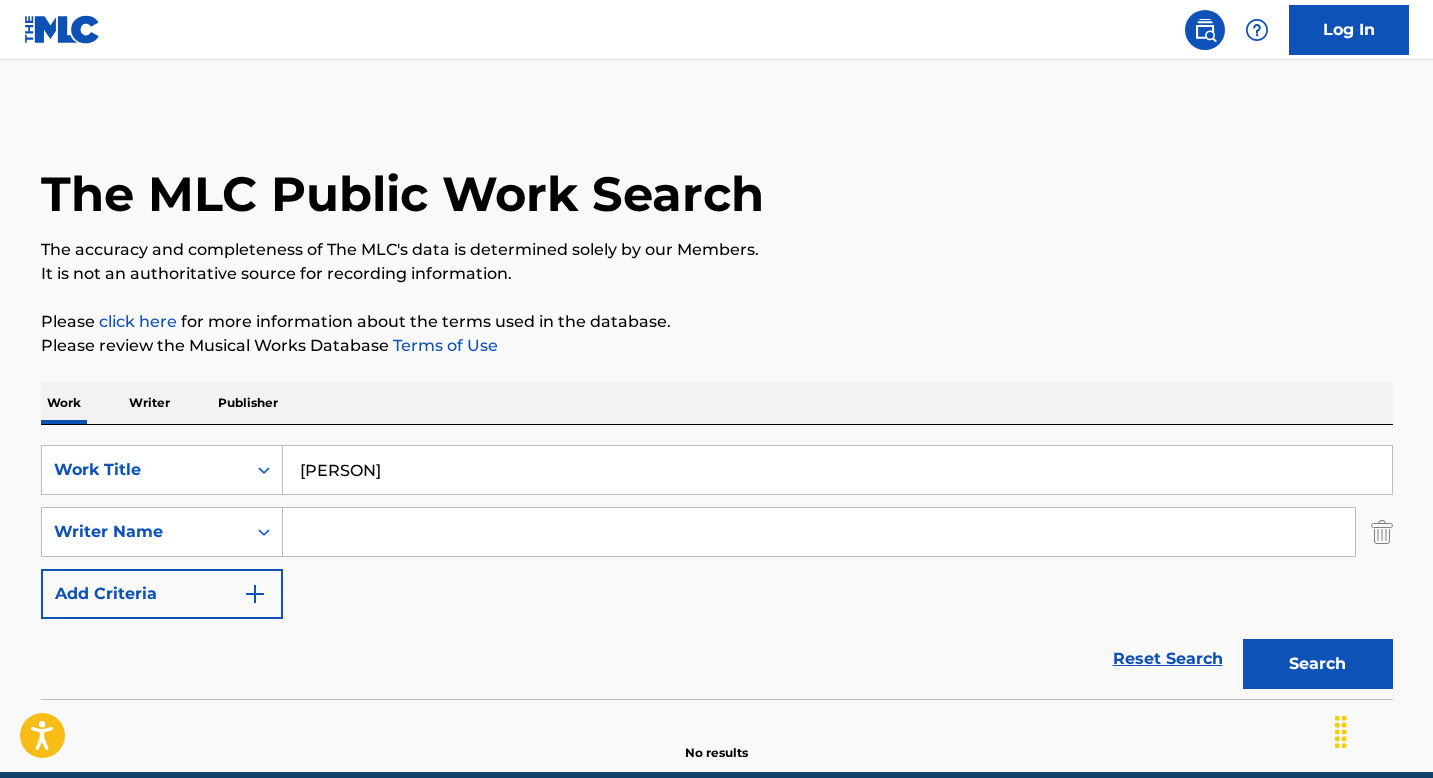 click at bounding box center (819, 532) 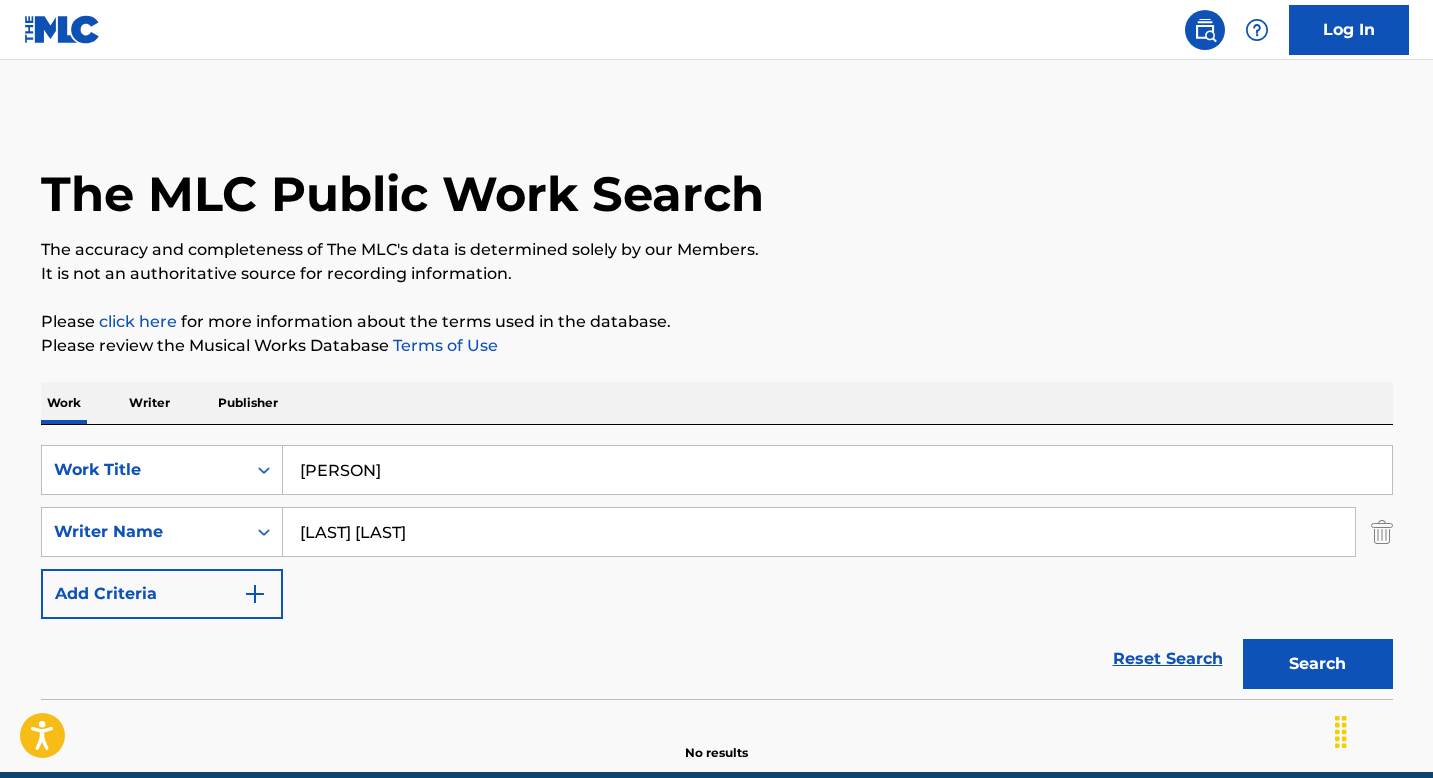 click on "Search" at bounding box center [1318, 664] 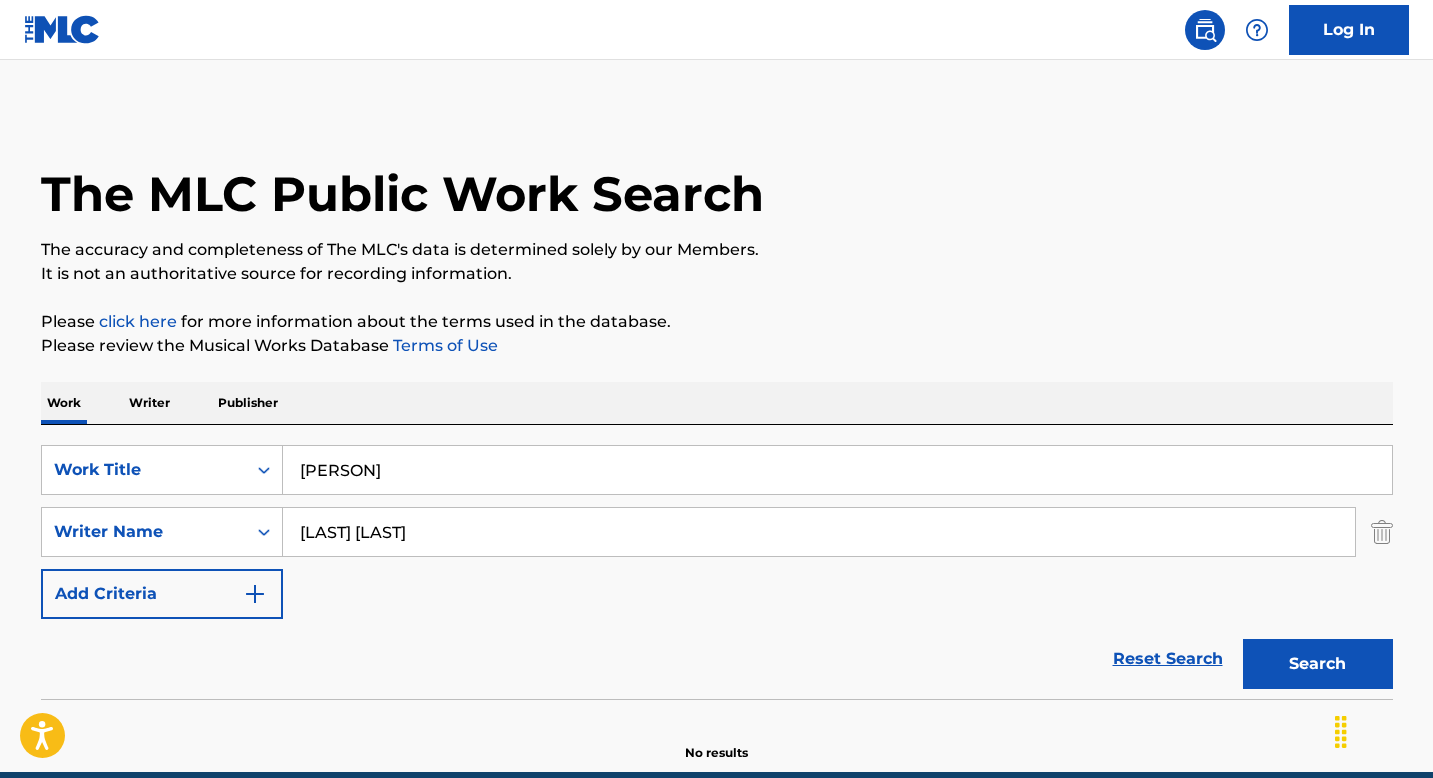 click on "[LAST] [LAST]" at bounding box center [819, 532] 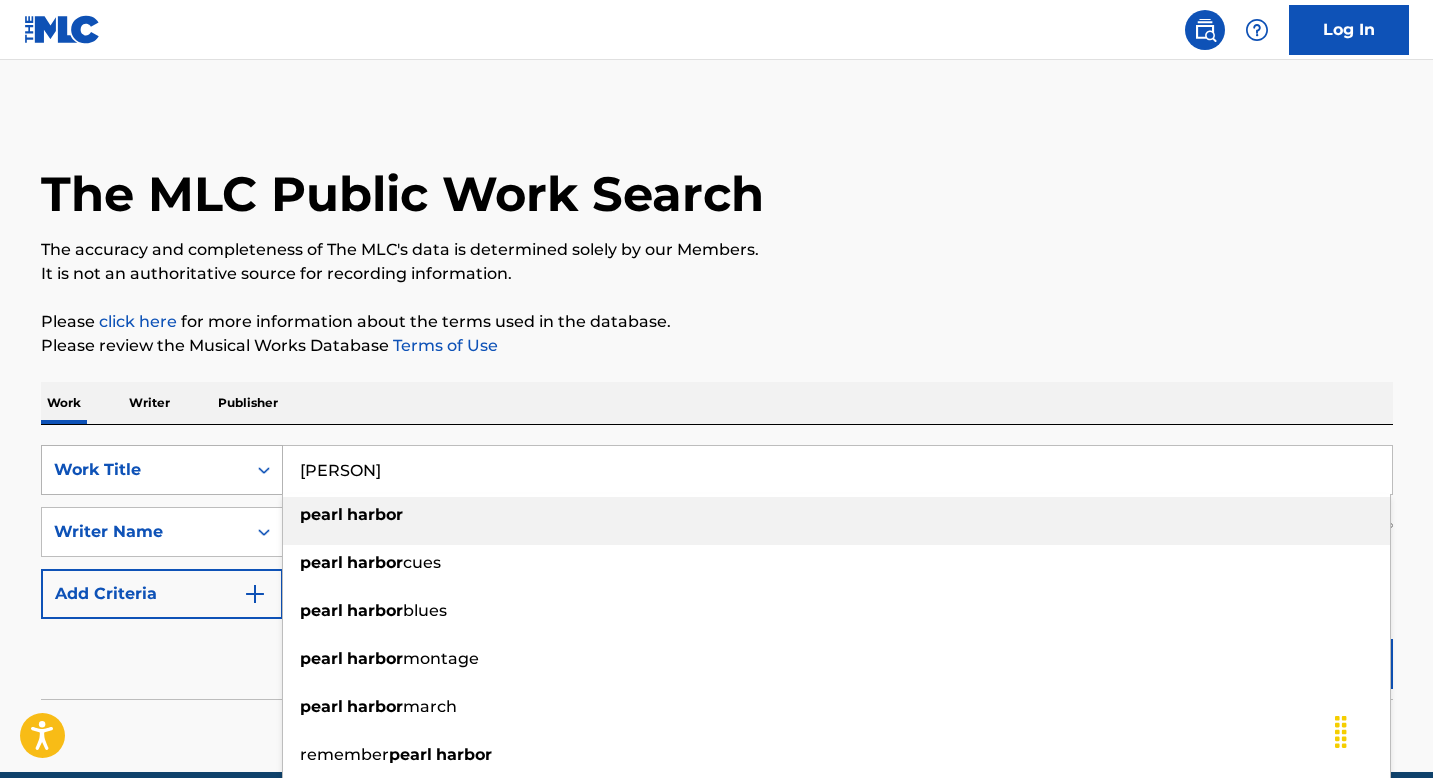 drag, startPoint x: 406, startPoint y: 476, endPoint x: 281, endPoint y: 469, distance: 125.19585 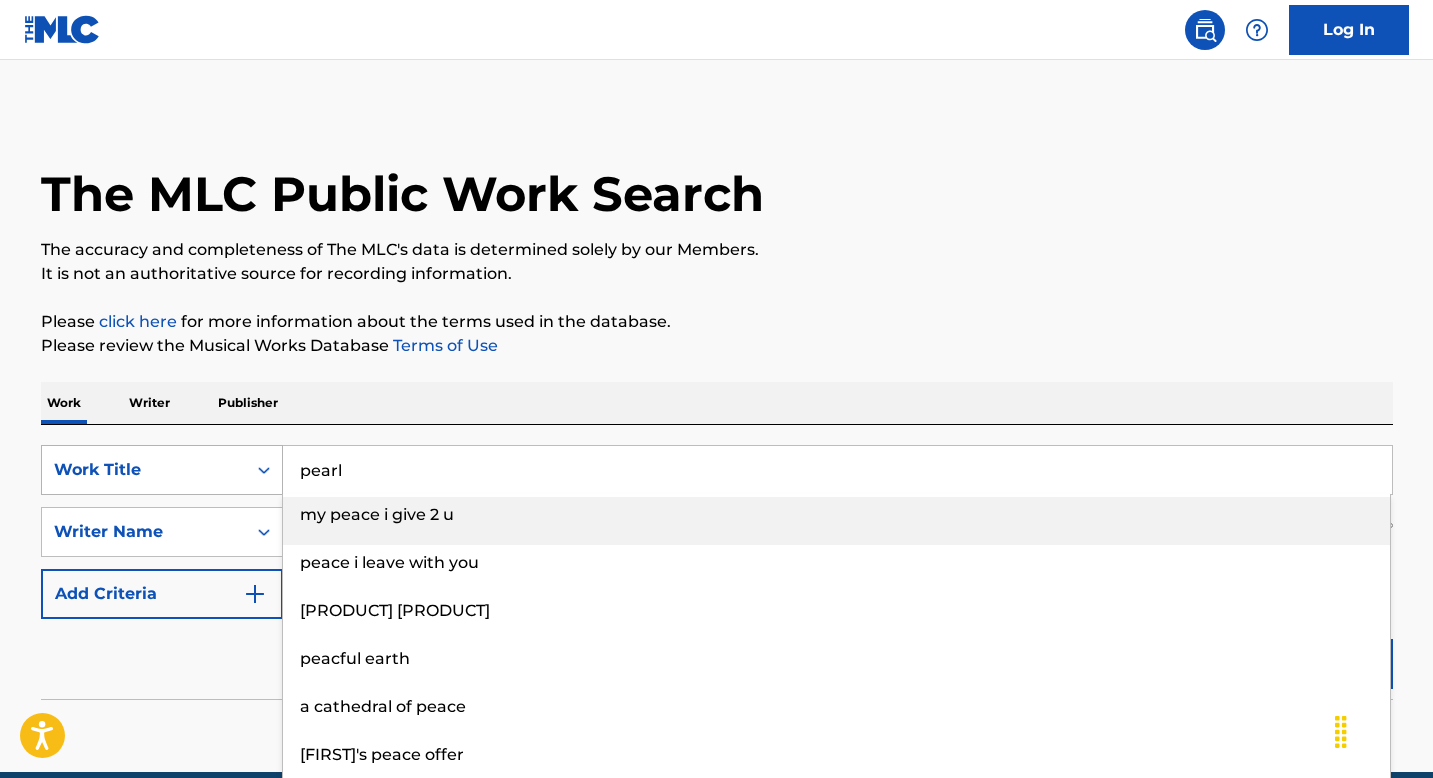 type on "[PERSON]" 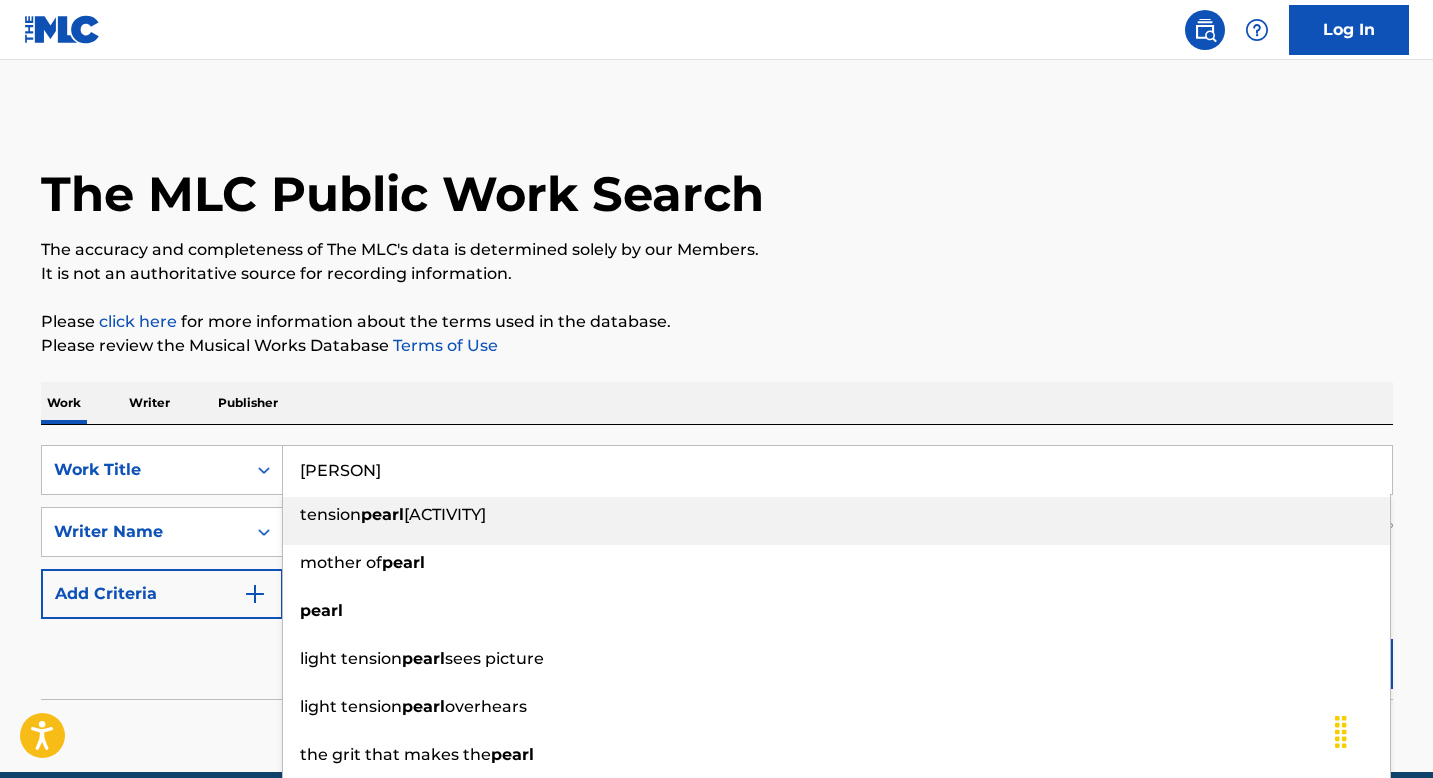 click on "Work Writer Publisher" at bounding box center [717, 403] 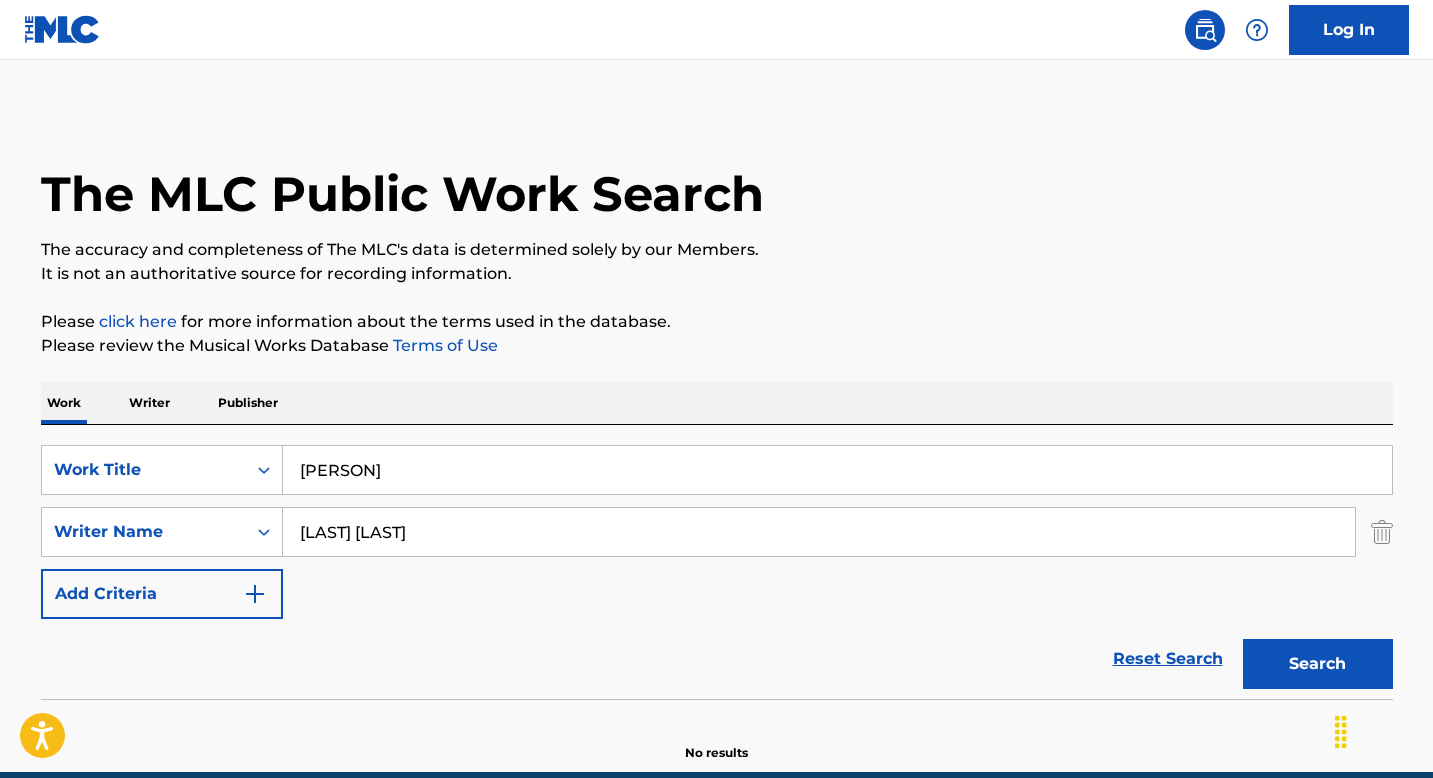 click on "[LAST] [LAST]" at bounding box center (819, 532) 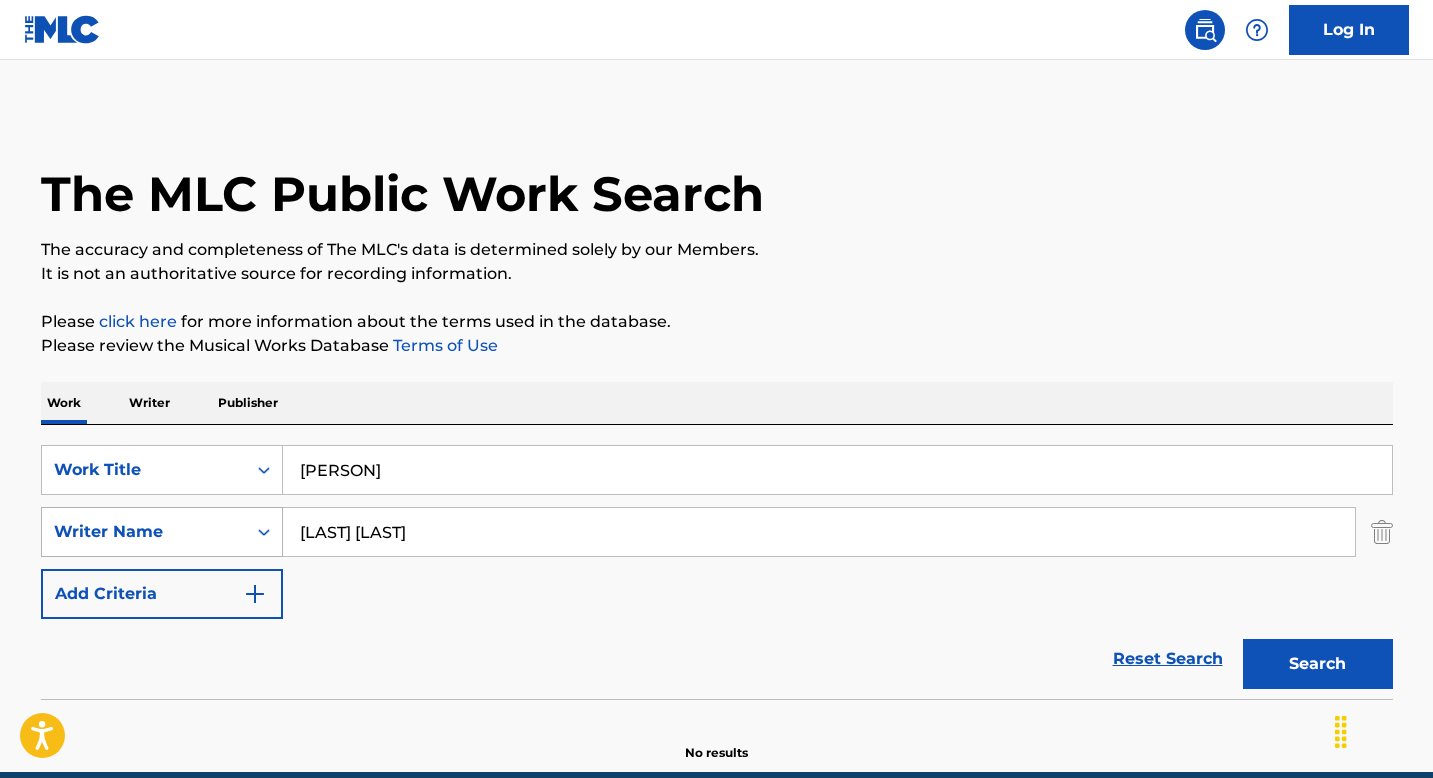 drag, startPoint x: 497, startPoint y: 541, endPoint x: 199, endPoint y: 535, distance: 298.0604 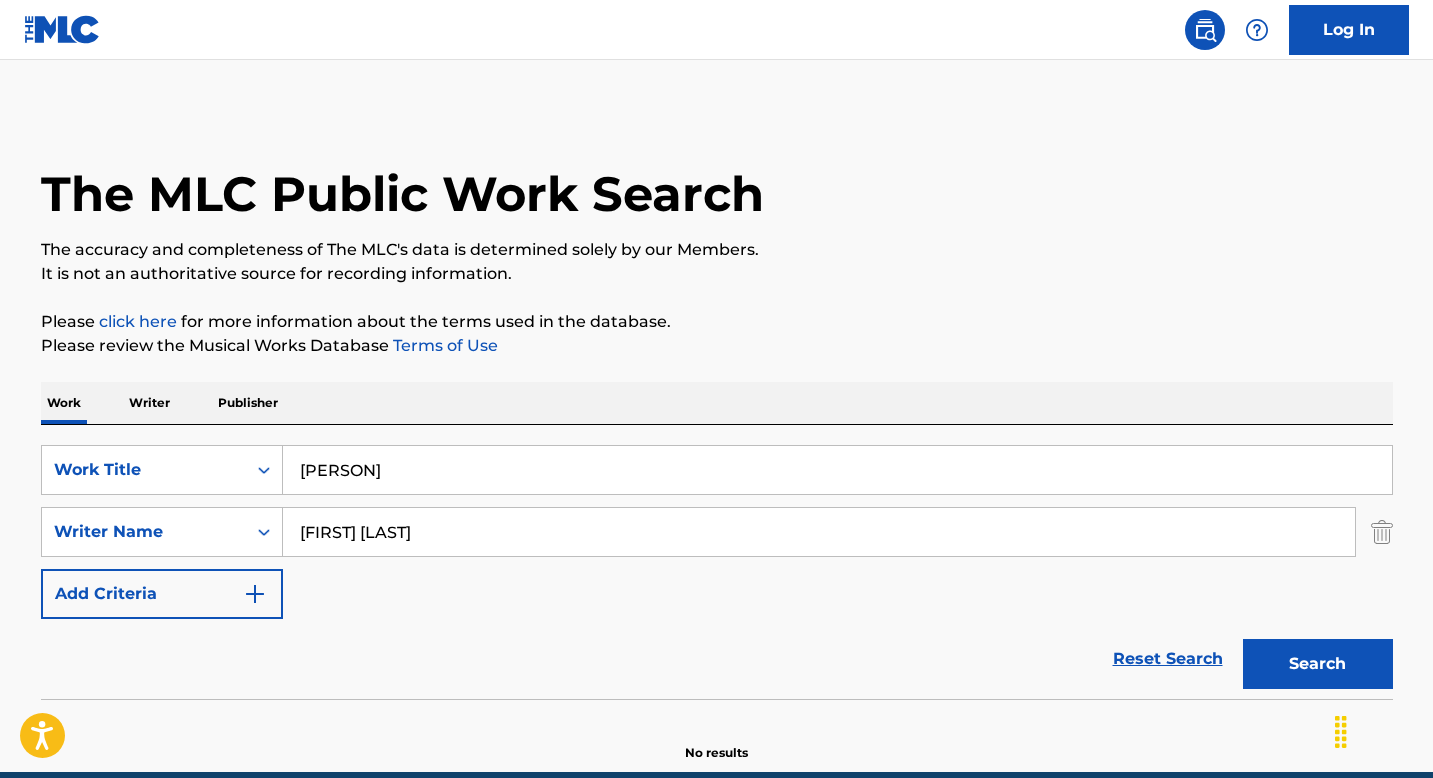 type on "[FIRST] [LAST]" 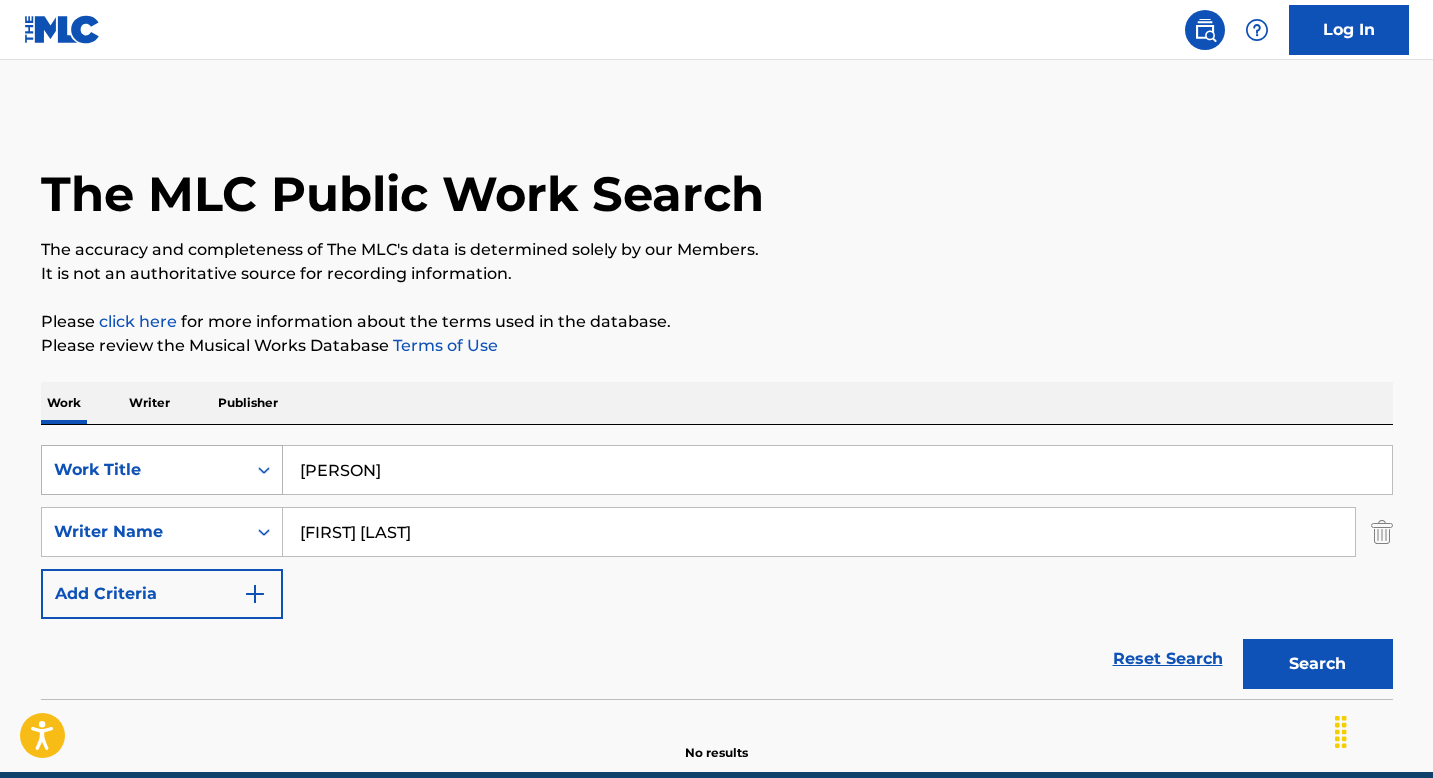 drag, startPoint x: 432, startPoint y: 473, endPoint x: 263, endPoint y: 469, distance: 169.04733 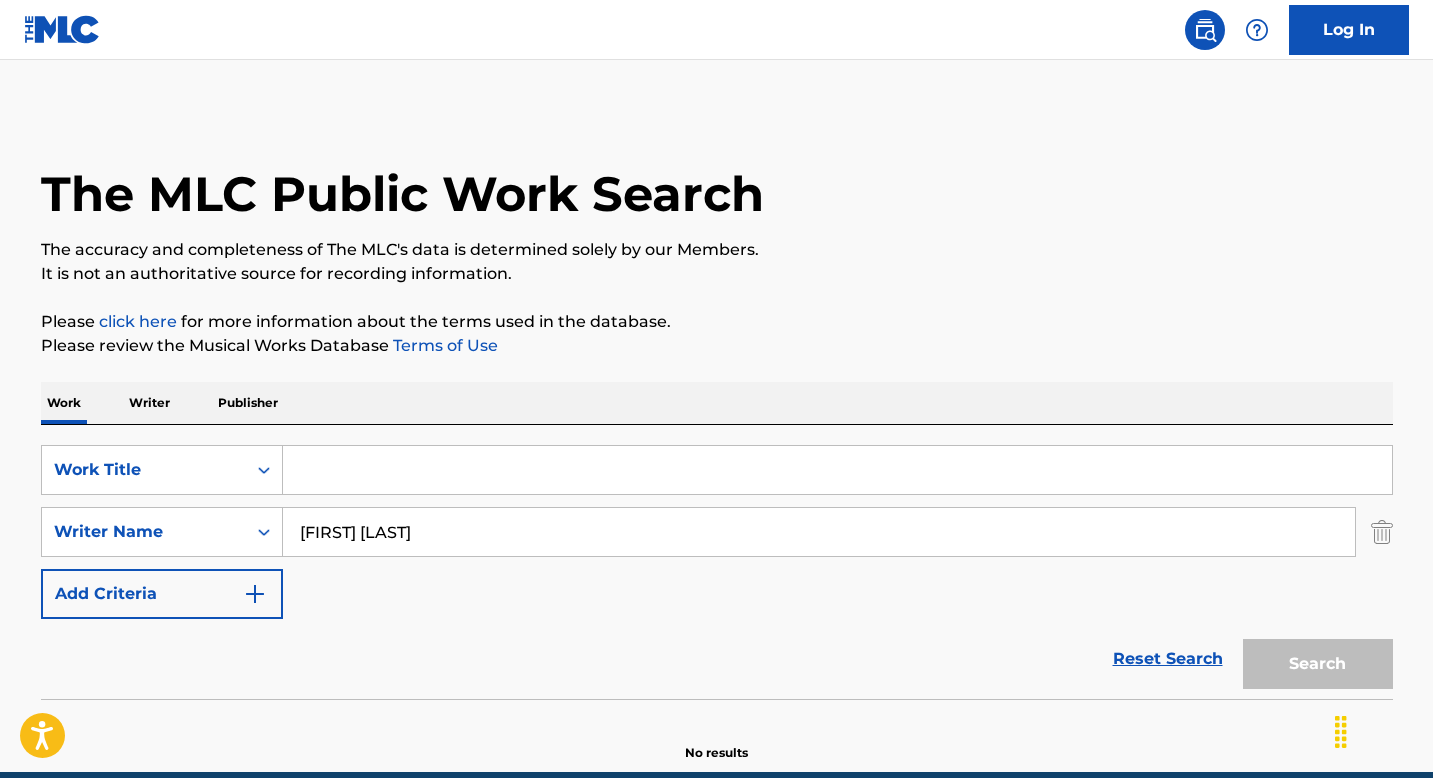 type 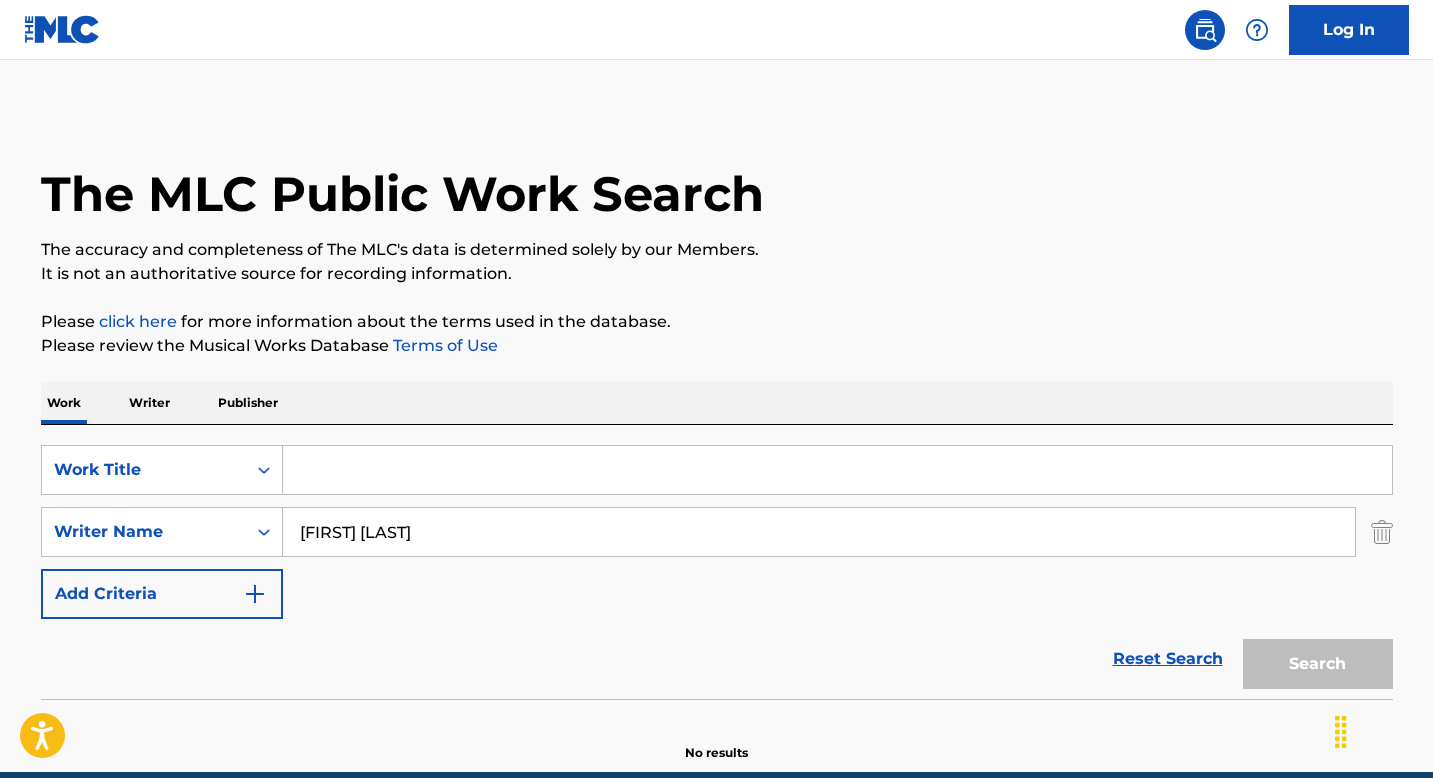 click on "[FIRST] [LAST]" at bounding box center [819, 532] 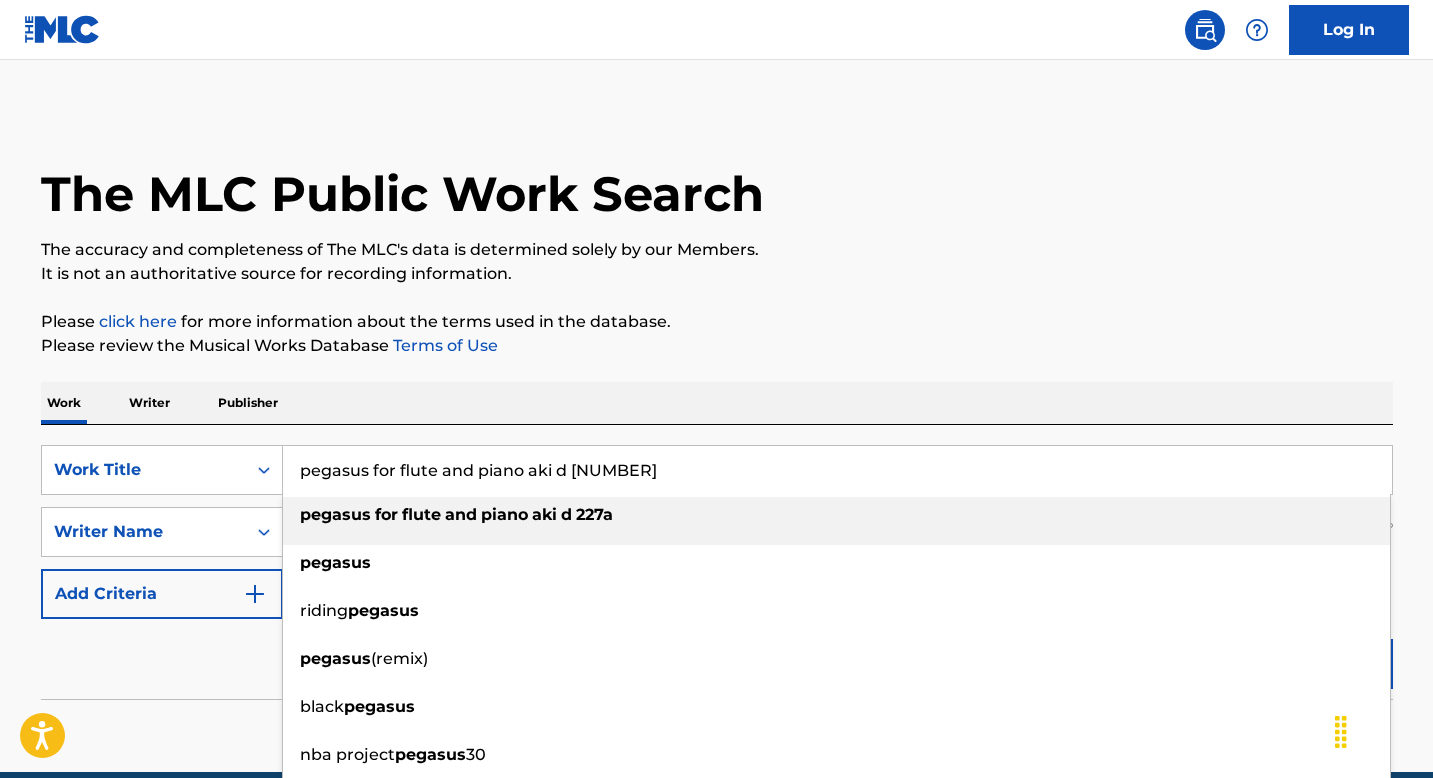 drag, startPoint x: 367, startPoint y: 478, endPoint x: 909, endPoint y: 458, distance: 542.3689 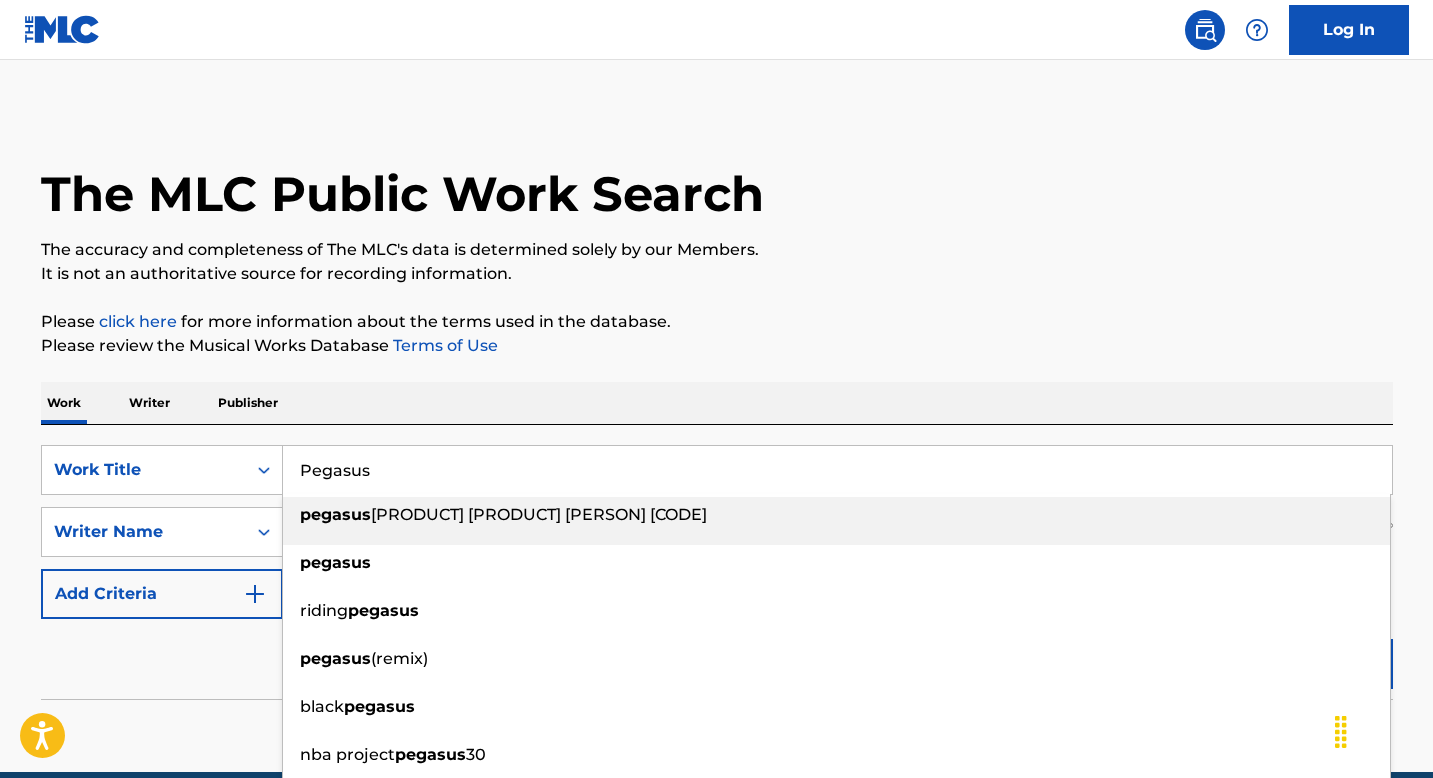 click on "Pegasus" at bounding box center (837, 470) 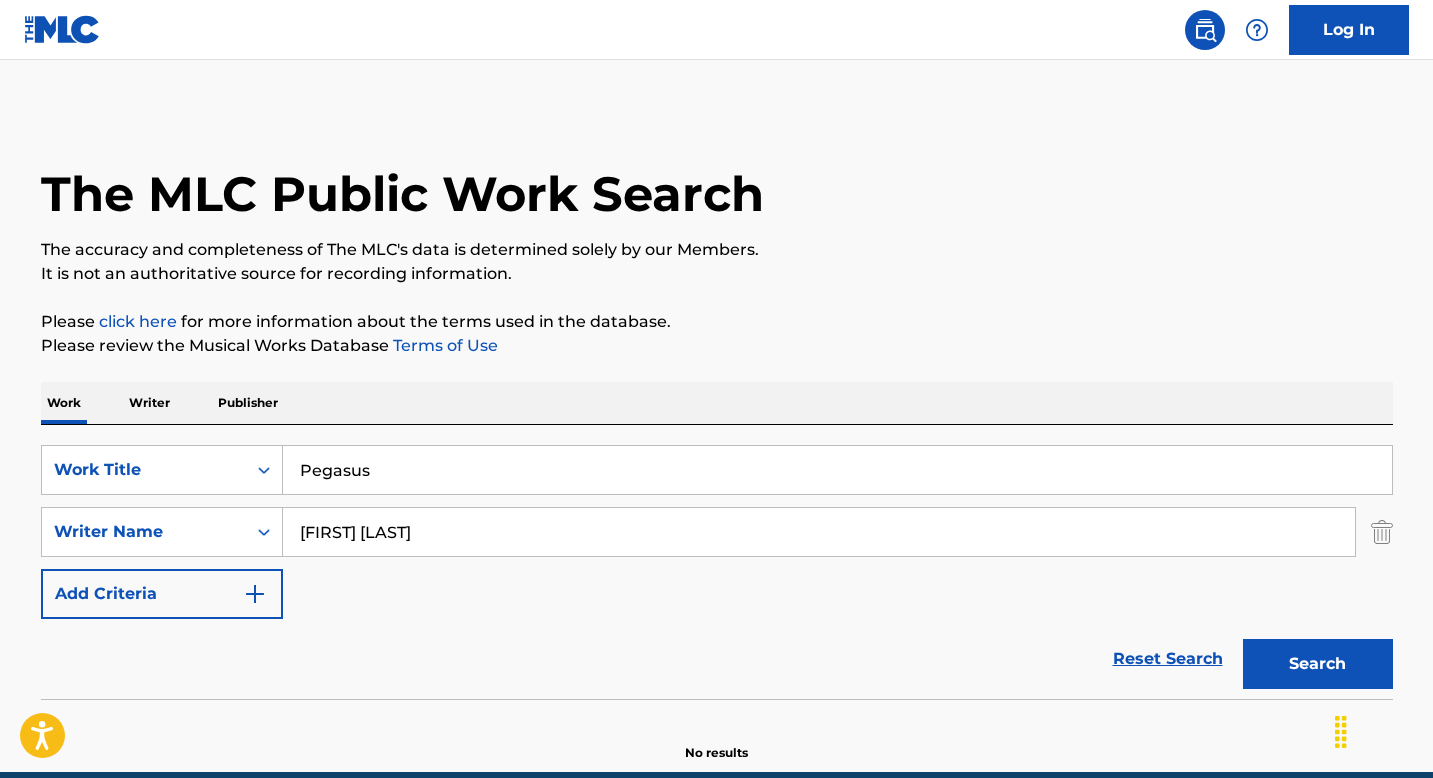 click on "Please review the Musical Works Database   Terms of Use" at bounding box center (717, 346) 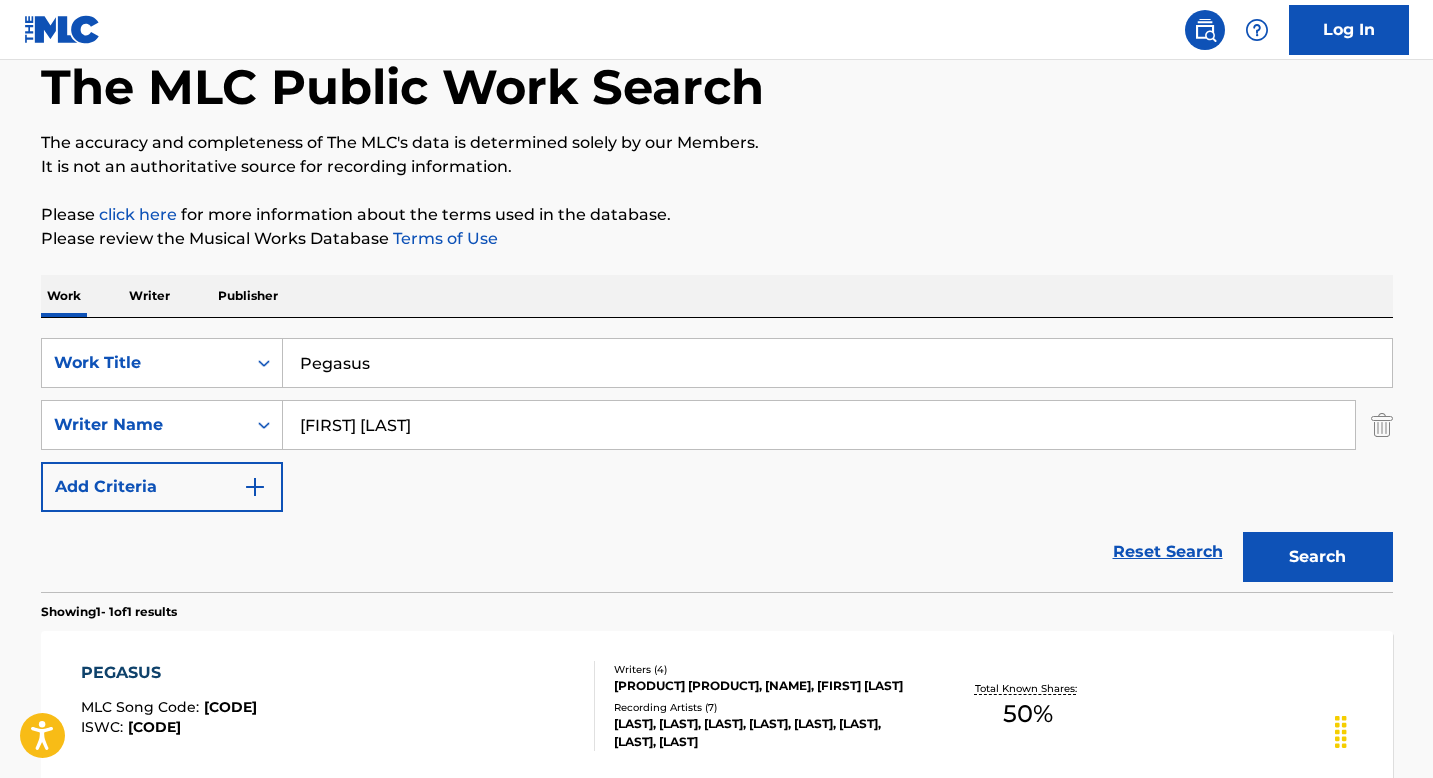 scroll, scrollTop: 310, scrollLeft: 0, axis: vertical 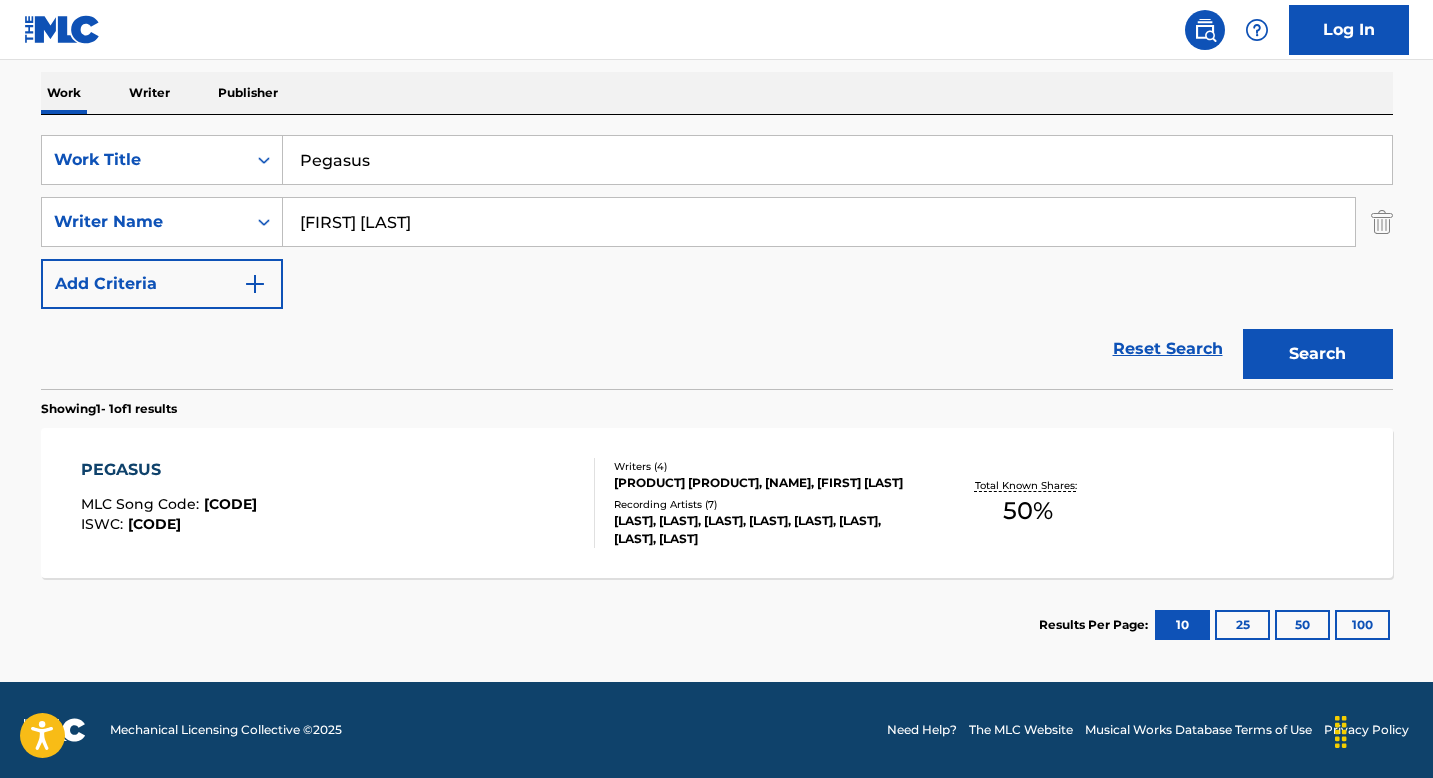 click on "PEGASUS" at bounding box center (169, 470) 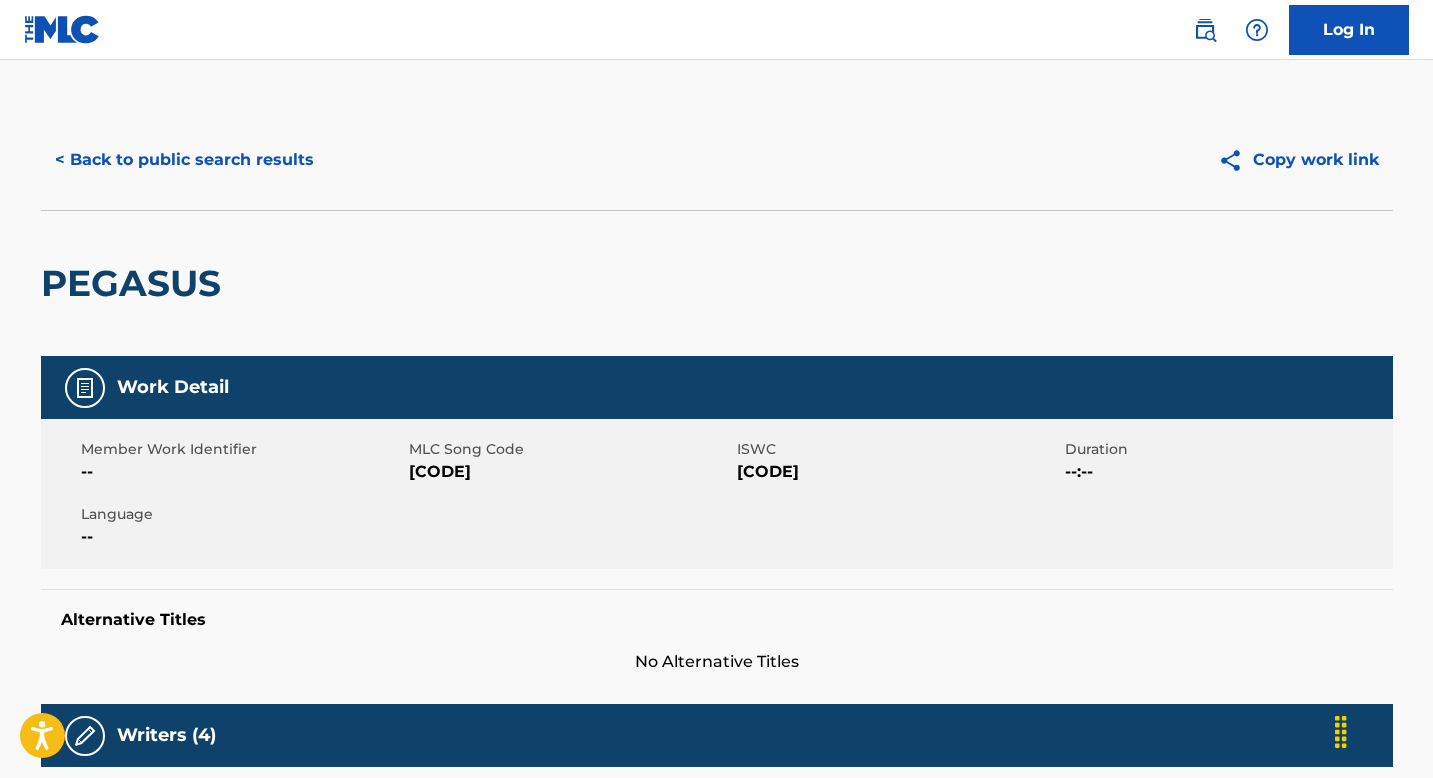 scroll, scrollTop: 45, scrollLeft: 0, axis: vertical 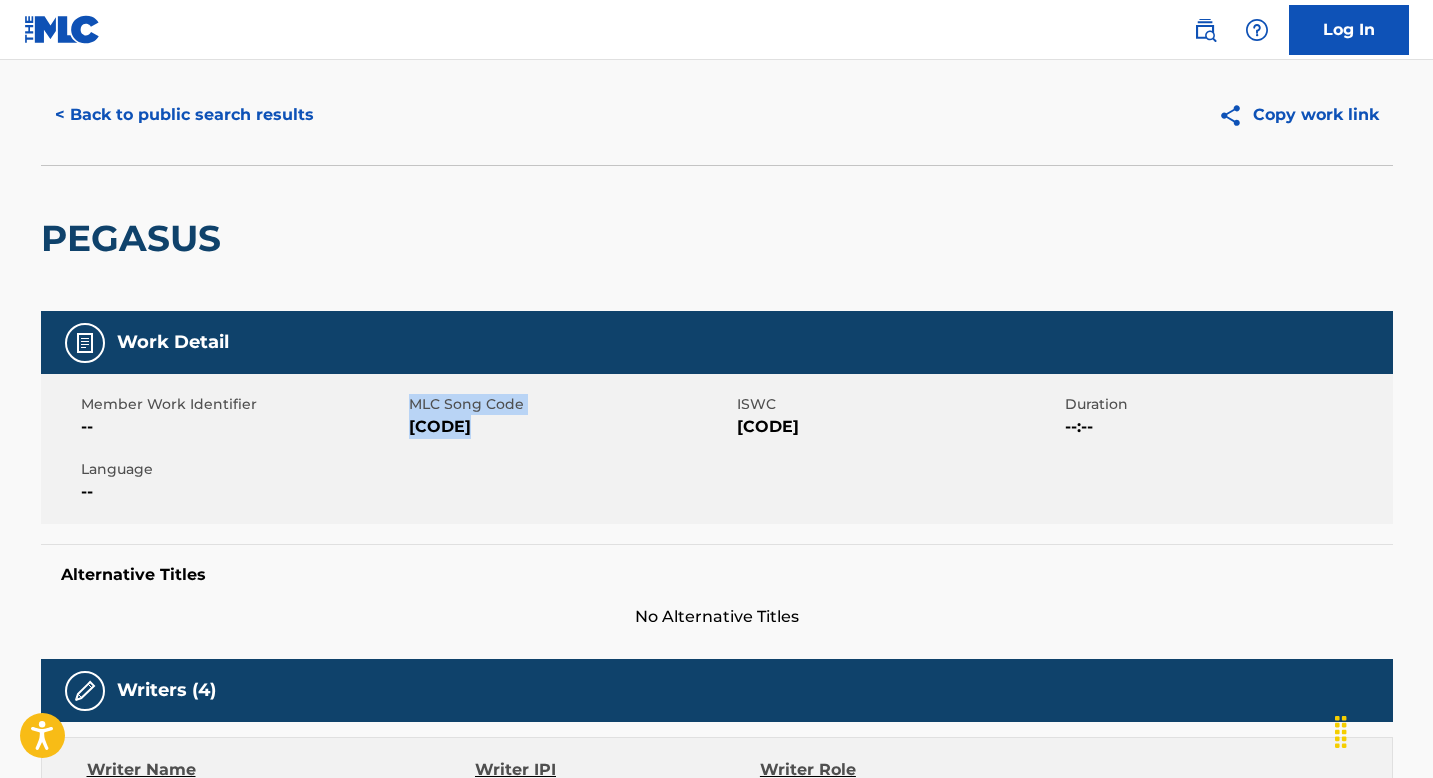 drag, startPoint x: 406, startPoint y: 425, endPoint x: 477, endPoint y: 424, distance: 71.00704 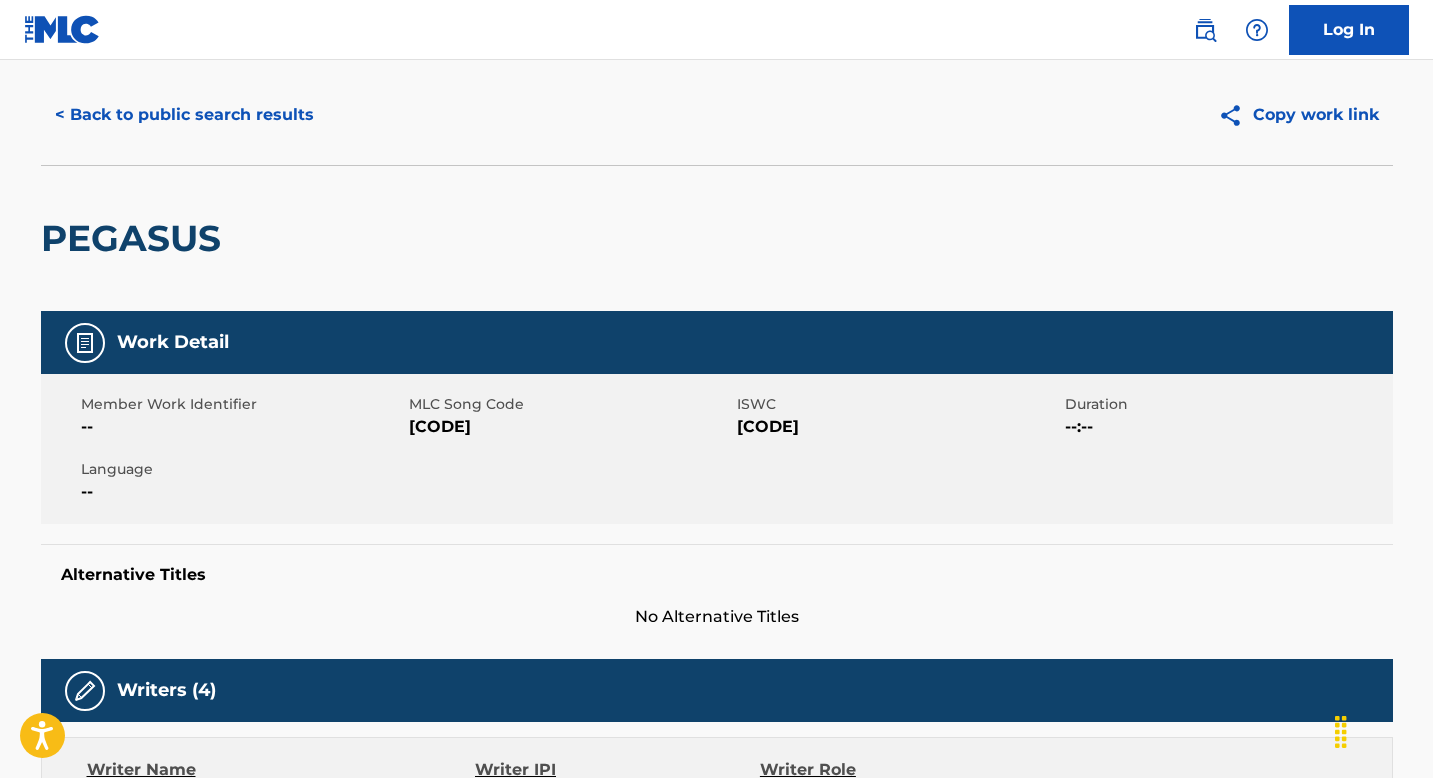 click on "MLC Song Code" at bounding box center [570, 404] 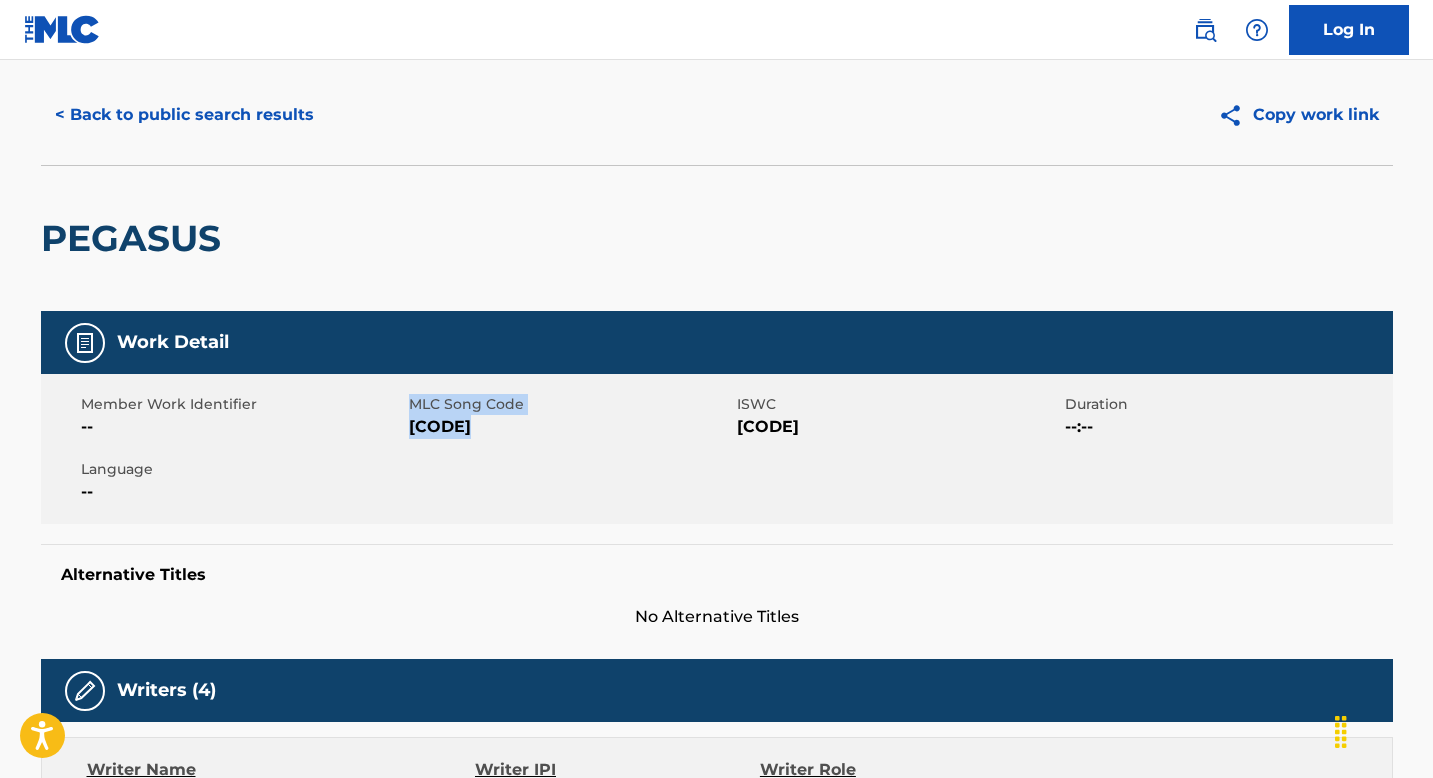 drag, startPoint x: 407, startPoint y: 425, endPoint x: 485, endPoint y: 425, distance: 78 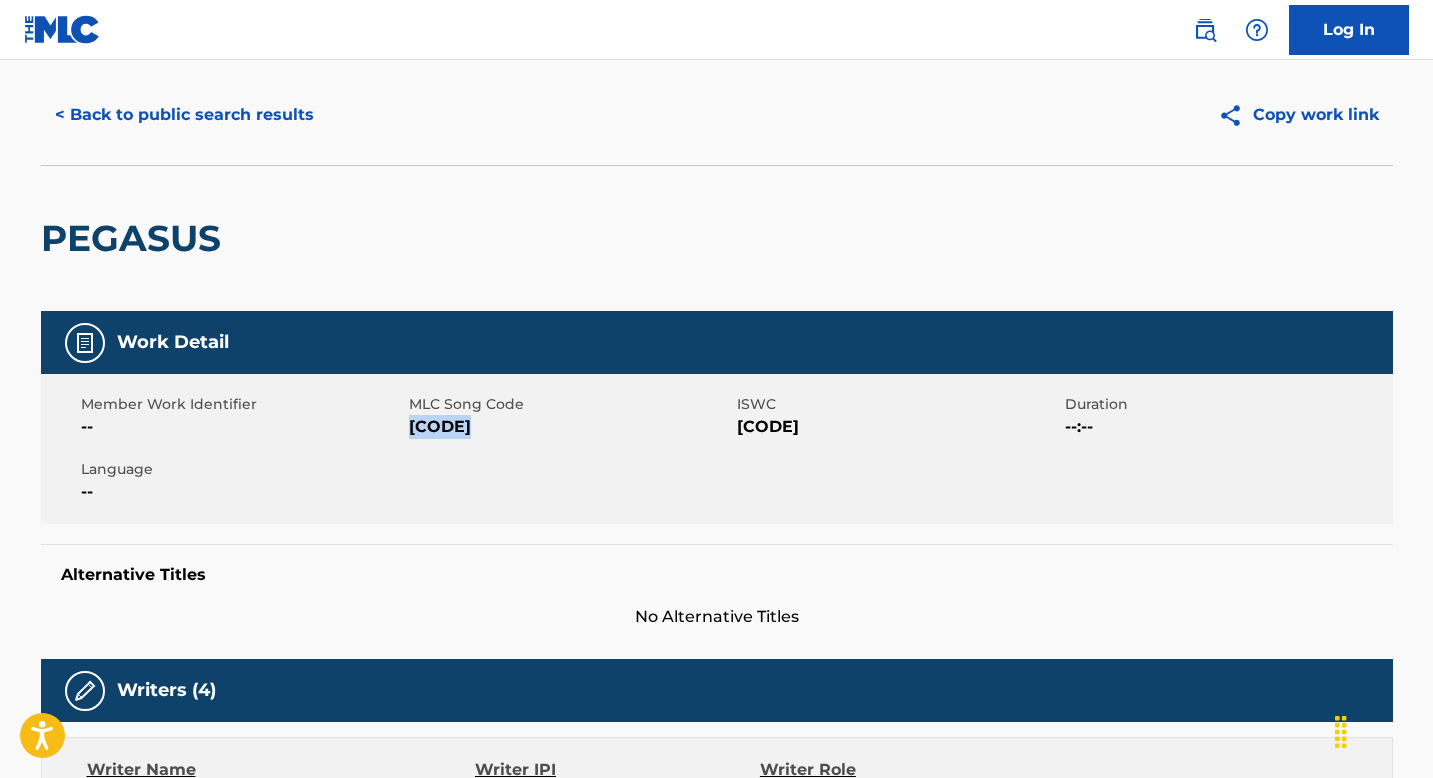 drag, startPoint x: 411, startPoint y: 428, endPoint x: 472, endPoint y: 427, distance: 61.008198 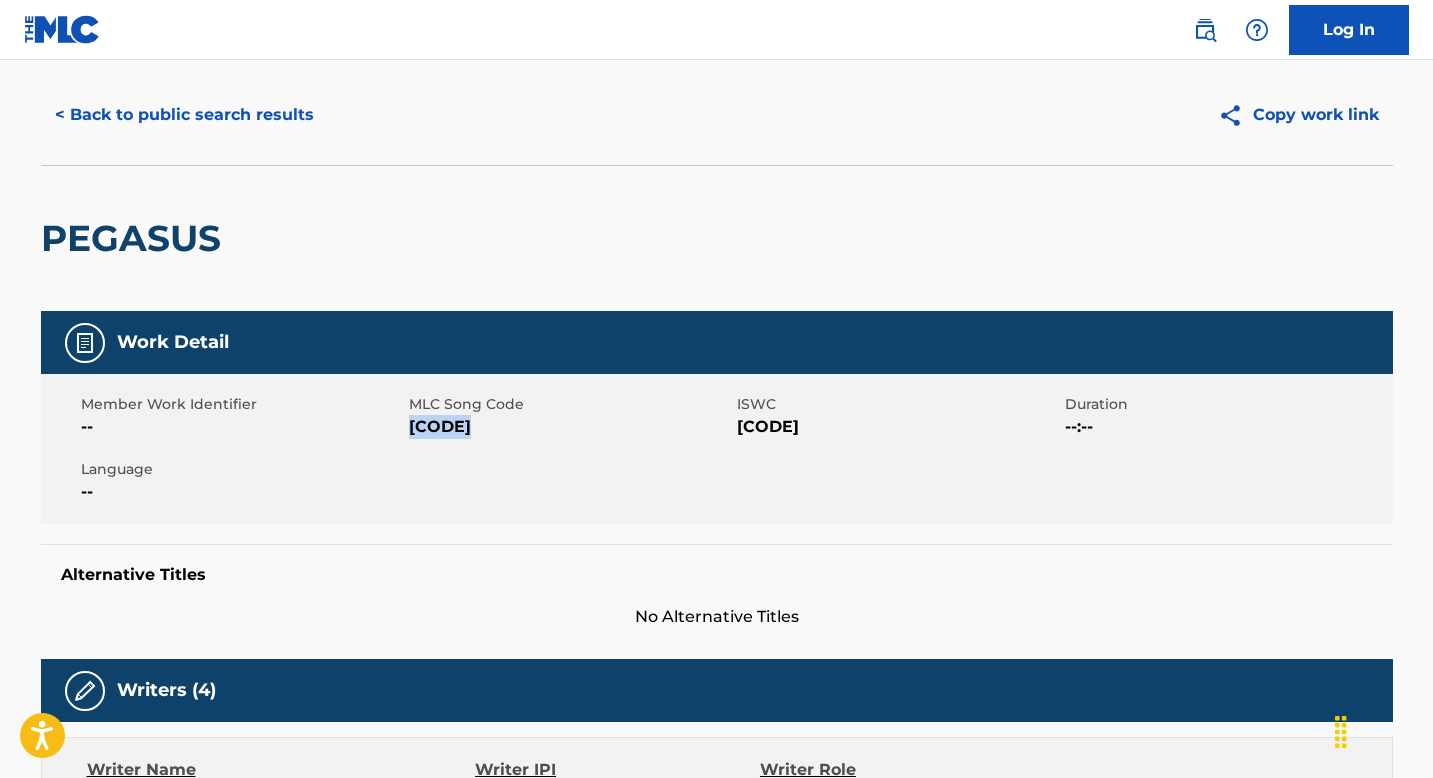 drag, startPoint x: 734, startPoint y: 430, endPoint x: 826, endPoint y: 430, distance: 92 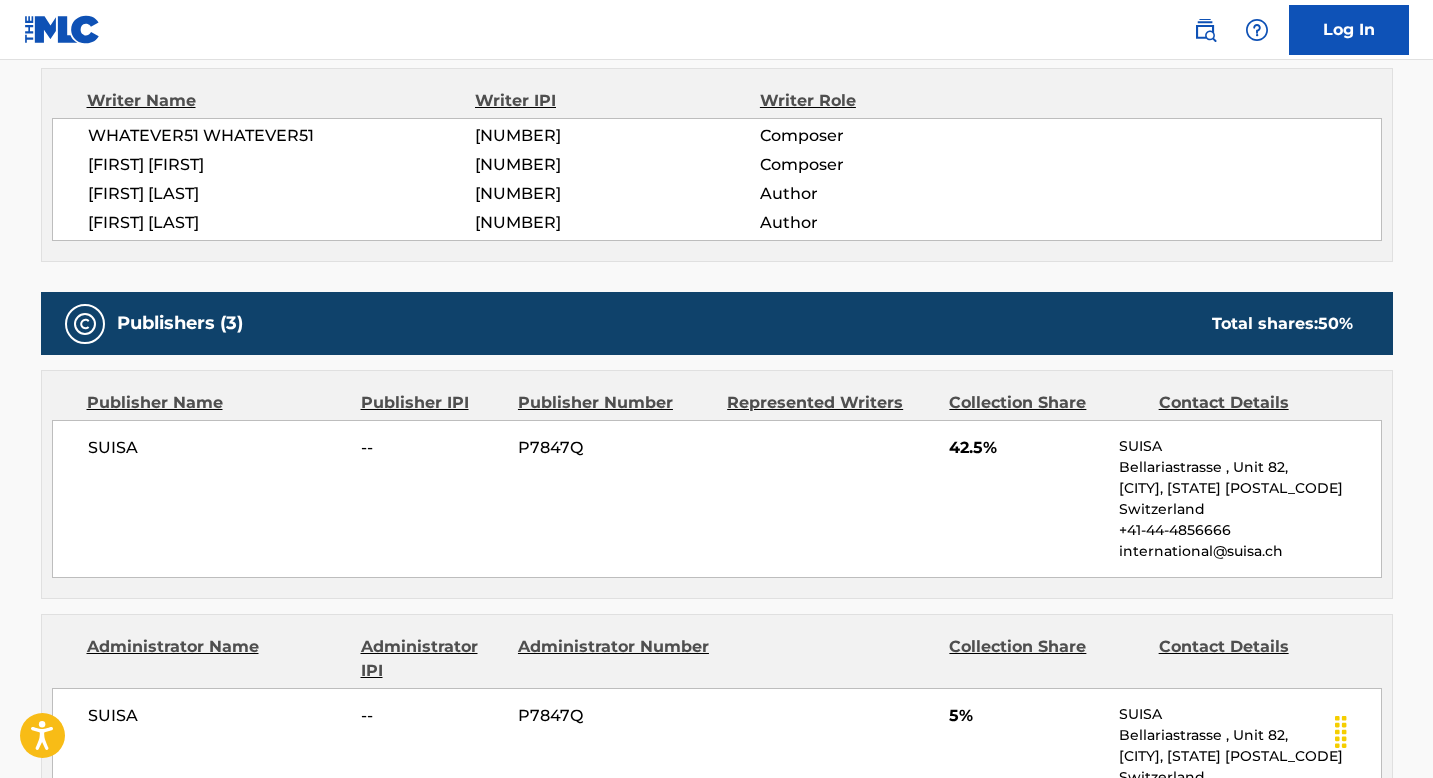 scroll, scrollTop: 718, scrollLeft: 0, axis: vertical 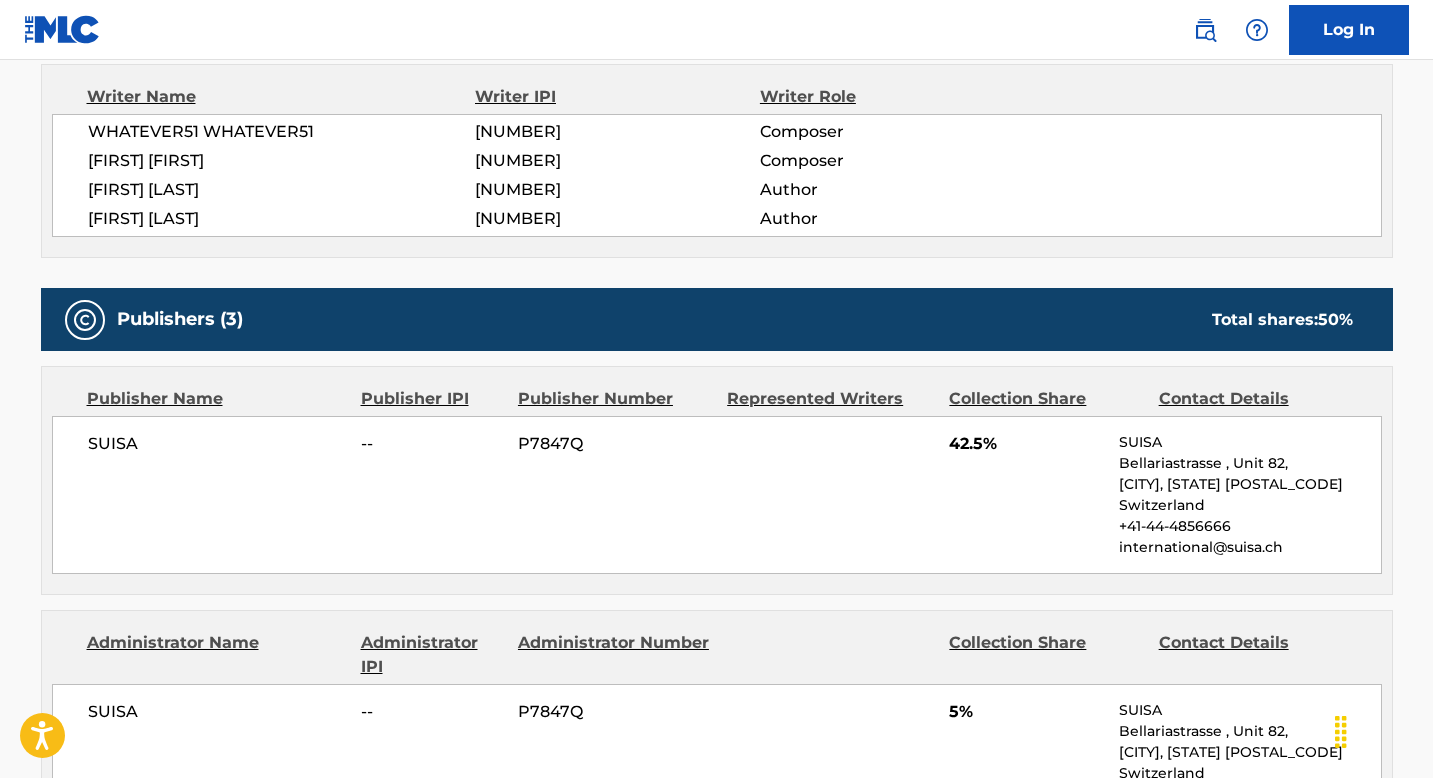 drag, startPoint x: 580, startPoint y: 162, endPoint x: 479, endPoint y: 162, distance: 101 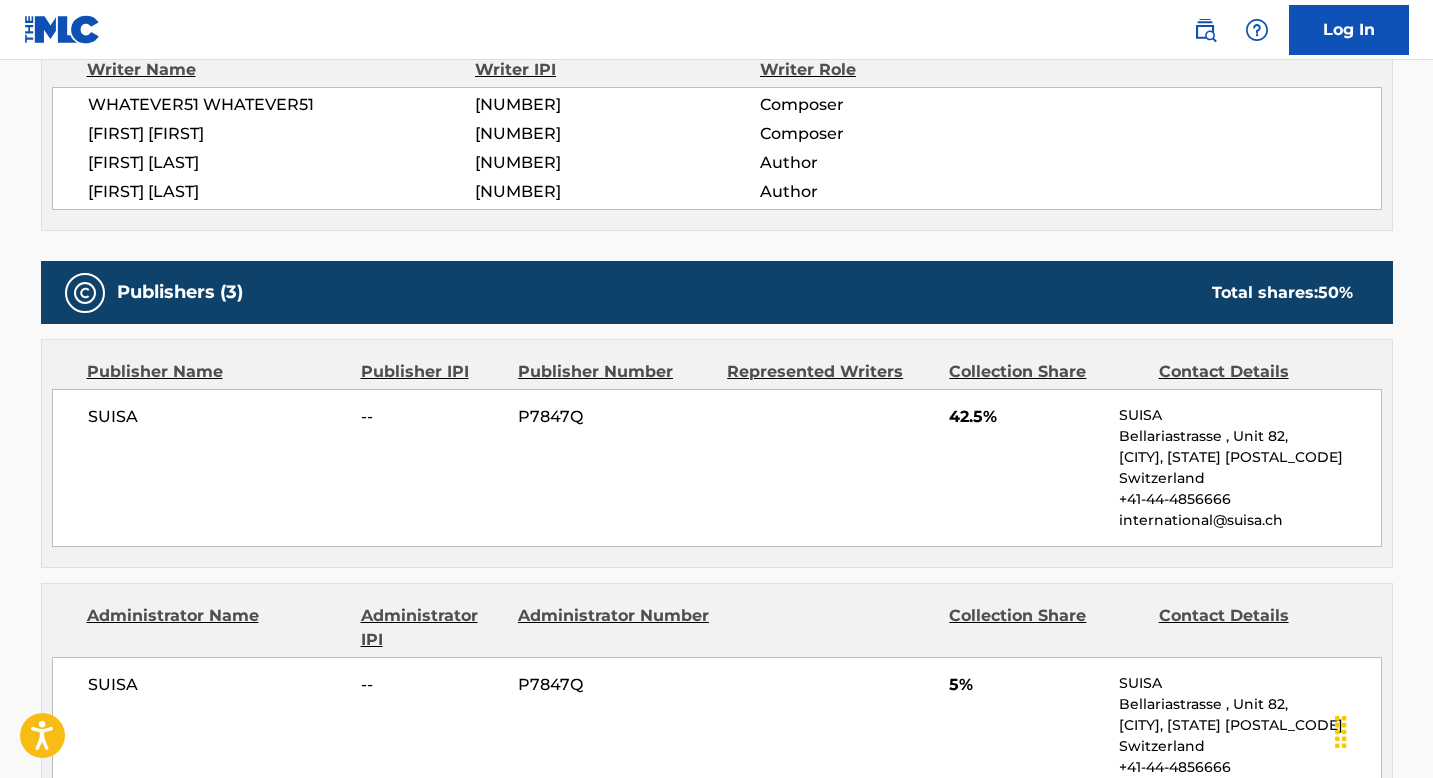 scroll, scrollTop: 696, scrollLeft: 0, axis: vertical 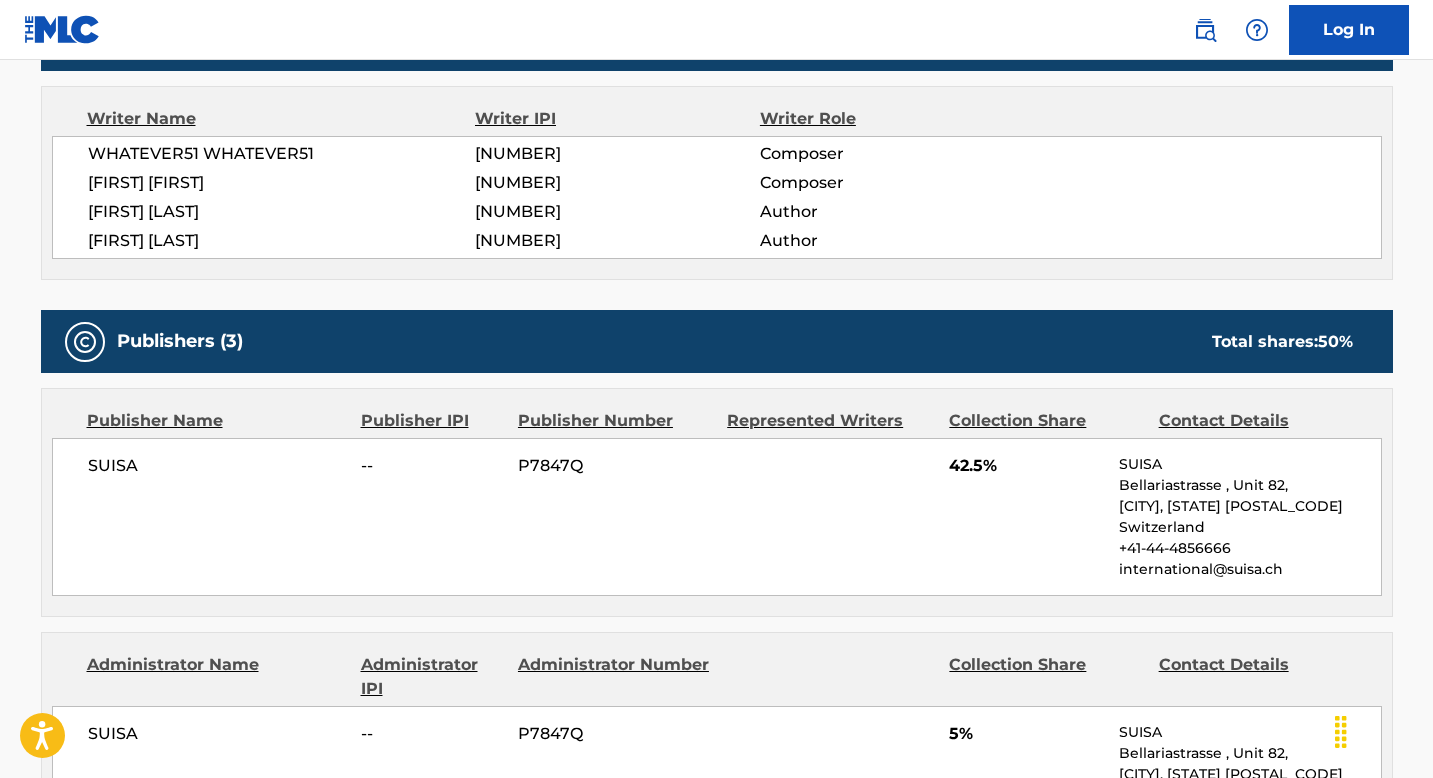 drag, startPoint x: 475, startPoint y: 242, endPoint x: 610, endPoint y: 242, distance: 135 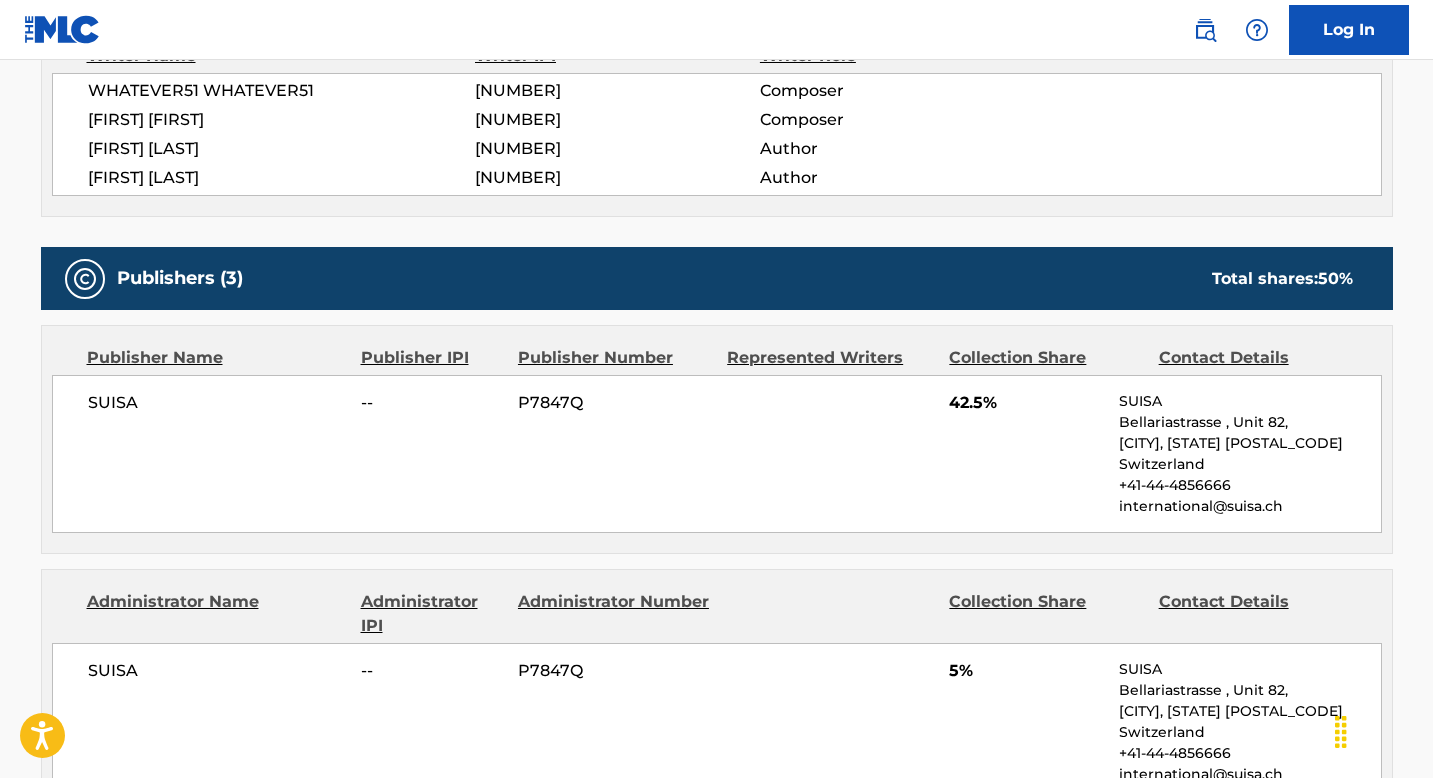 scroll, scrollTop: 0, scrollLeft: 0, axis: both 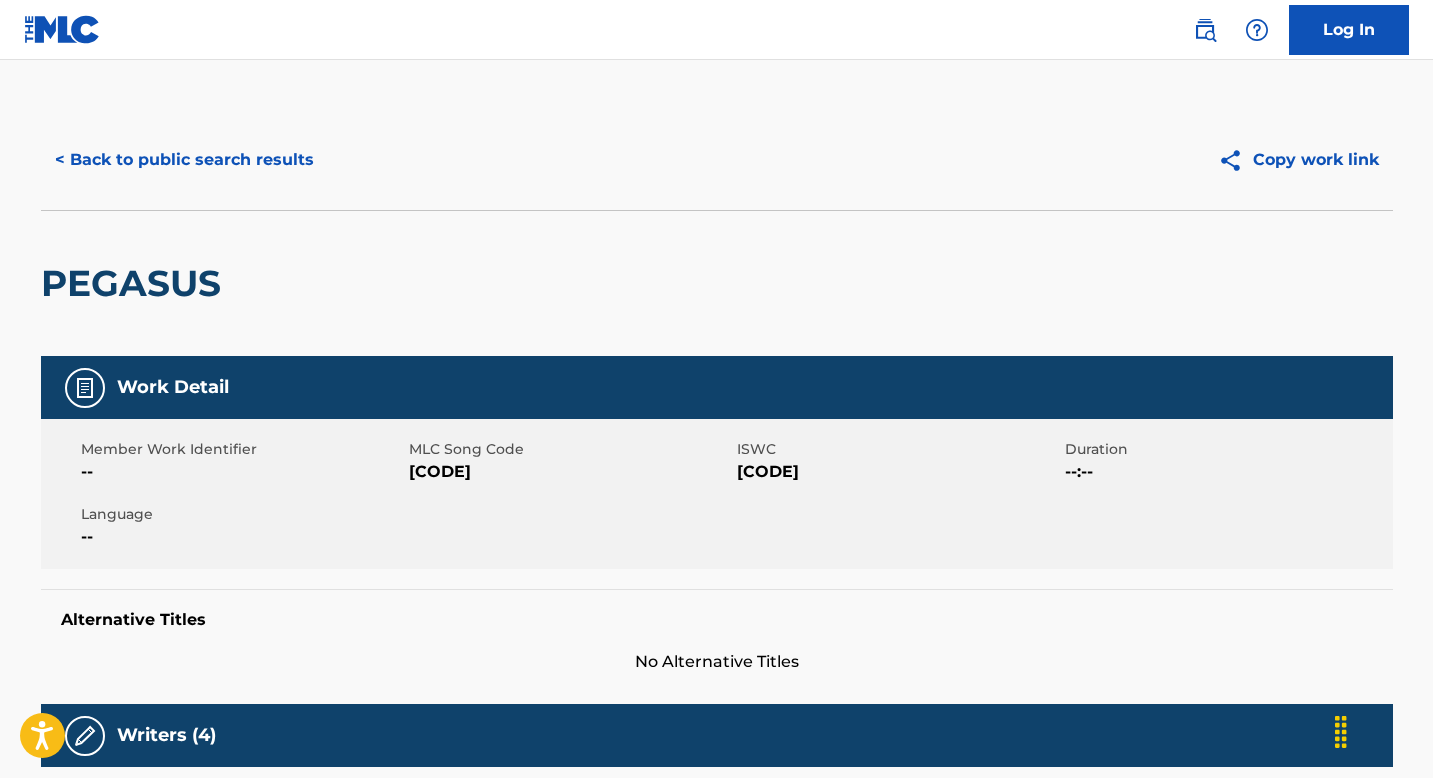 click on "< Back to public search results" at bounding box center [184, 160] 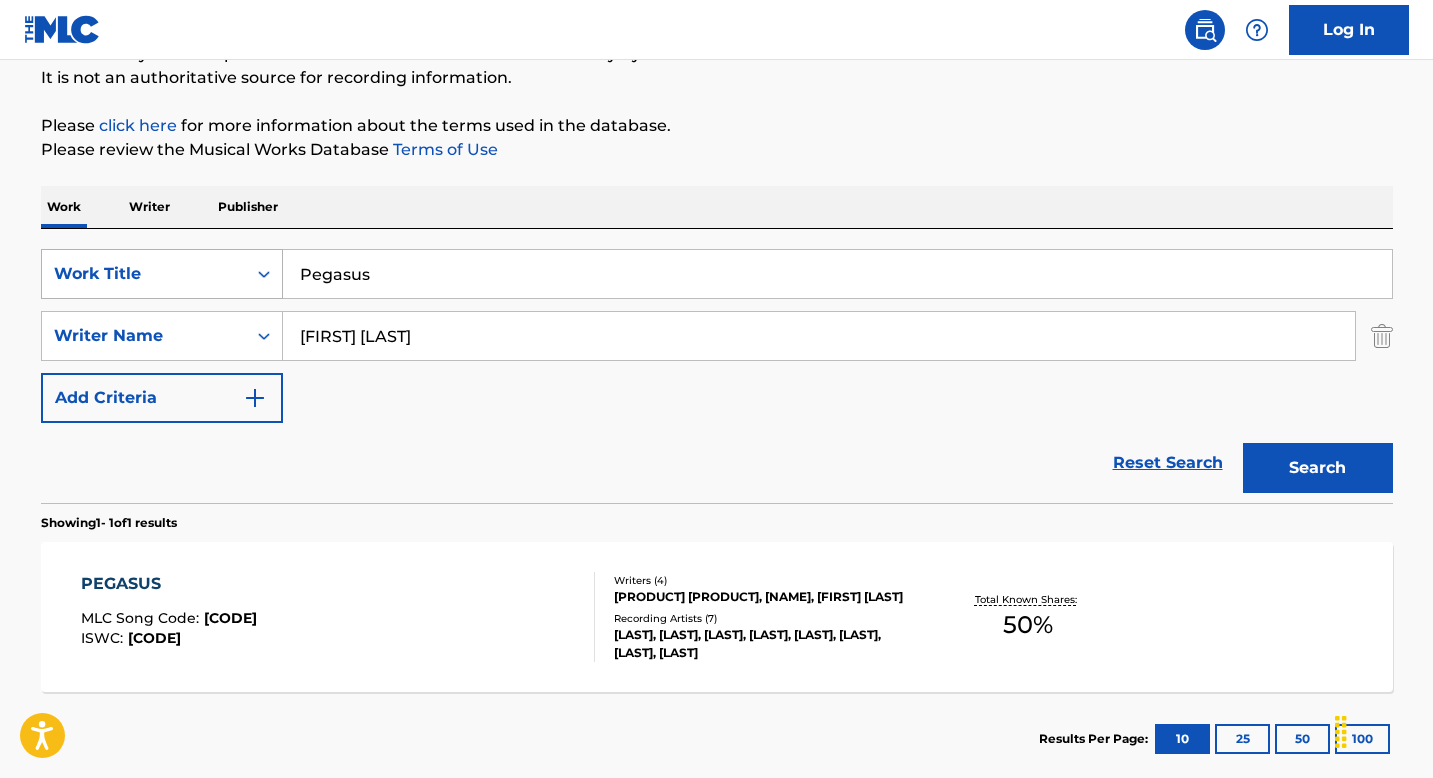 drag, startPoint x: 382, startPoint y: 268, endPoint x: 222, endPoint y: 251, distance: 160.90059 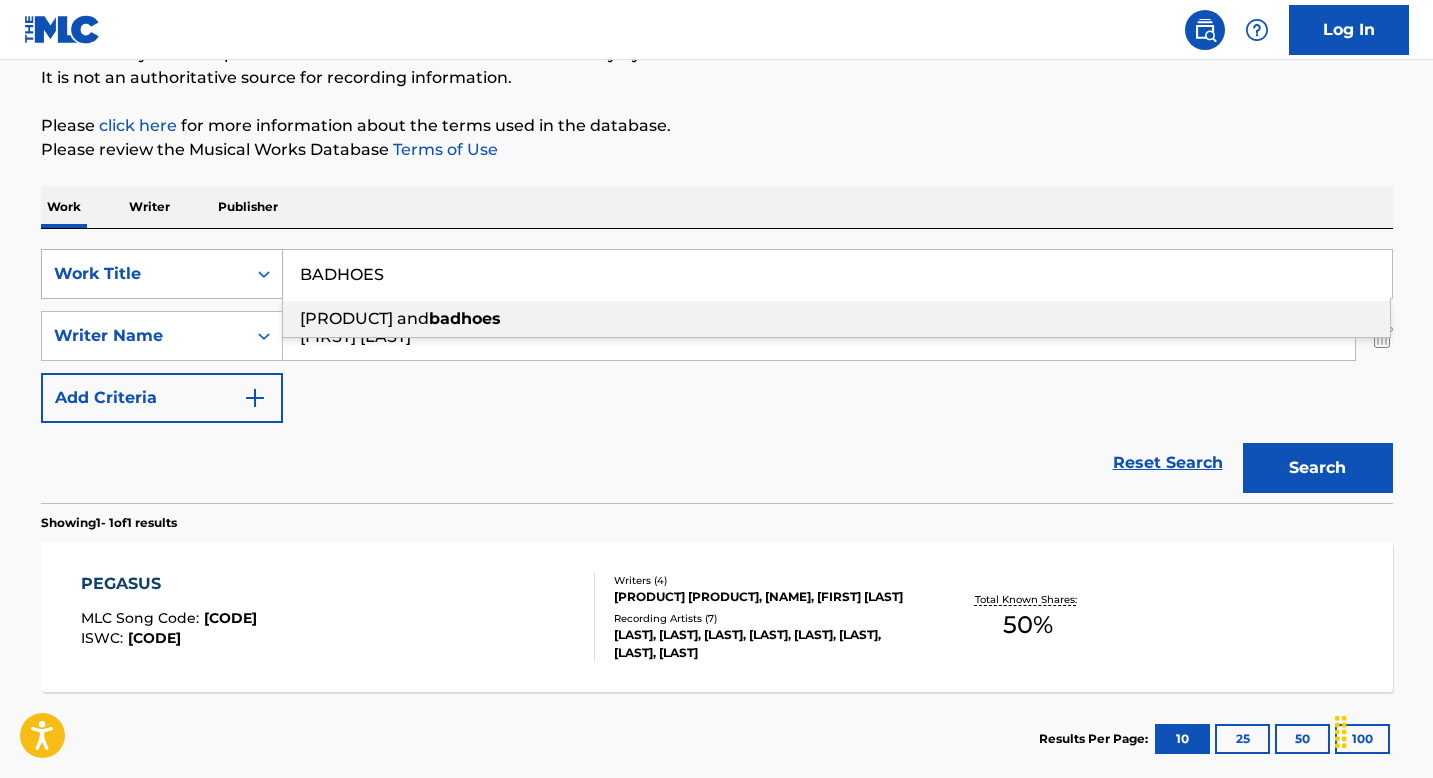 type on "BADHOES" 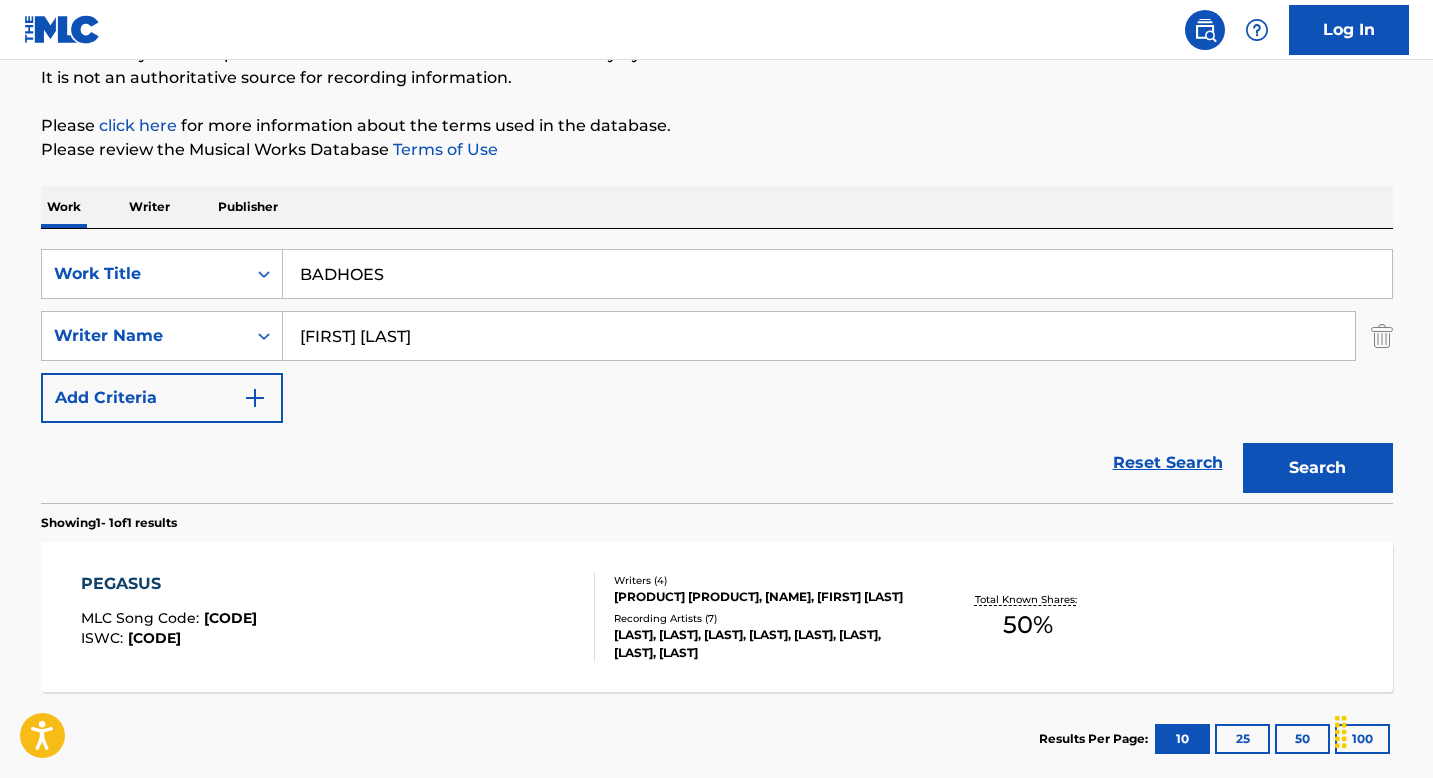 click on "[FIRST] [LAST]" at bounding box center (819, 336) 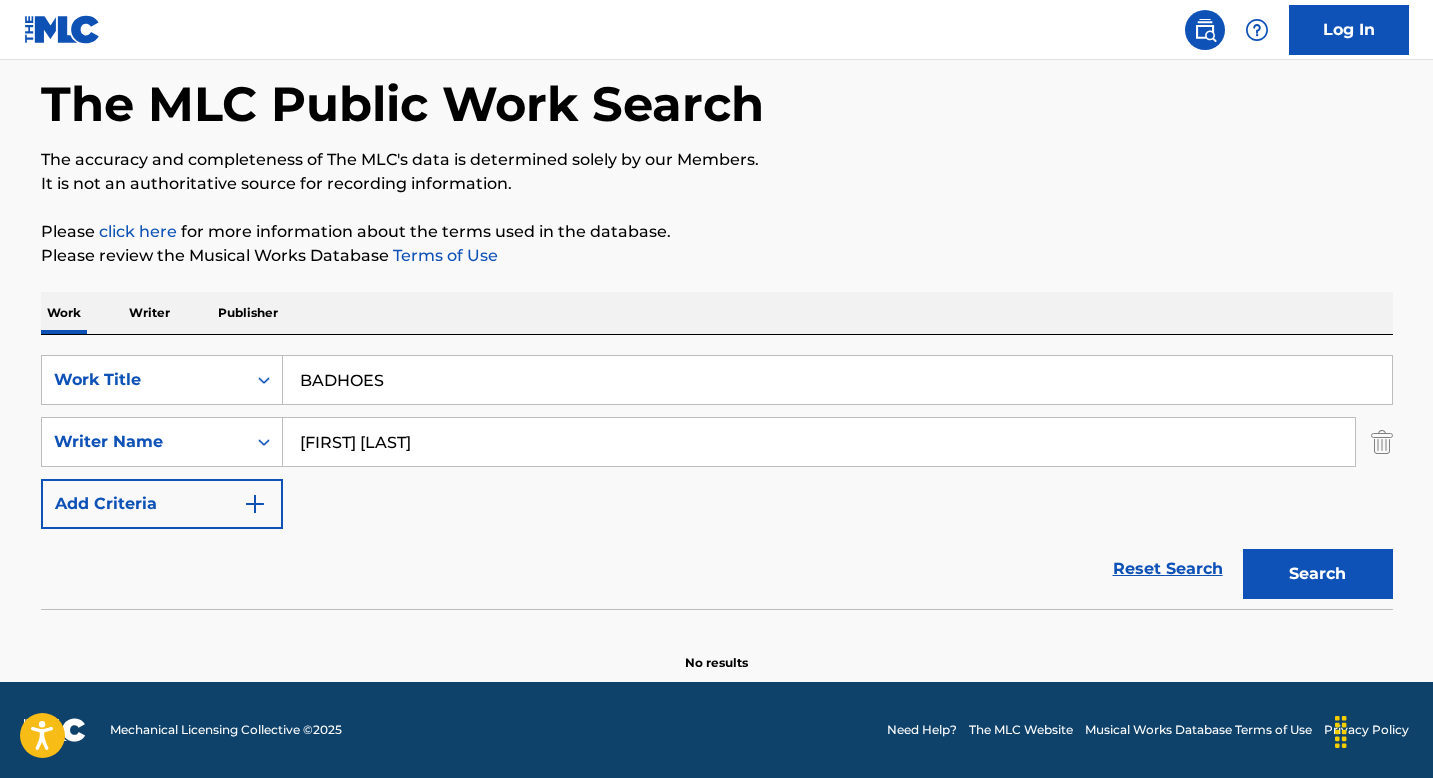 scroll, scrollTop: 90, scrollLeft: 0, axis: vertical 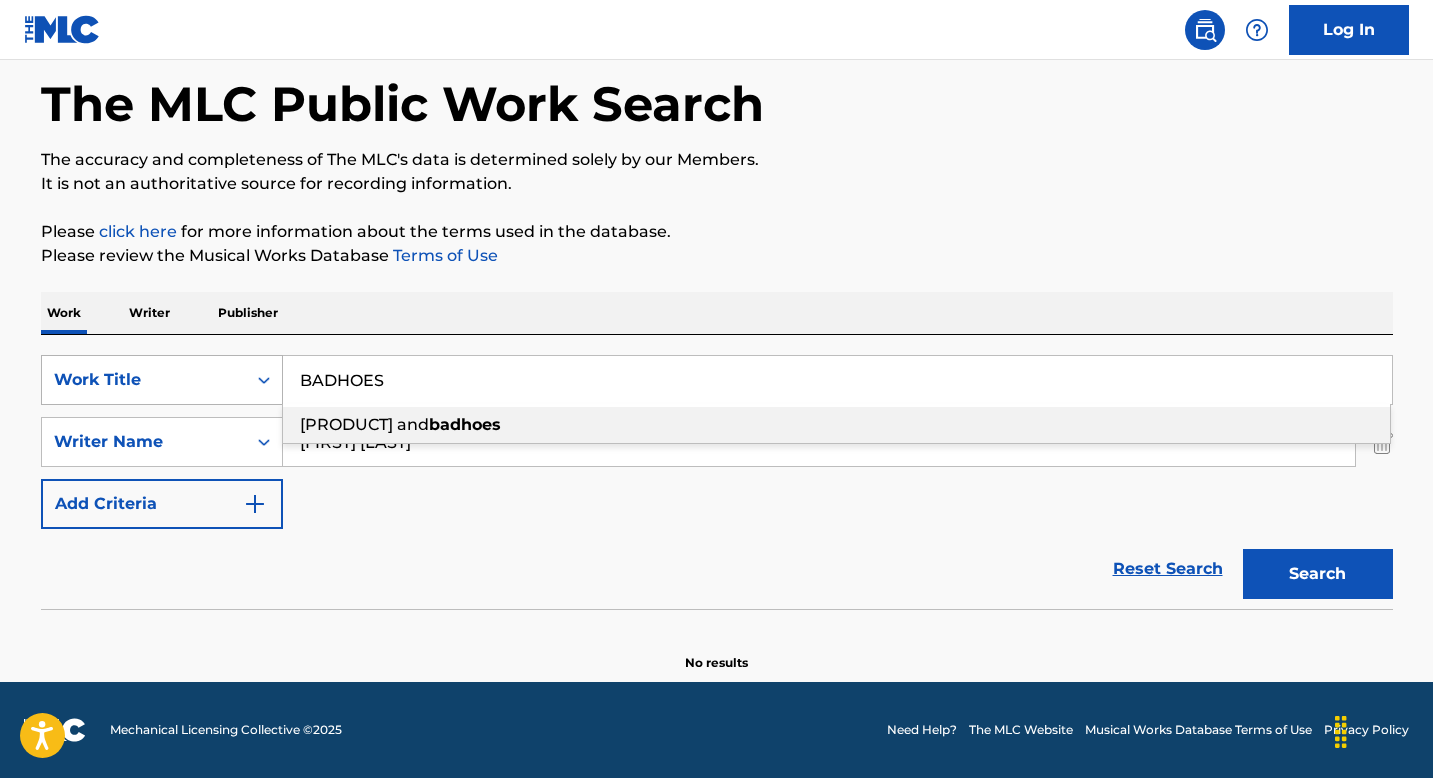 drag, startPoint x: 413, startPoint y: 393, endPoint x: 240, endPoint y: 372, distance: 174.26991 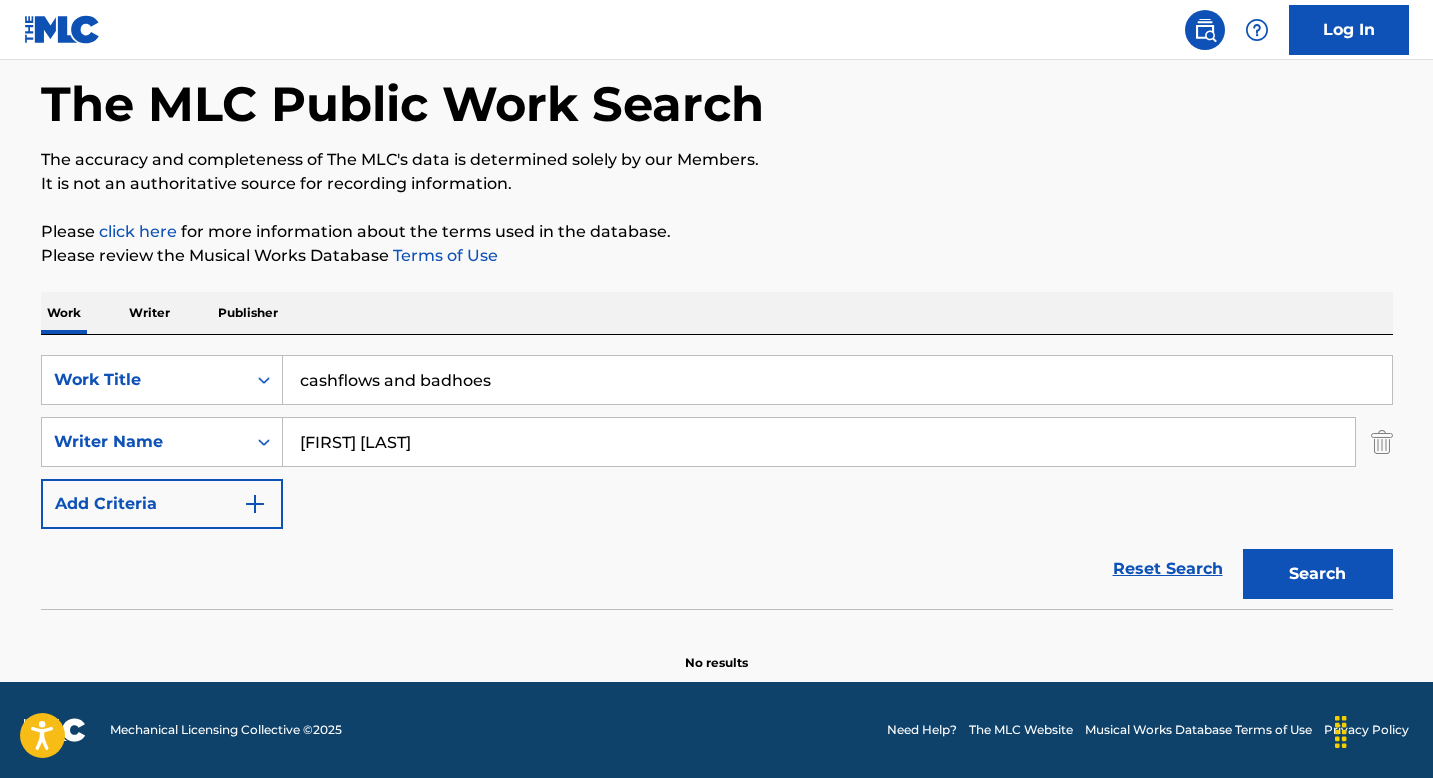 click on "Writer" at bounding box center (149, 313) 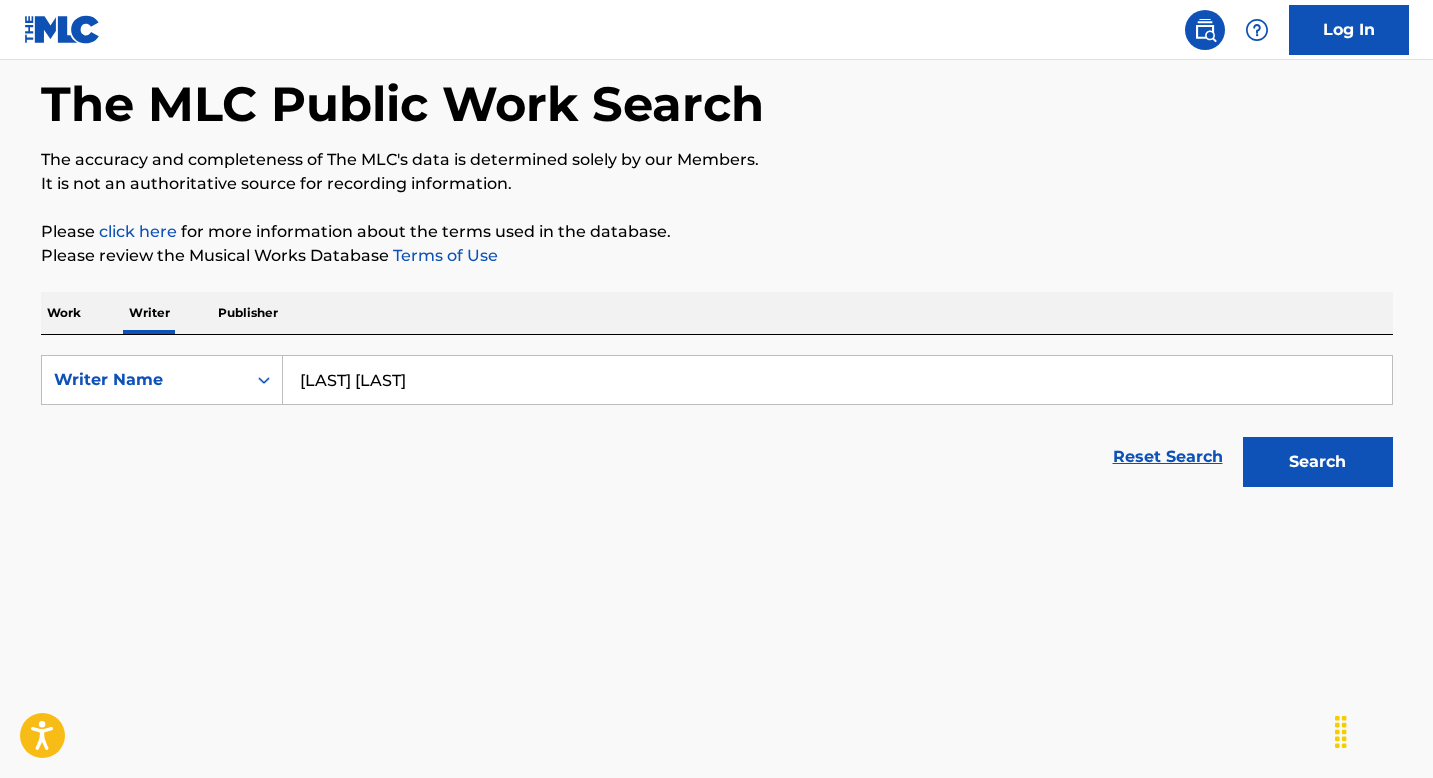 scroll, scrollTop: 0, scrollLeft: 0, axis: both 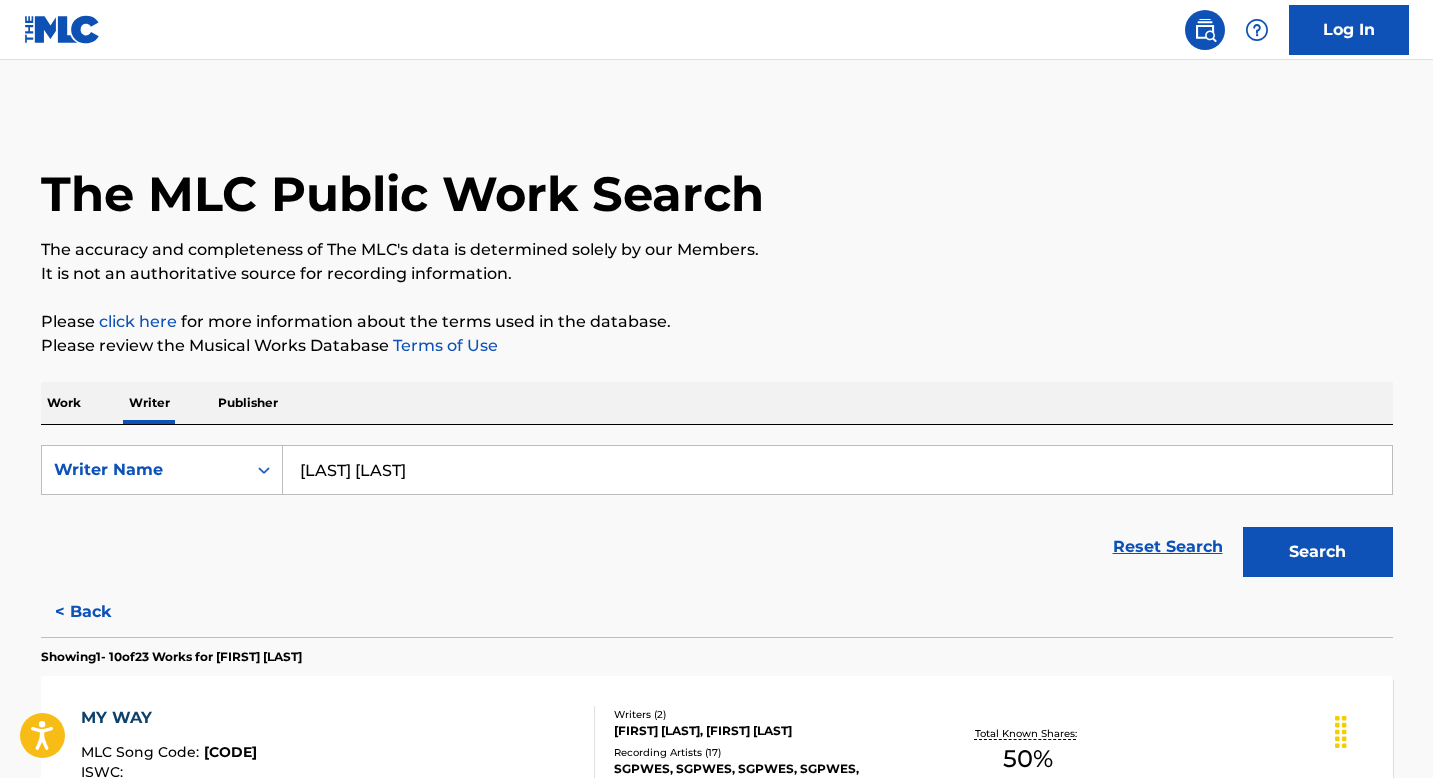 drag, startPoint x: 432, startPoint y: 481, endPoint x: 147, endPoint y: 413, distance: 293 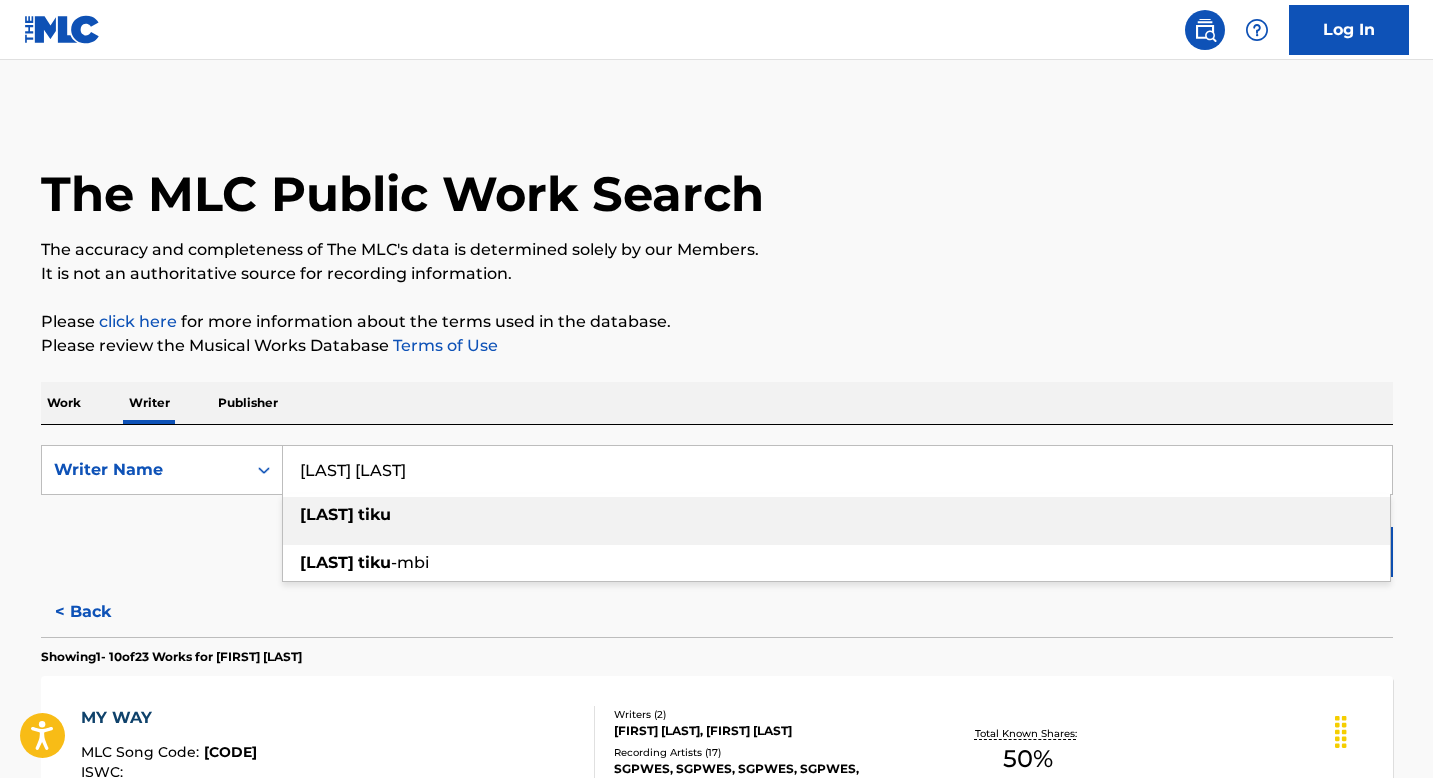 paste on "[FIRST] [LAST]" 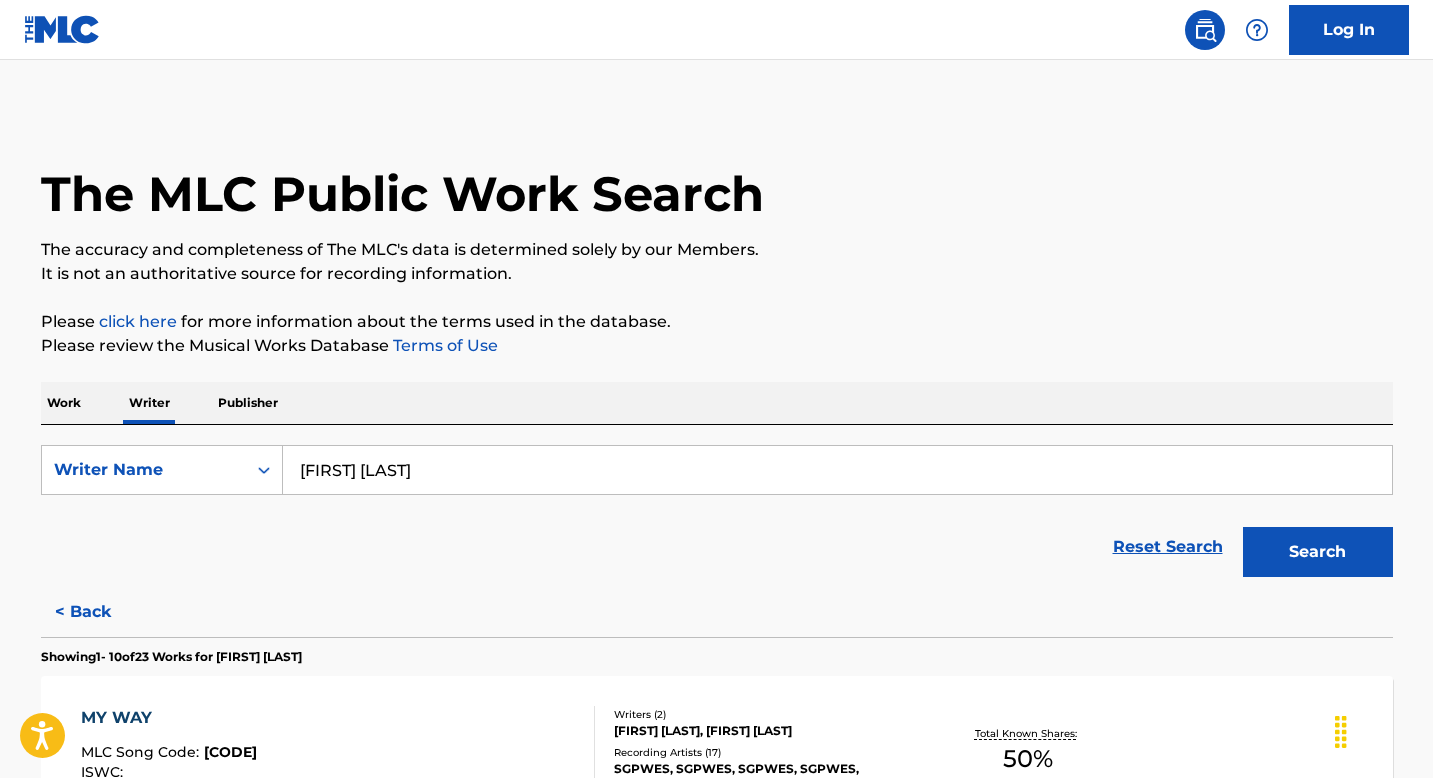 click on "Search" at bounding box center [1318, 552] 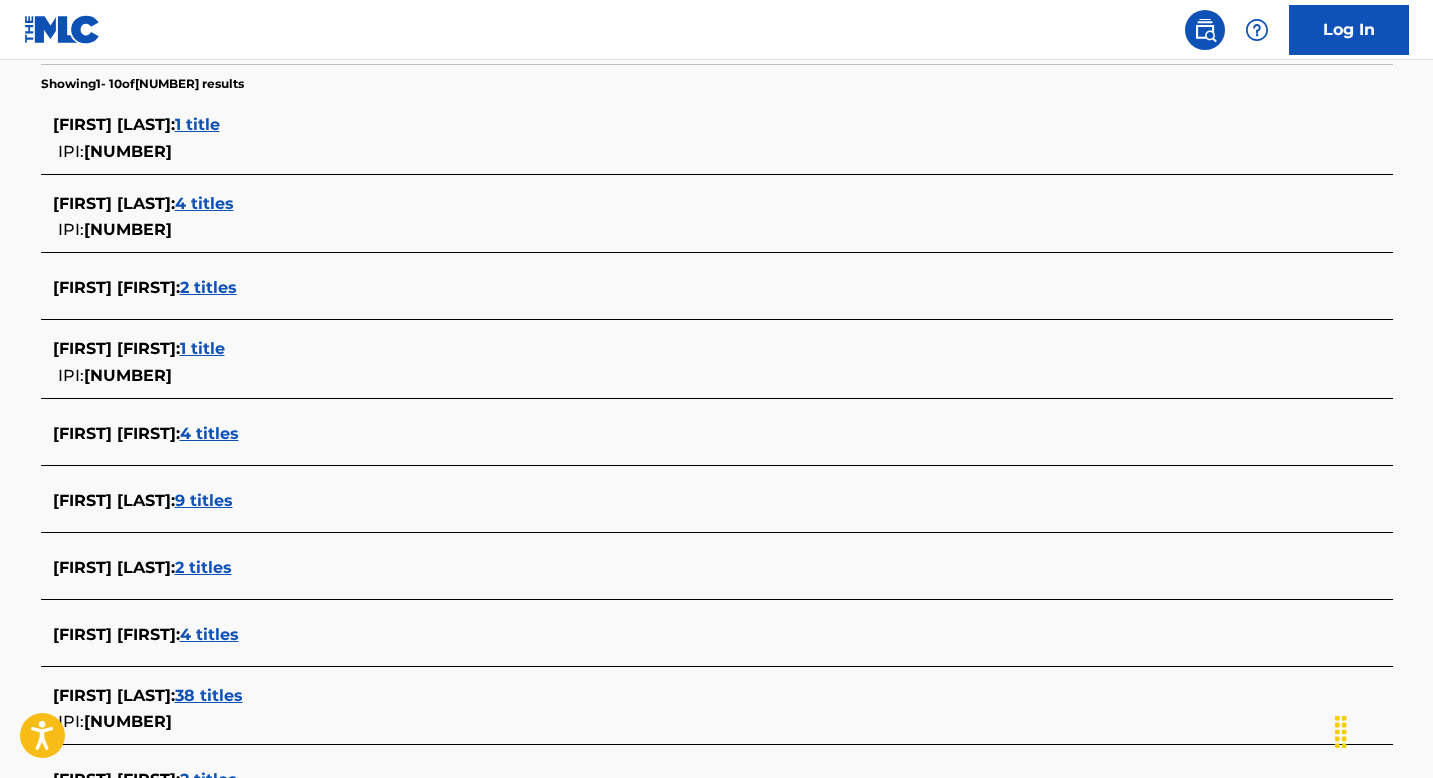 scroll, scrollTop: 529, scrollLeft: 0, axis: vertical 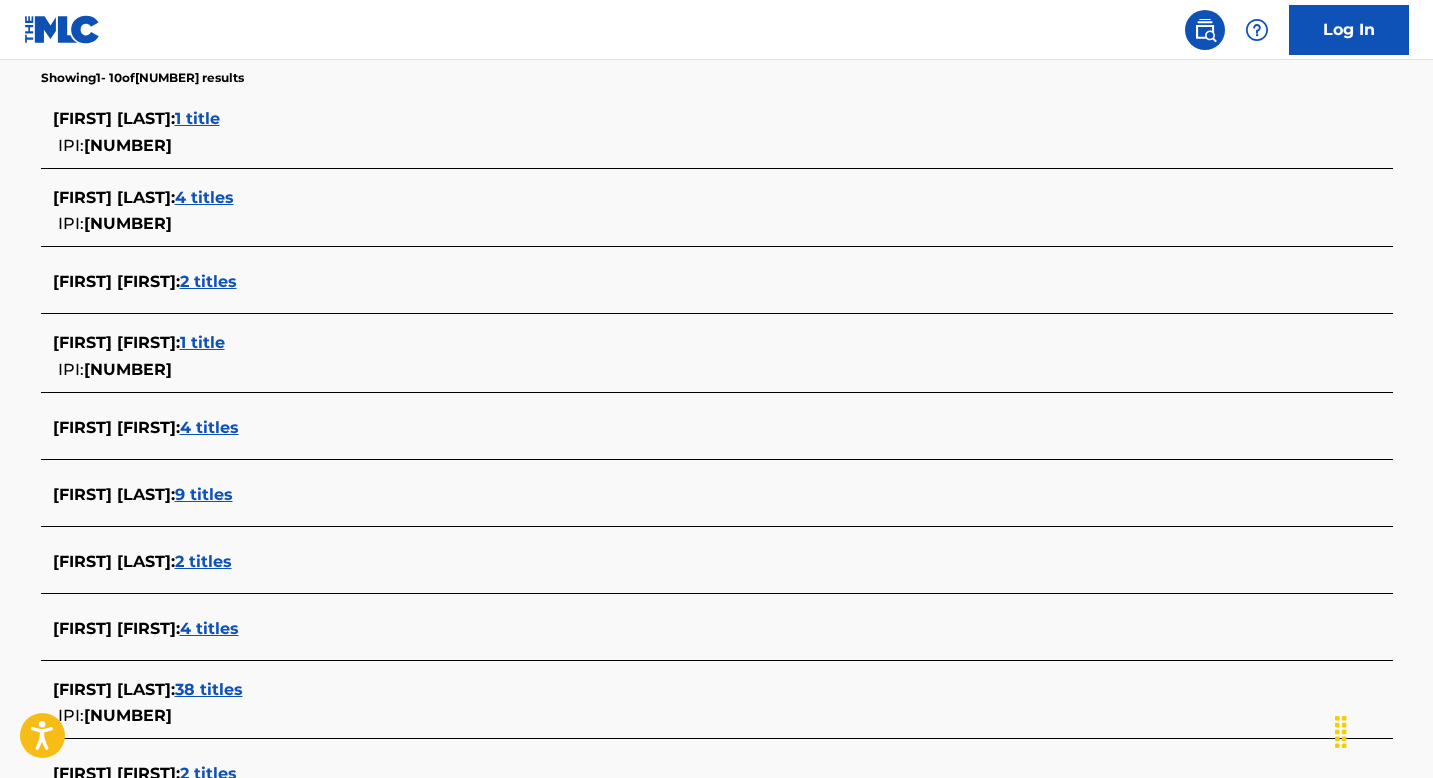 click on "2 titles" at bounding box center [203, 561] 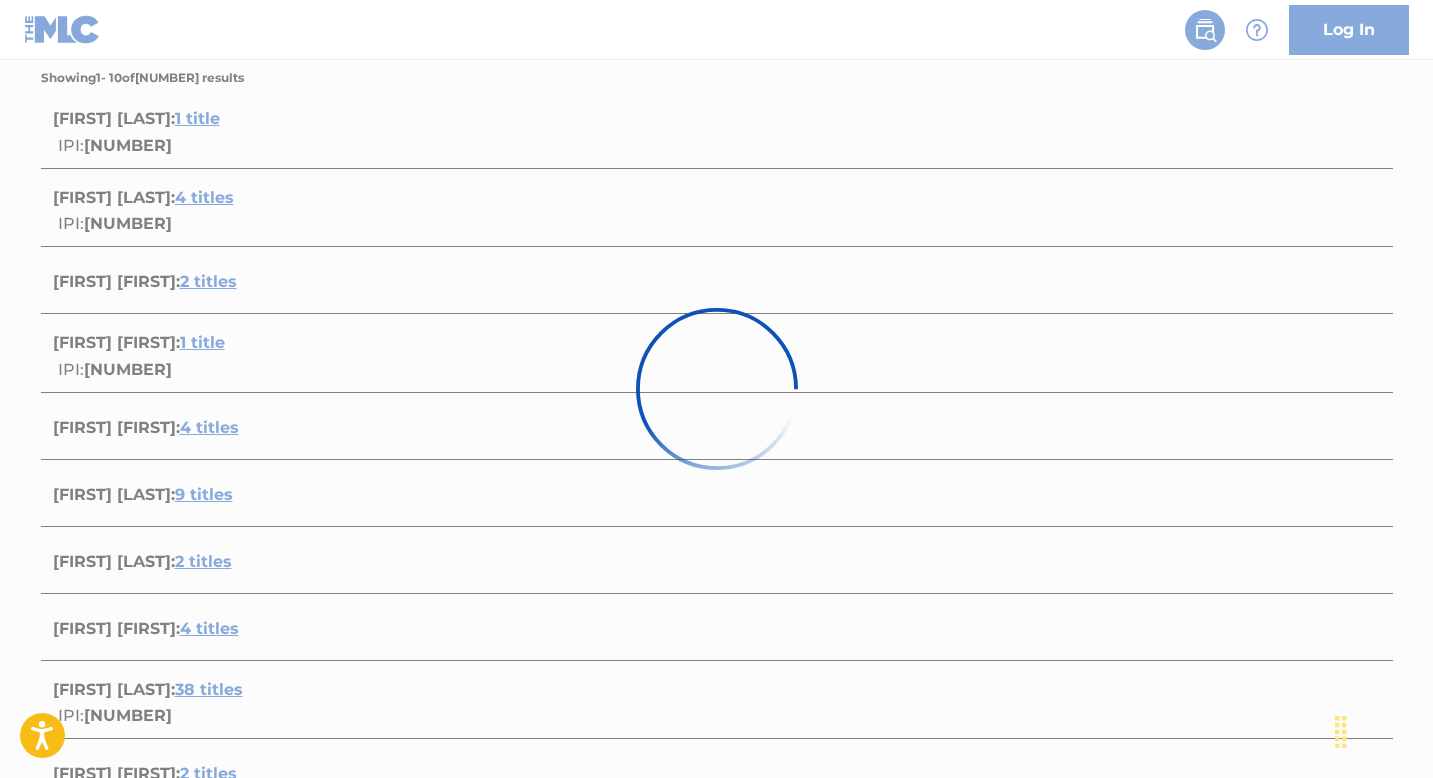 scroll, scrollTop: 405, scrollLeft: 0, axis: vertical 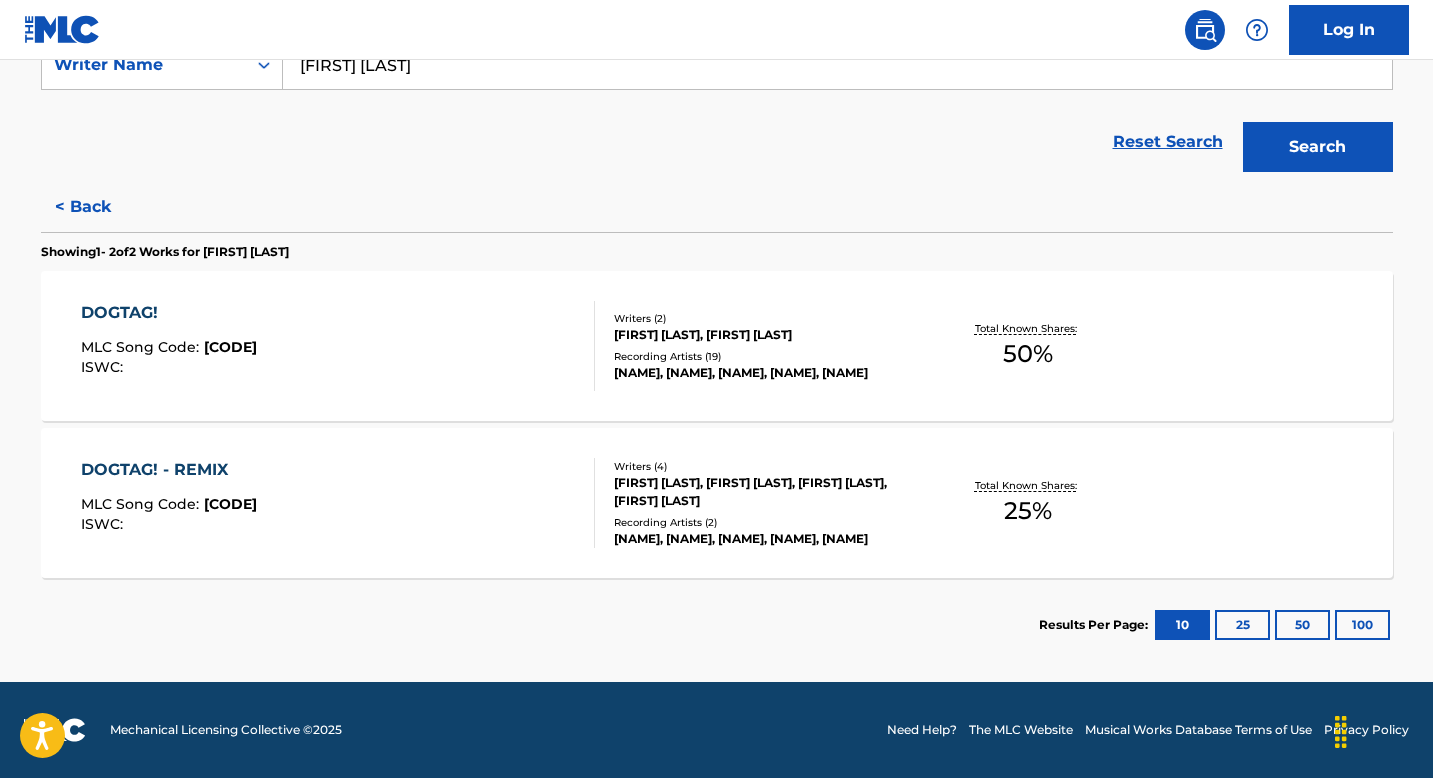 click on "< Back" at bounding box center (101, 207) 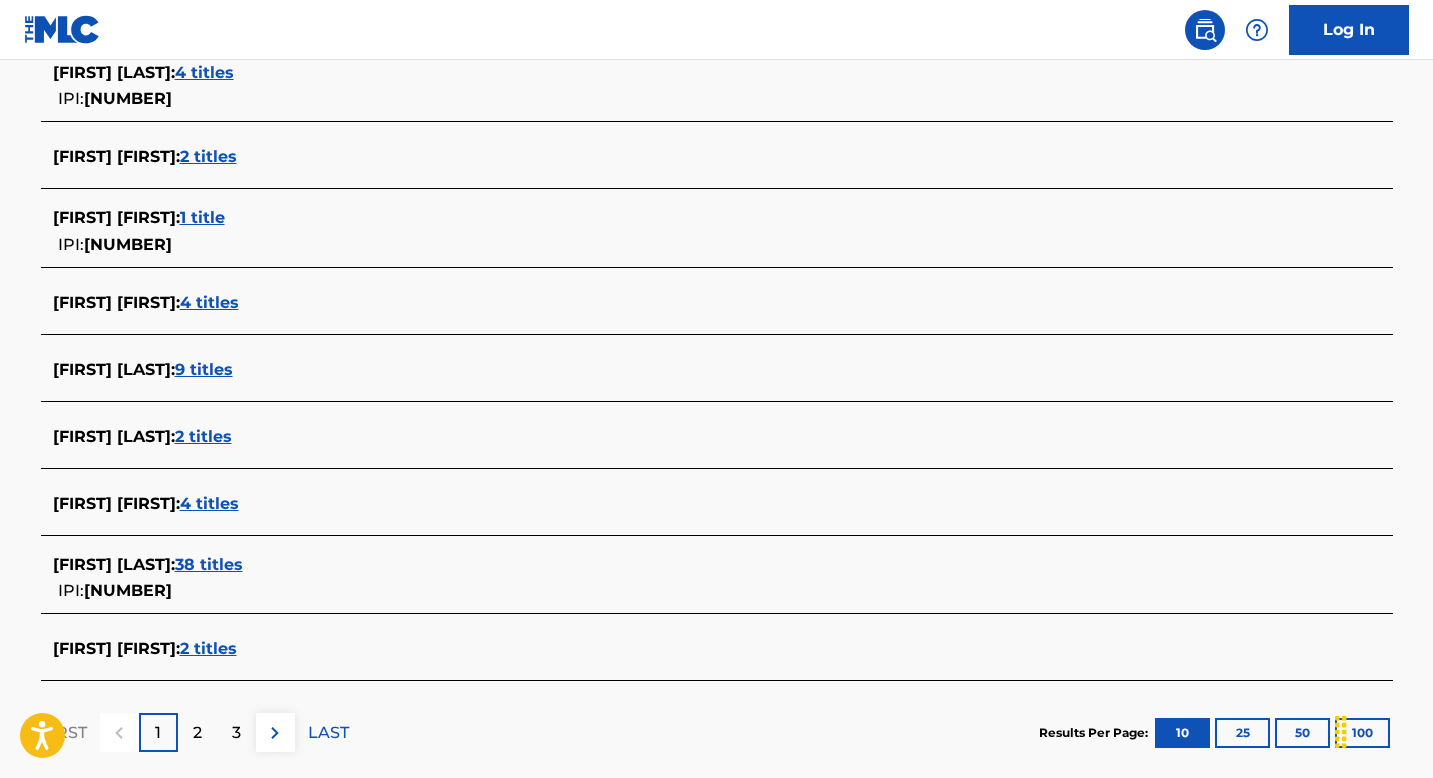 click on "2" at bounding box center (197, 732) 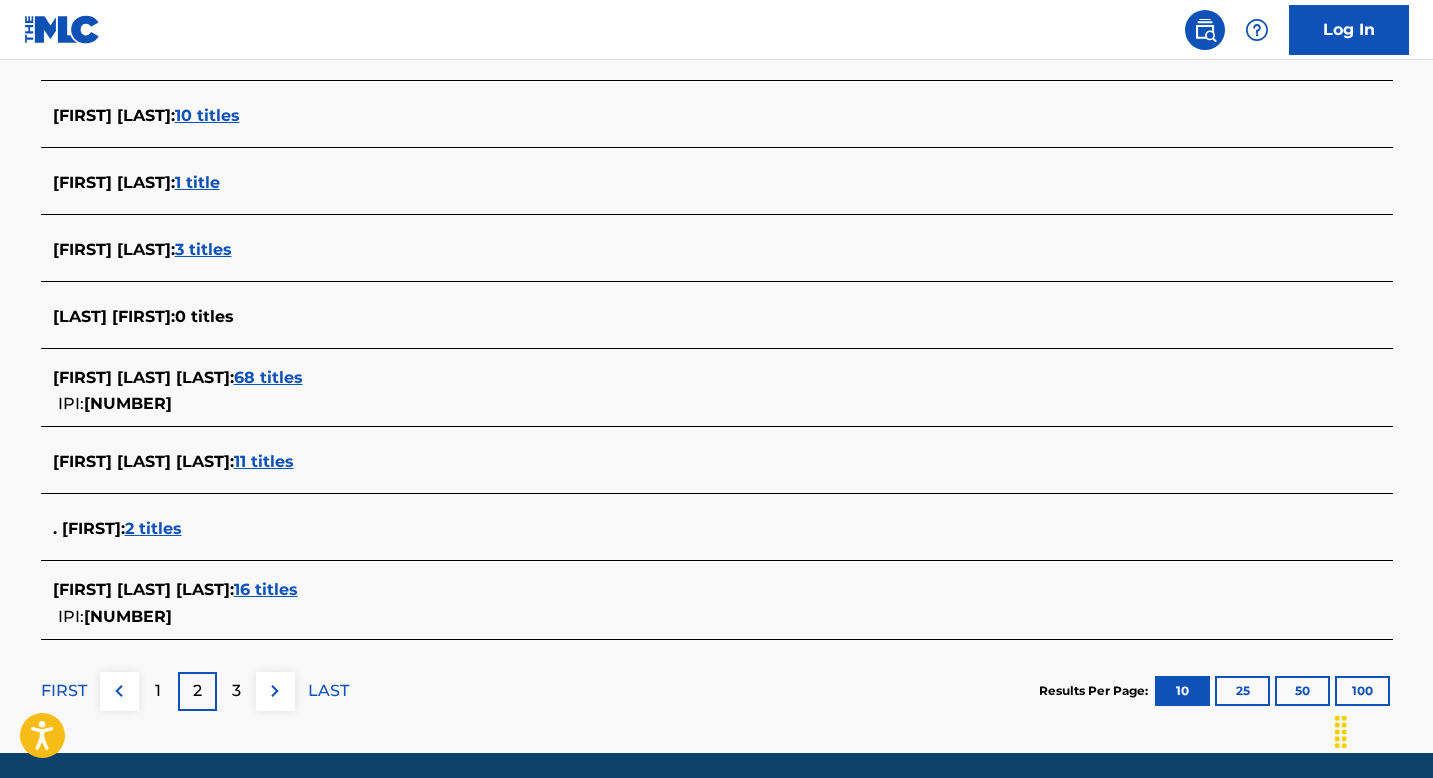 click on "3" at bounding box center [236, 691] 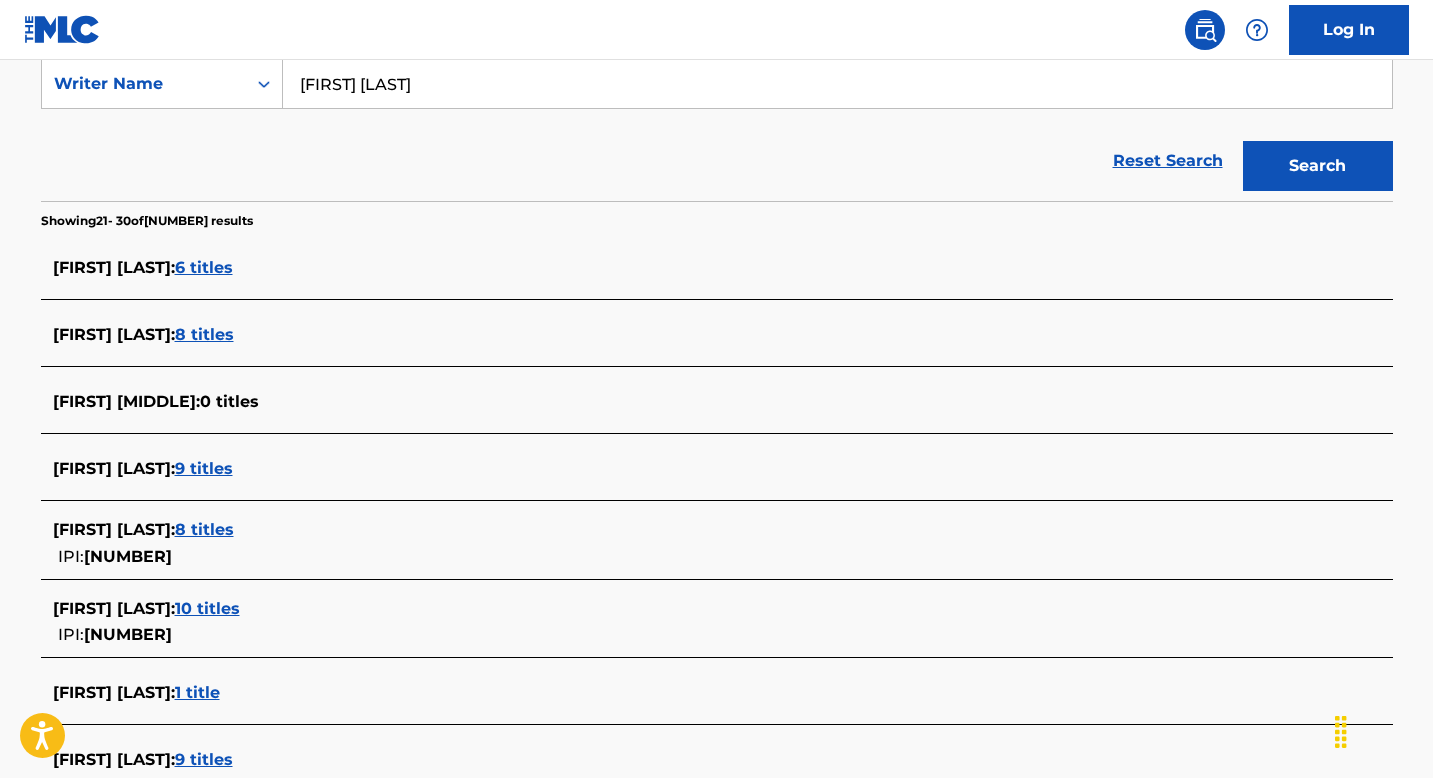 scroll, scrollTop: 304, scrollLeft: 0, axis: vertical 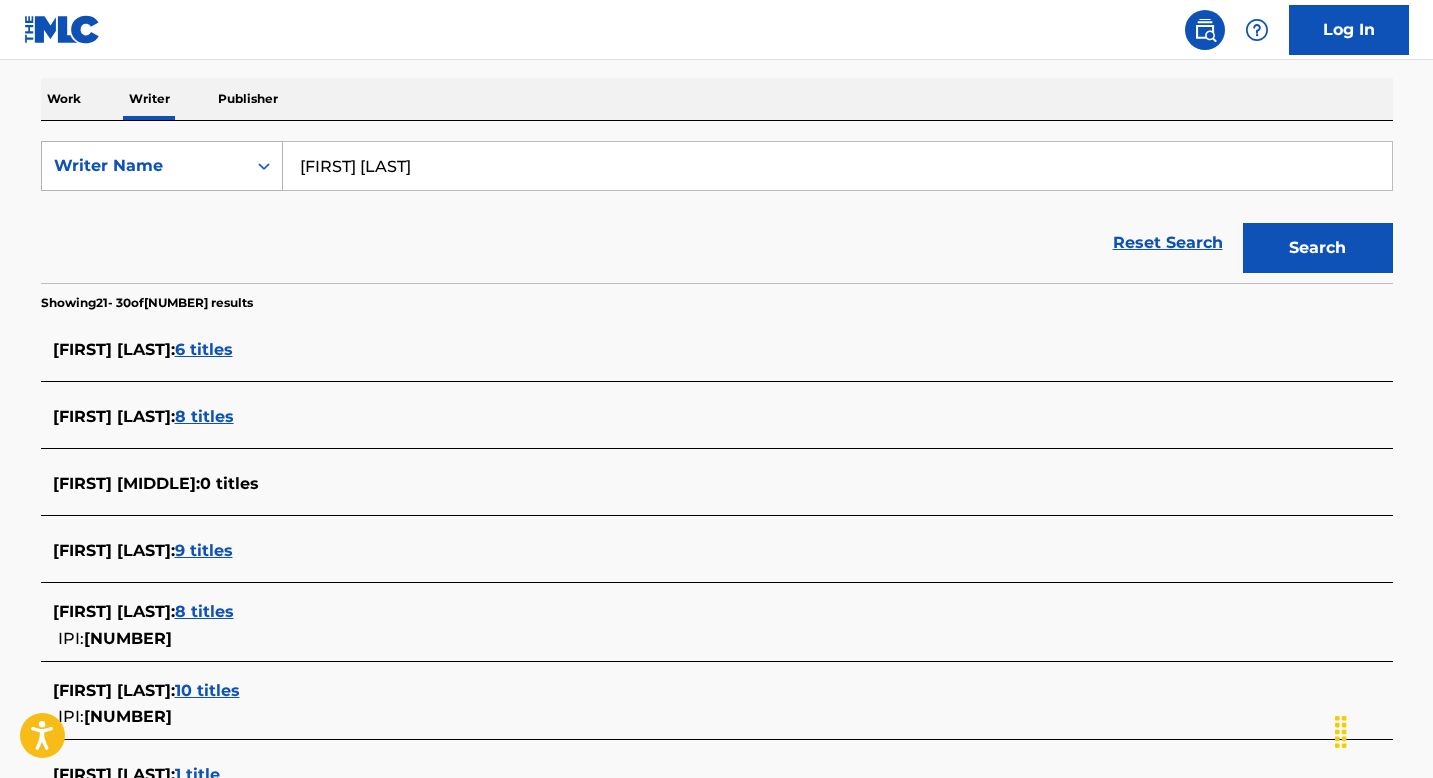 drag, startPoint x: 465, startPoint y: 162, endPoint x: 273, endPoint y: 152, distance: 192.26024 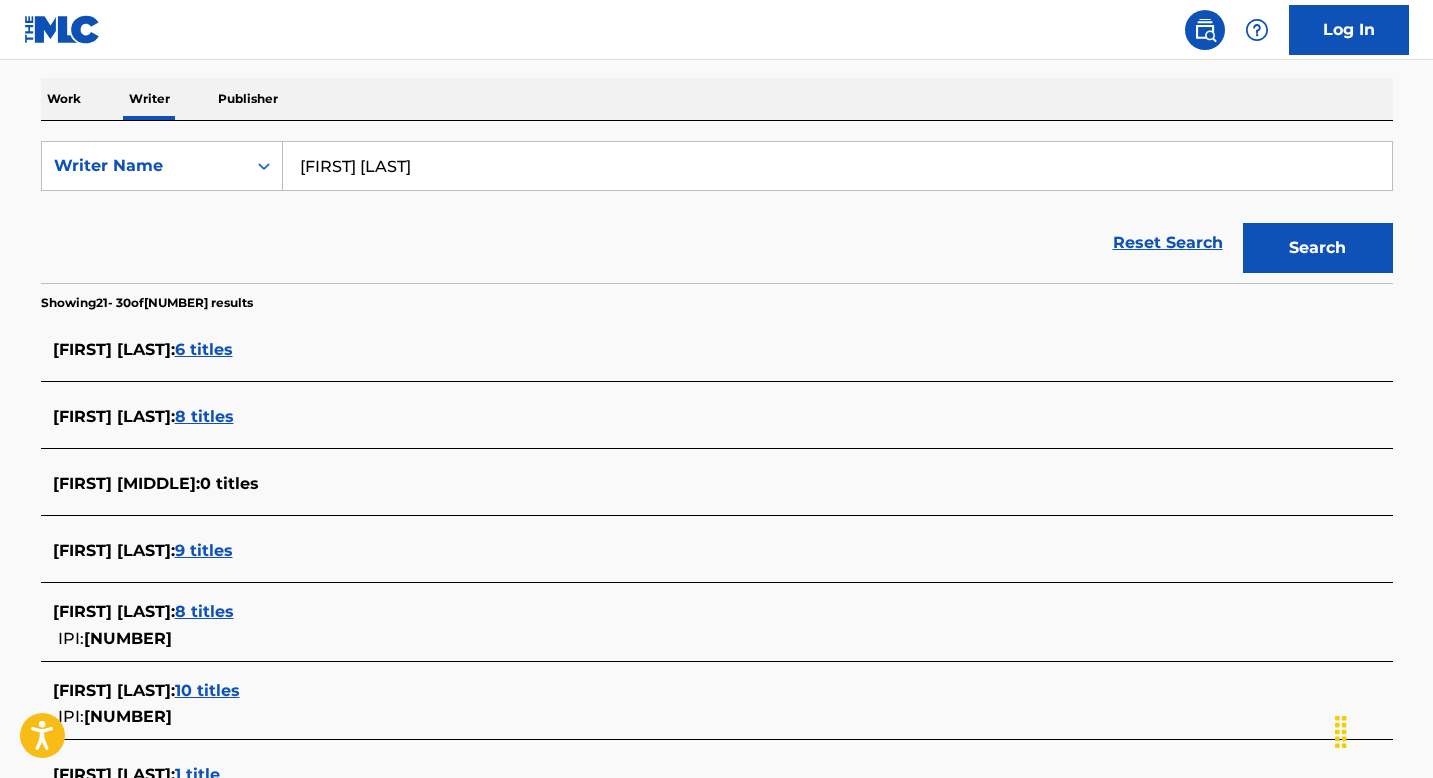 type on "[FIRST] [LAST]" 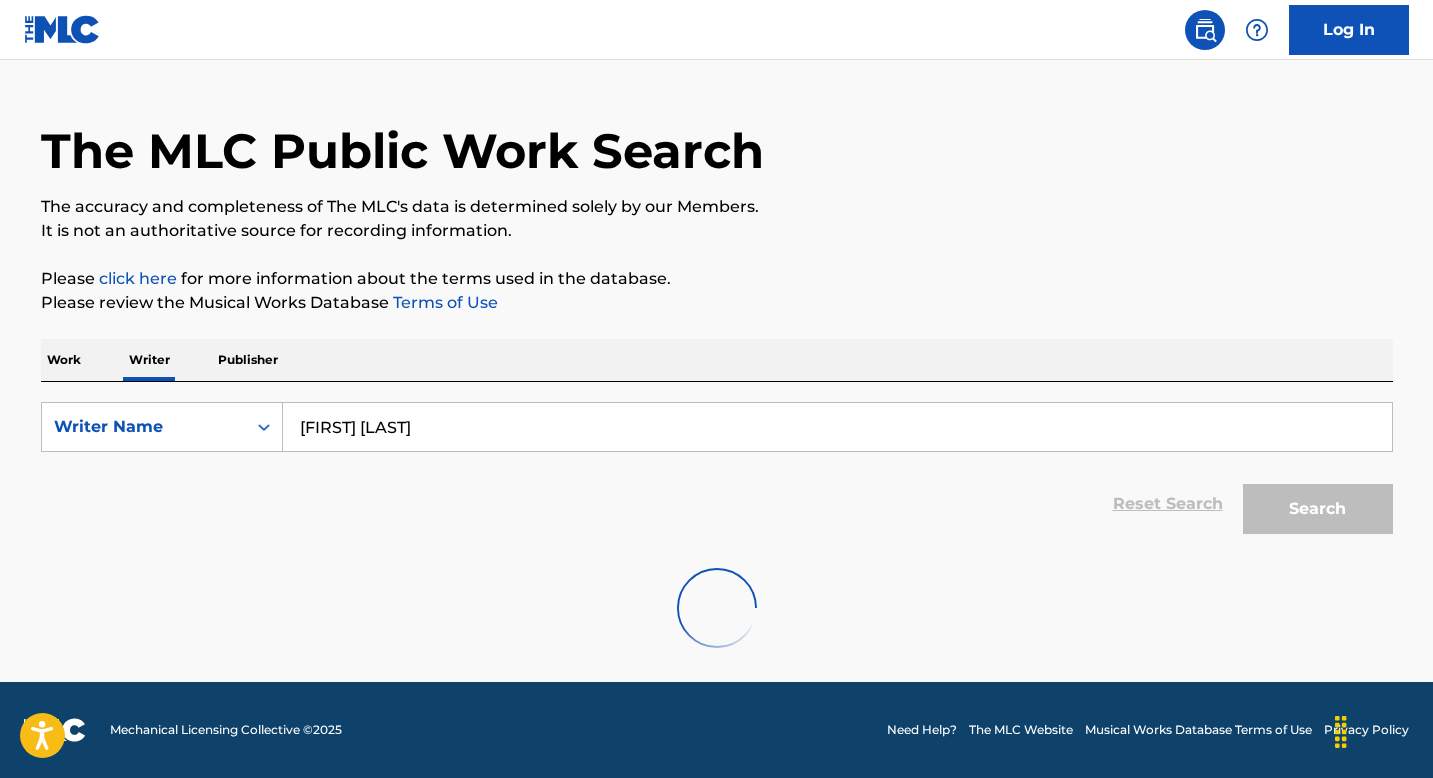 scroll, scrollTop: 304, scrollLeft: 0, axis: vertical 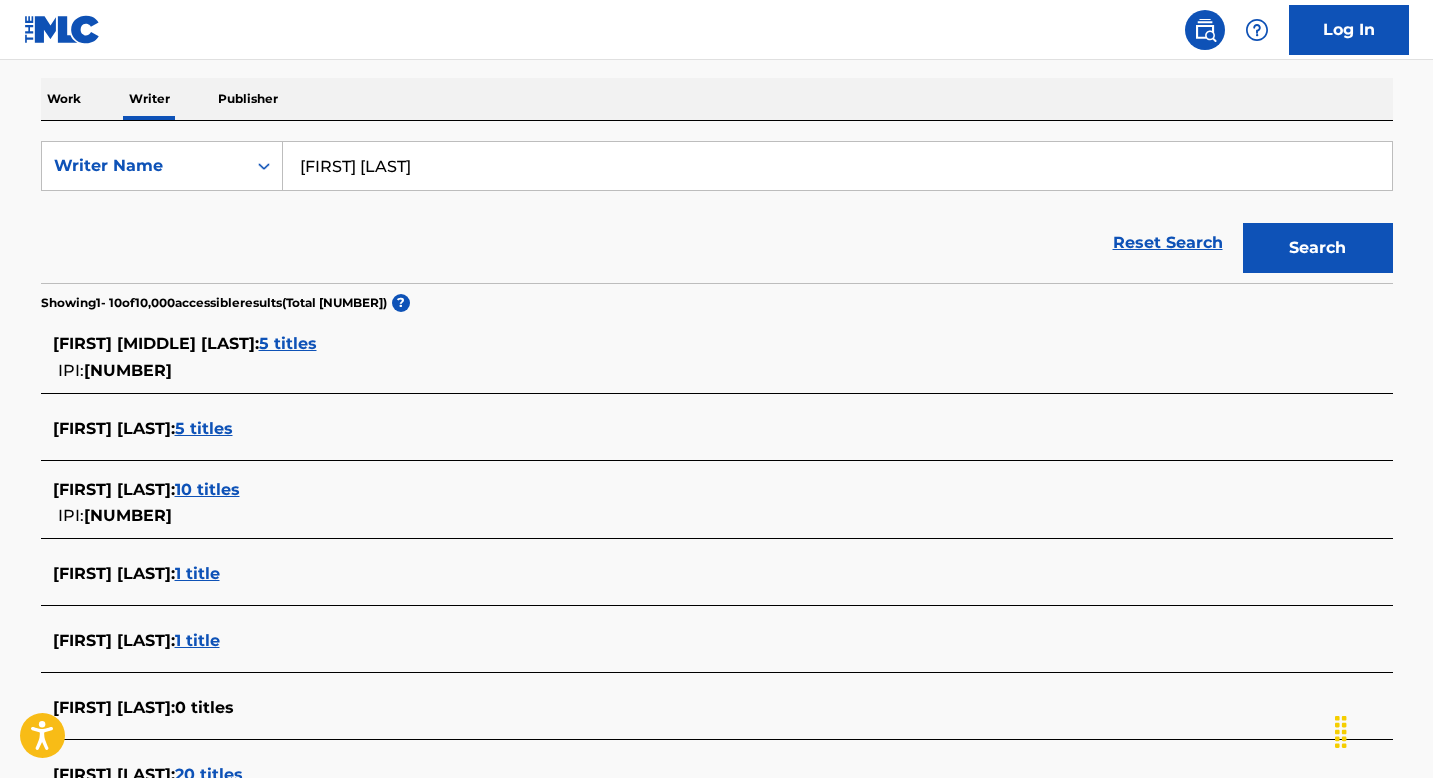 click on "Work" at bounding box center [64, 99] 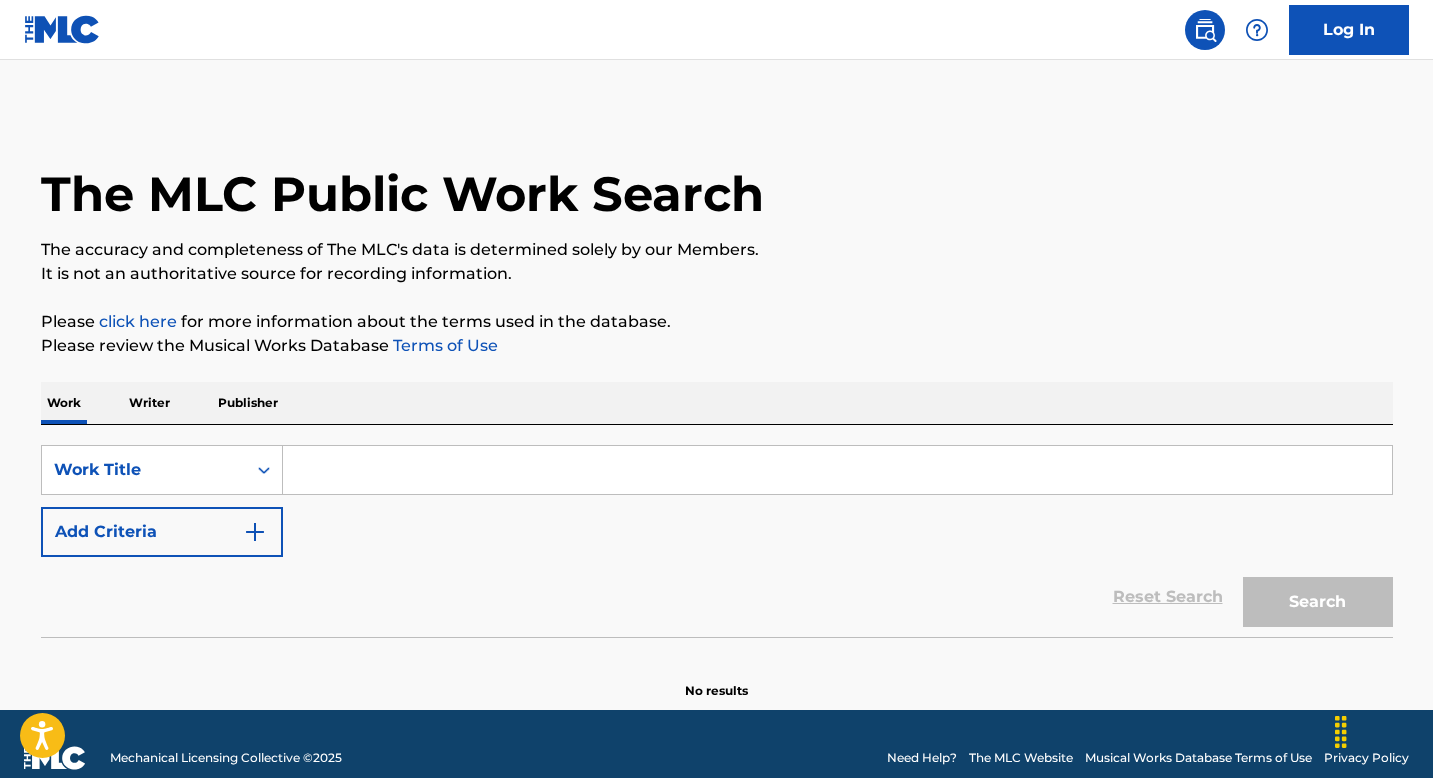 click at bounding box center (837, 470) 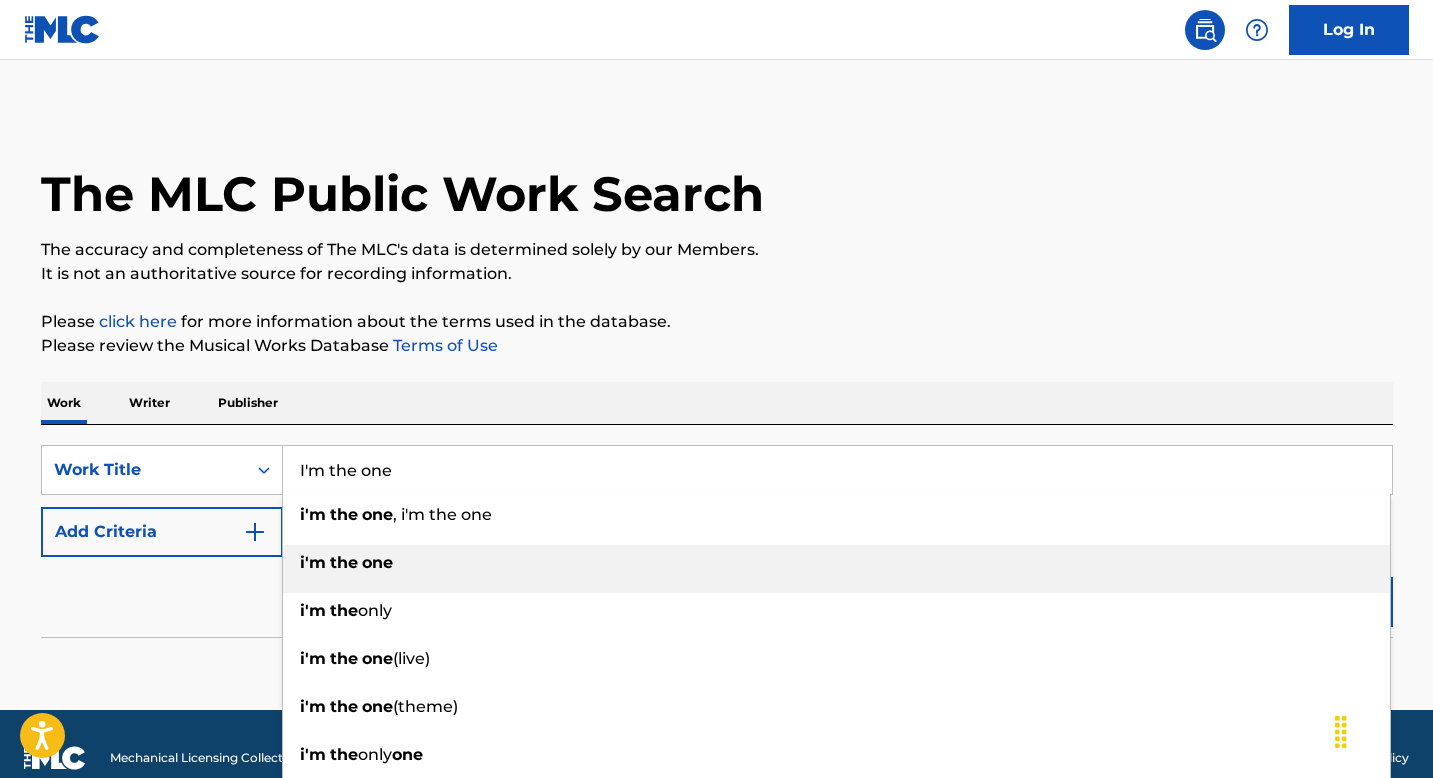 click on "the" at bounding box center (344, 562) 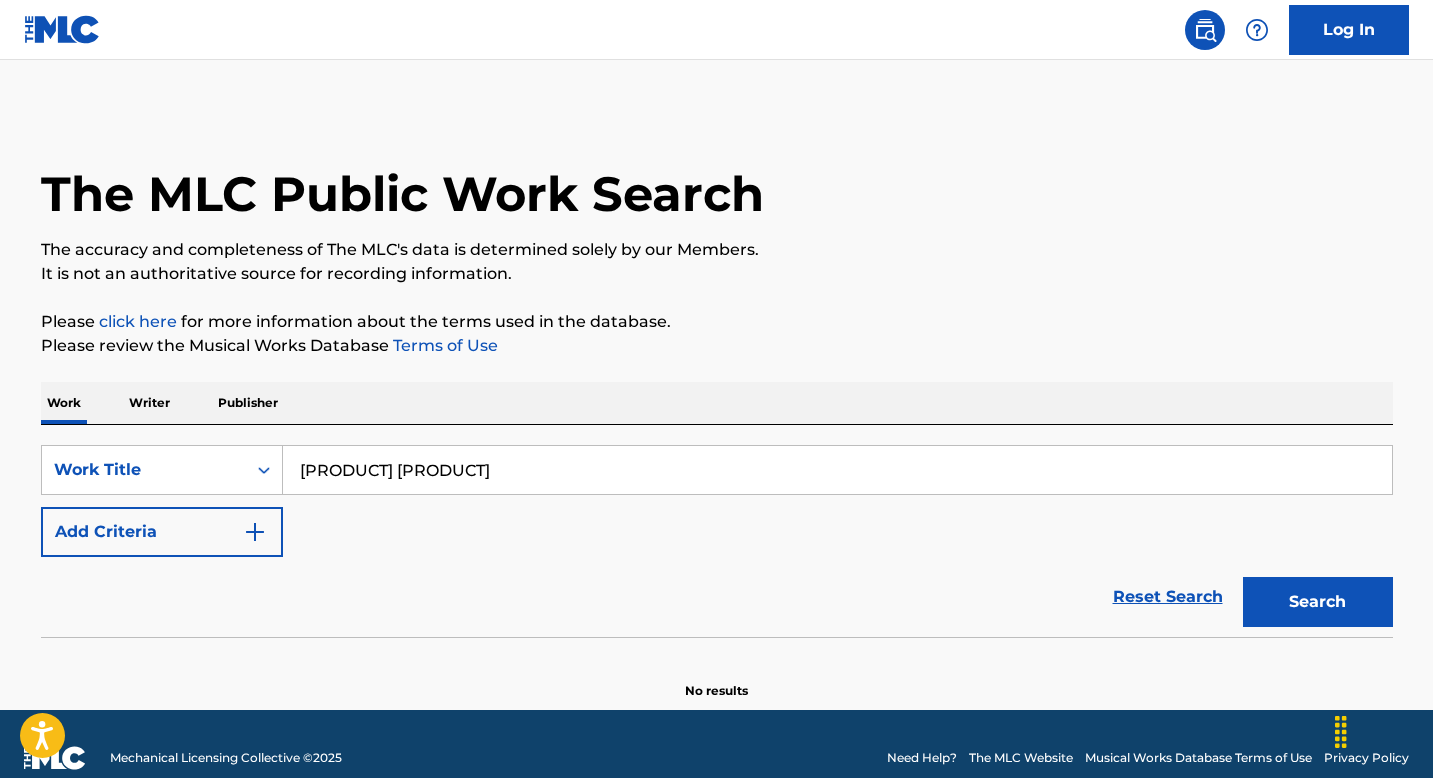 click on "[ID] Work Title i'm the one Add Criteria" at bounding box center [717, 501] 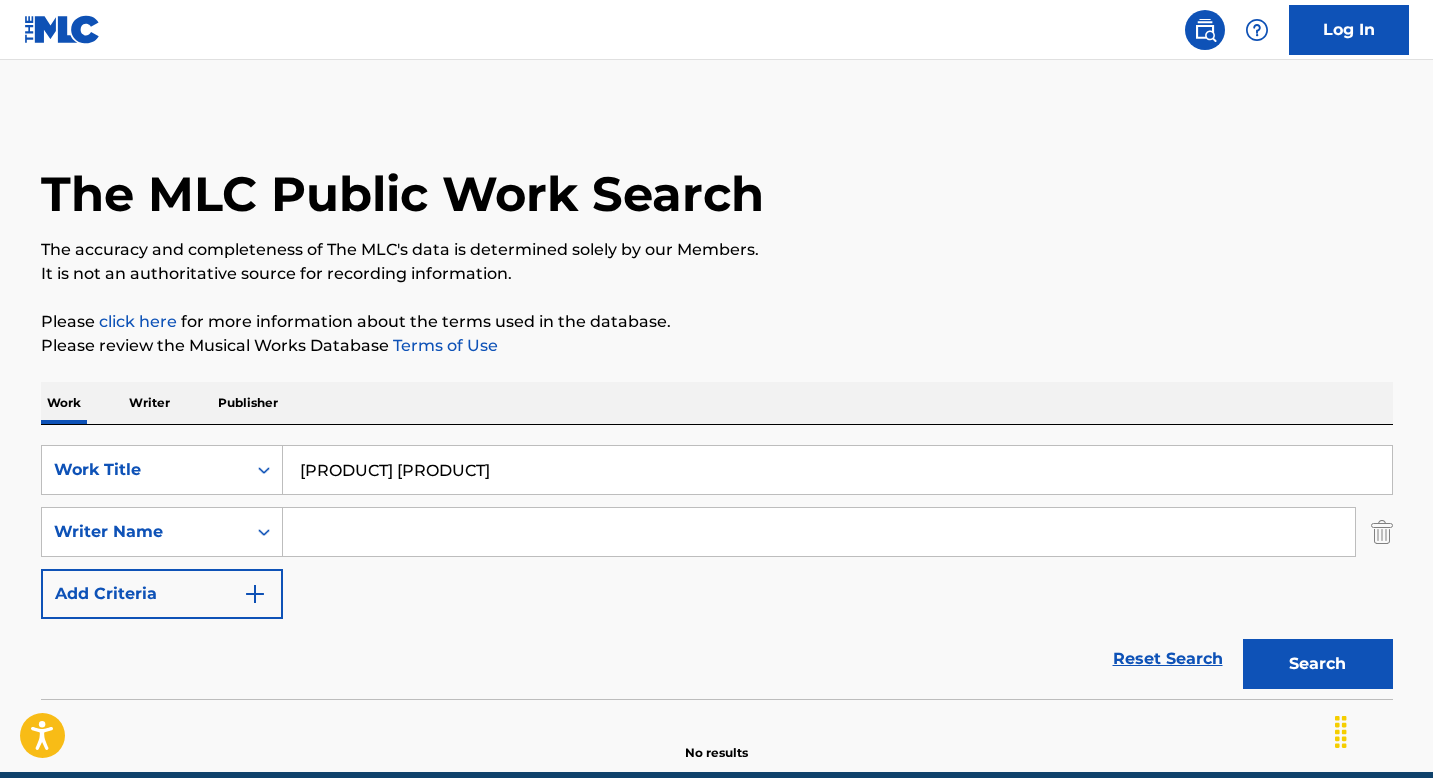 click at bounding box center (819, 532) 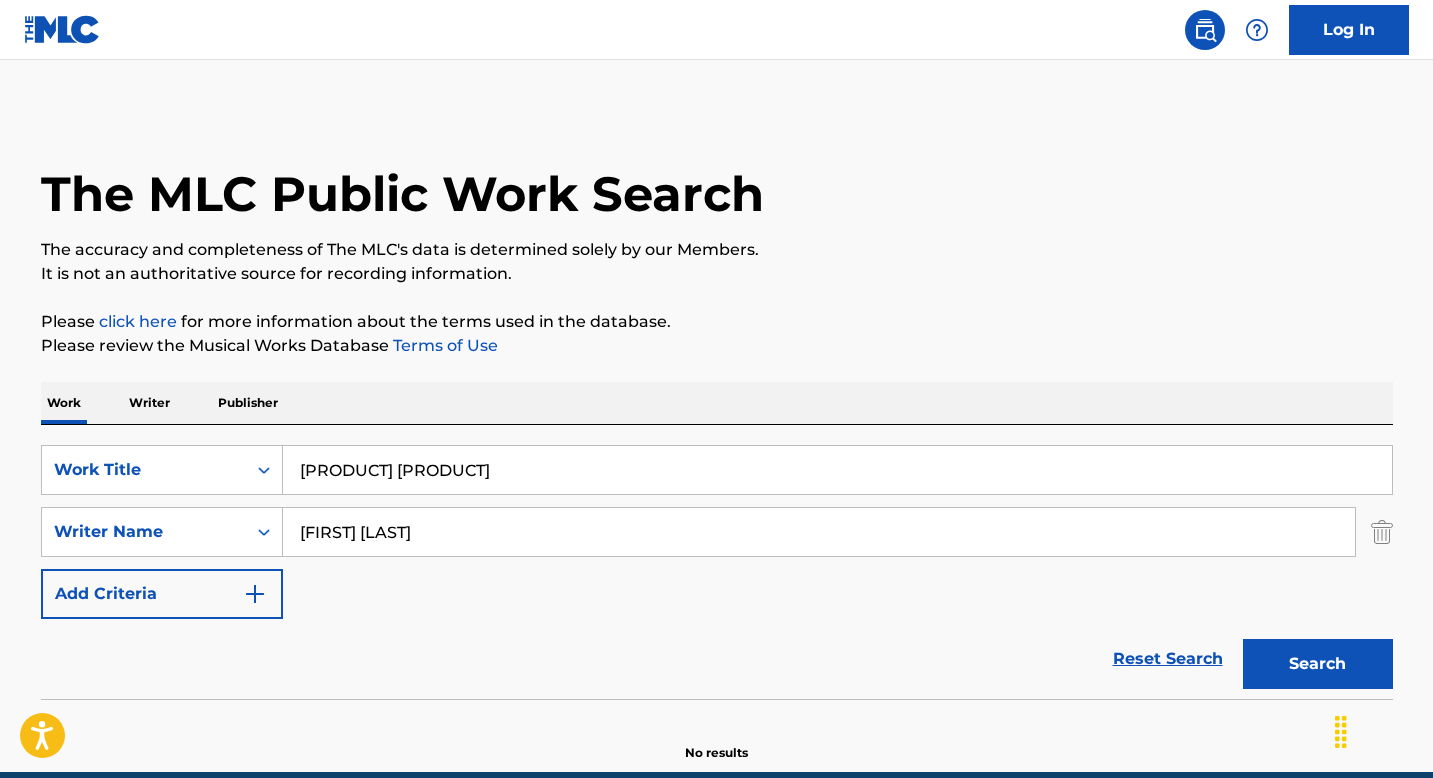 type on "[FIRST] [LAST]" 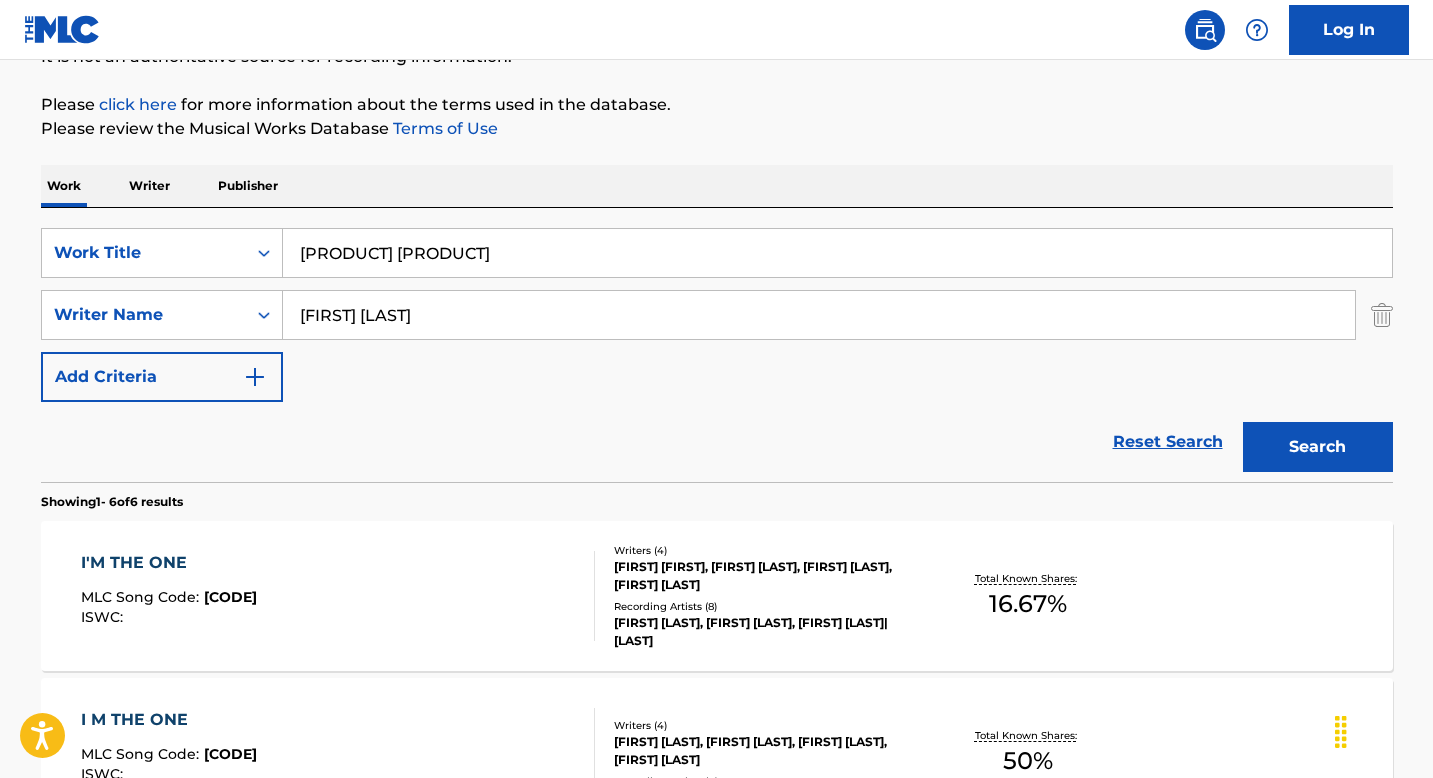 scroll, scrollTop: 235, scrollLeft: 0, axis: vertical 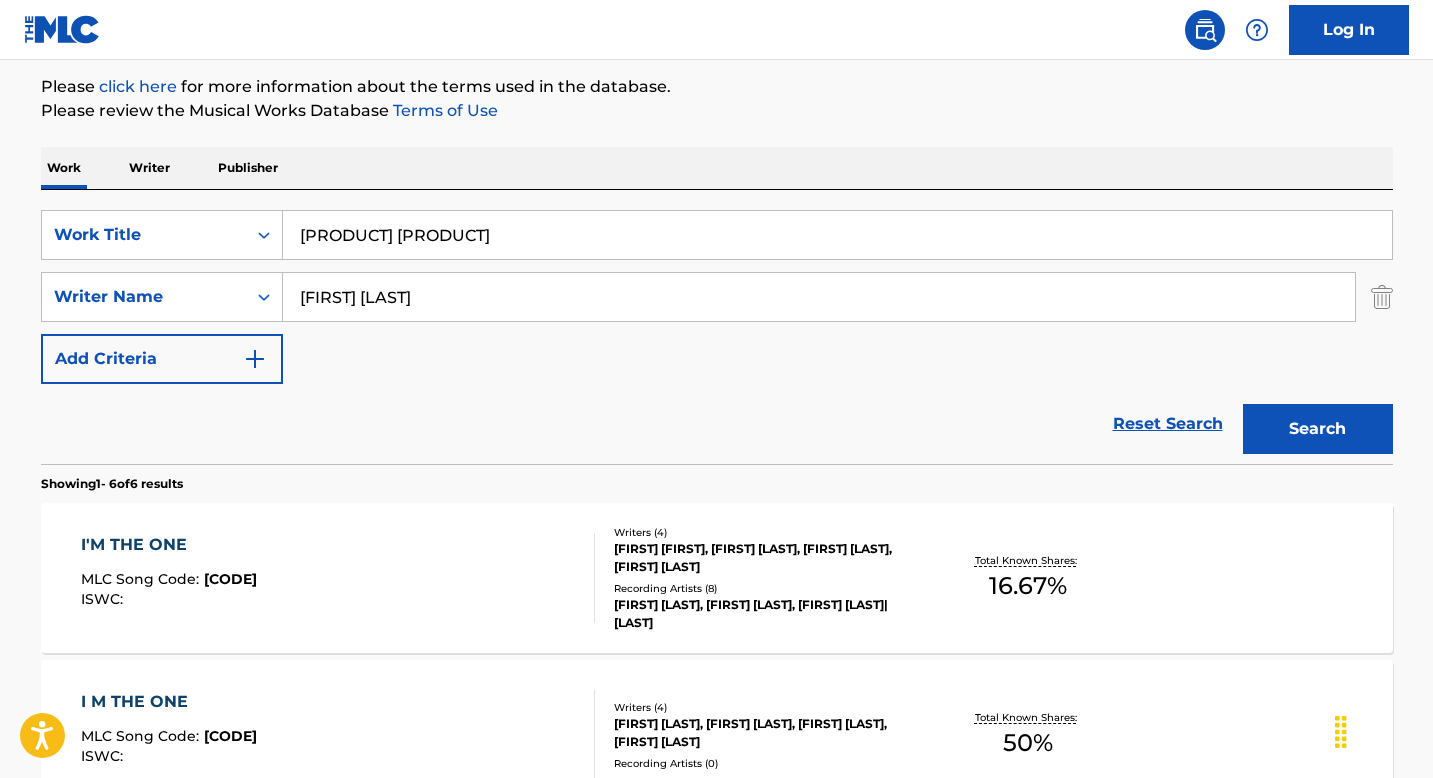click on "I'M THE ONE" at bounding box center (169, 545) 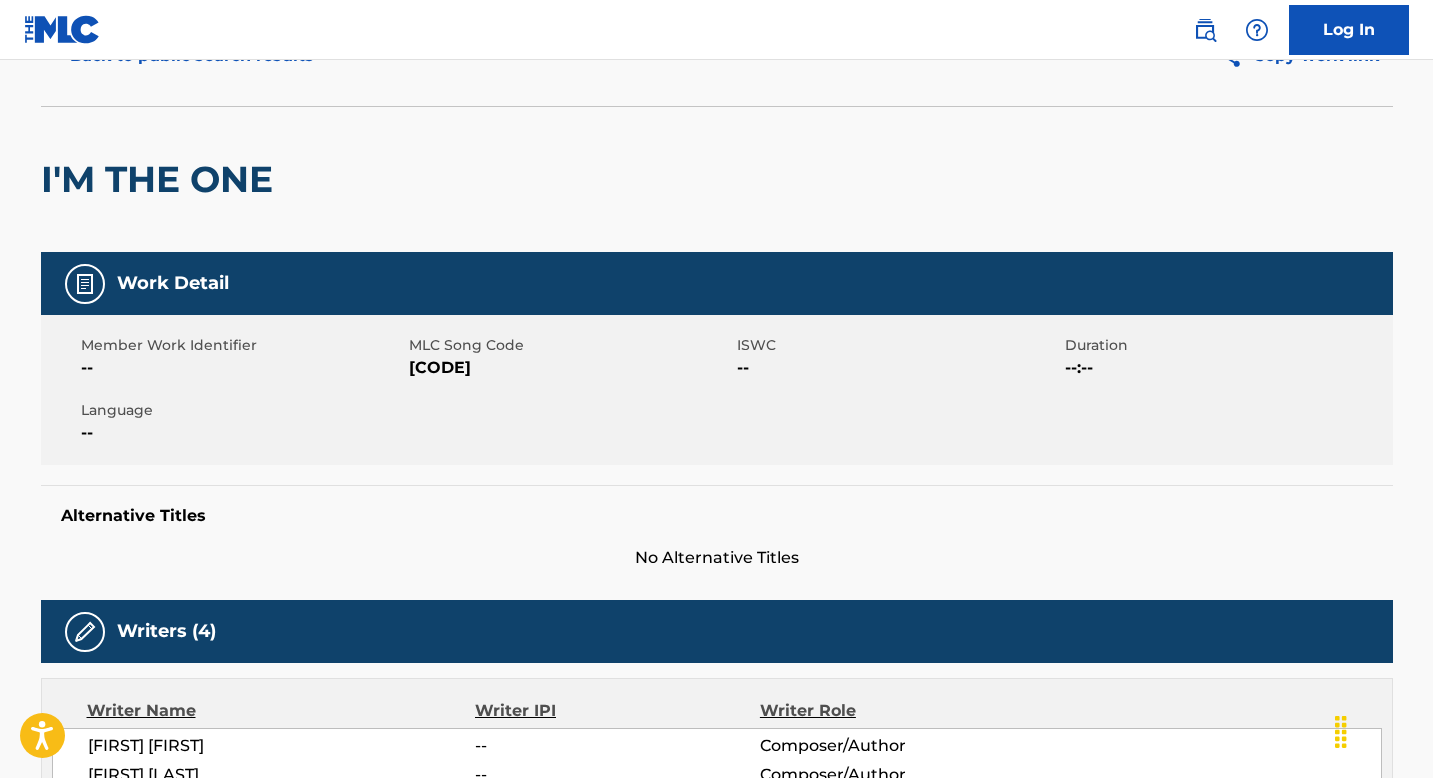 scroll, scrollTop: 134, scrollLeft: 0, axis: vertical 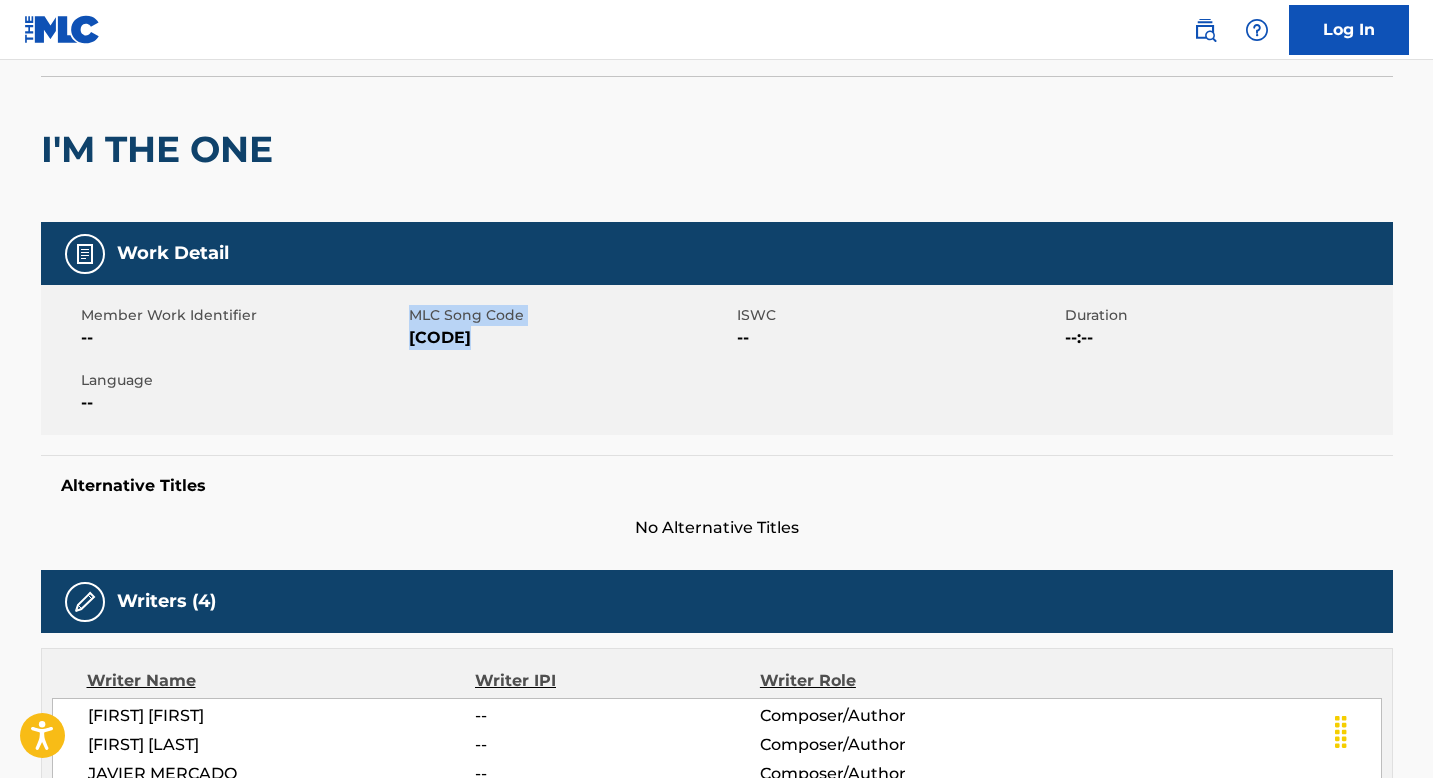 drag, startPoint x: 402, startPoint y: 338, endPoint x: 487, endPoint y: 335, distance: 85.052925 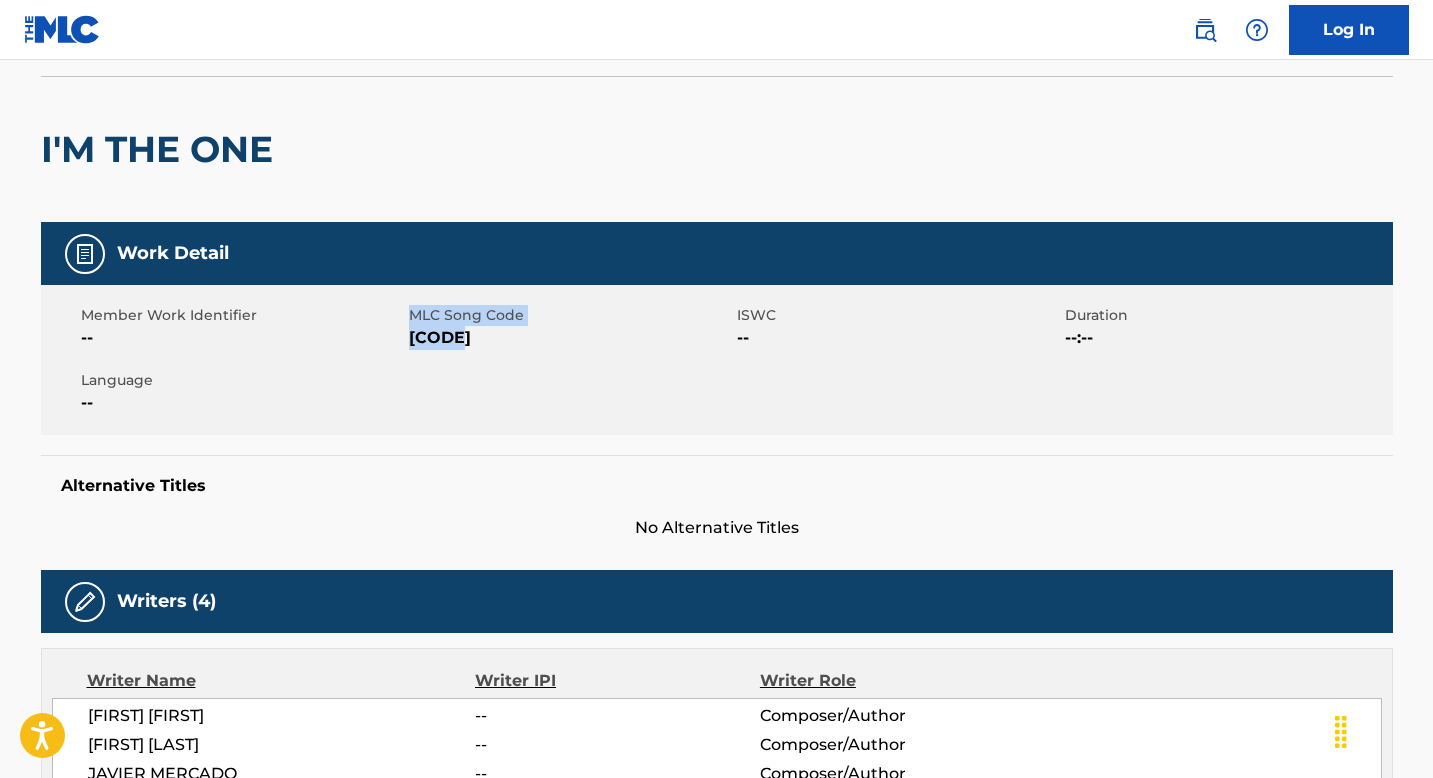 drag, startPoint x: 460, startPoint y: 338, endPoint x: 392, endPoint y: 340, distance: 68.0294 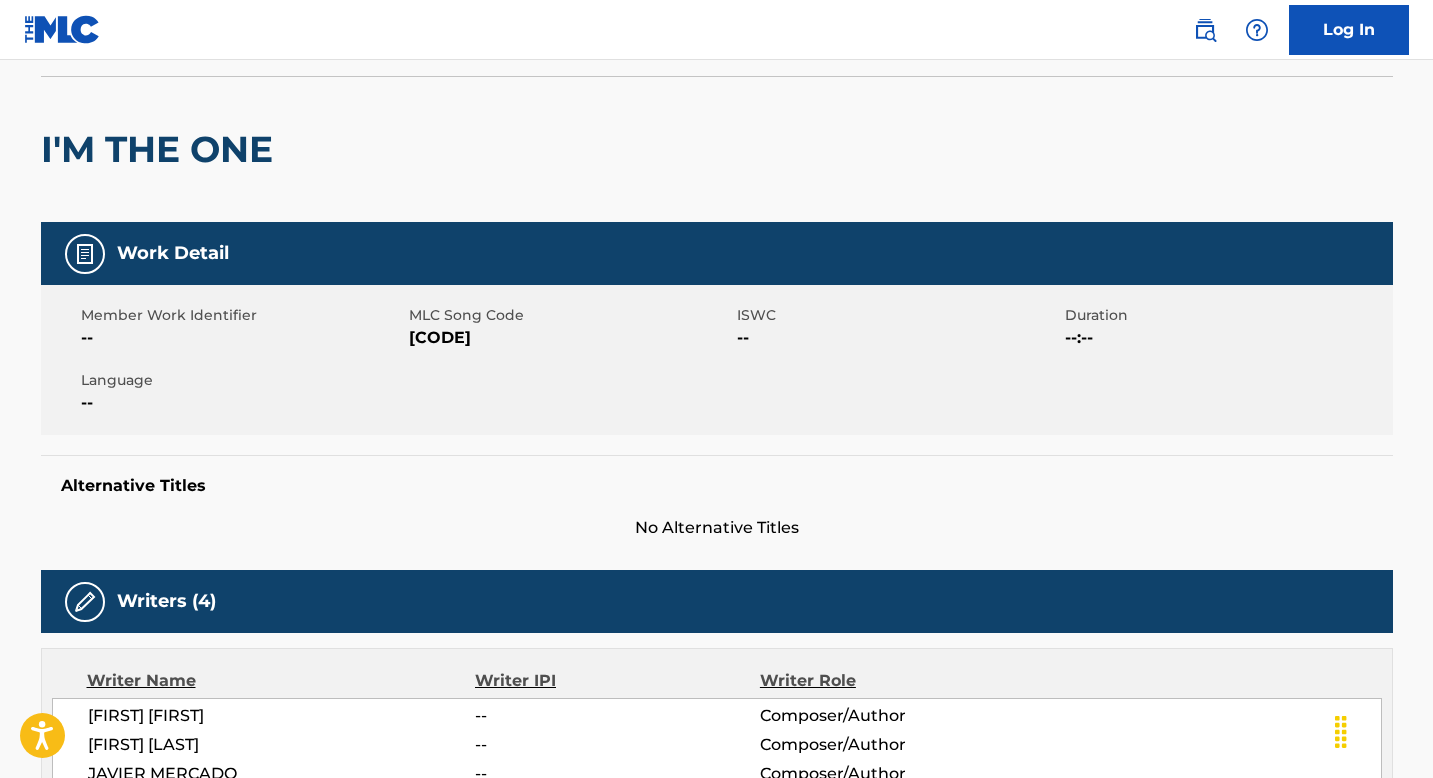 click on "MLC Song Code" at bounding box center (570, 315) 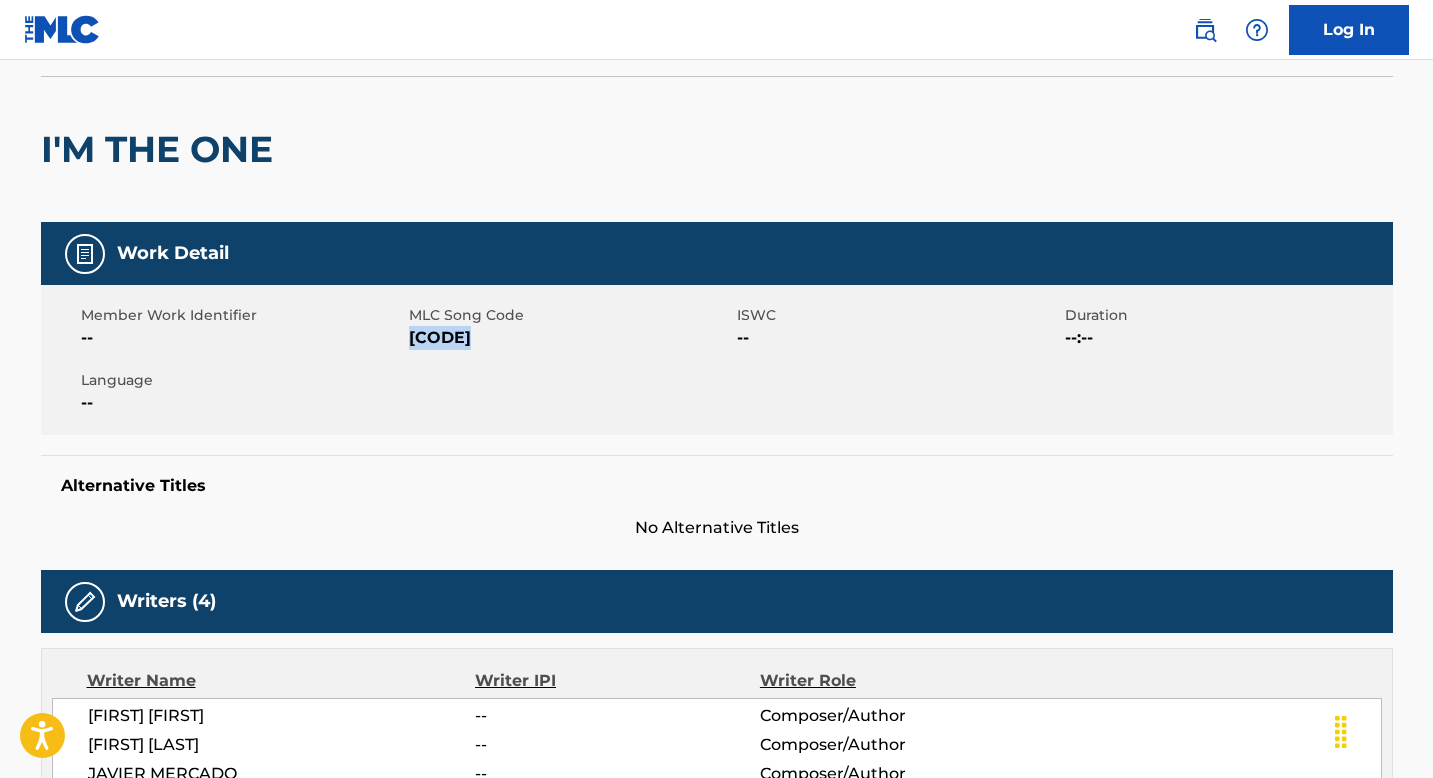 drag, startPoint x: 462, startPoint y: 334, endPoint x: 409, endPoint y: 334, distance: 53 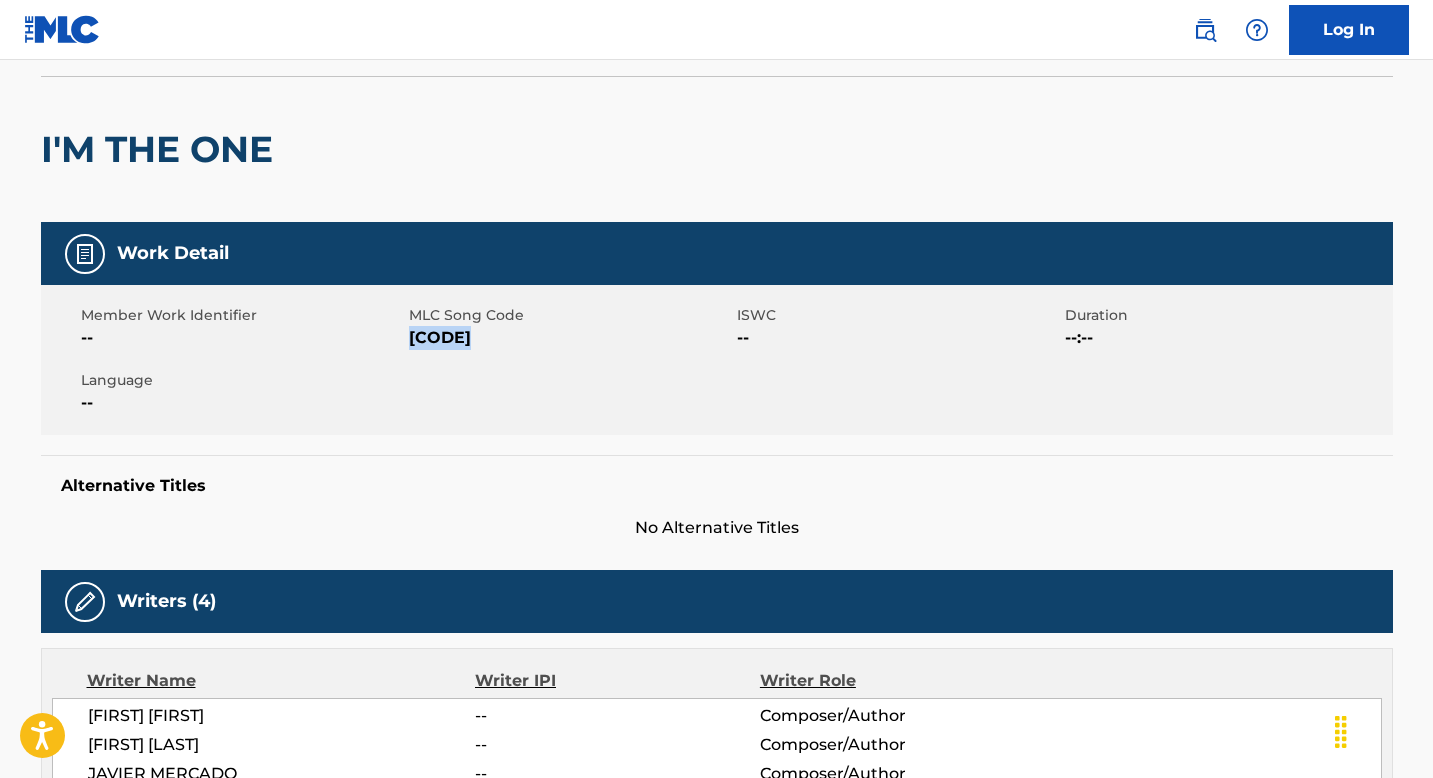 scroll, scrollTop: 421, scrollLeft: 0, axis: vertical 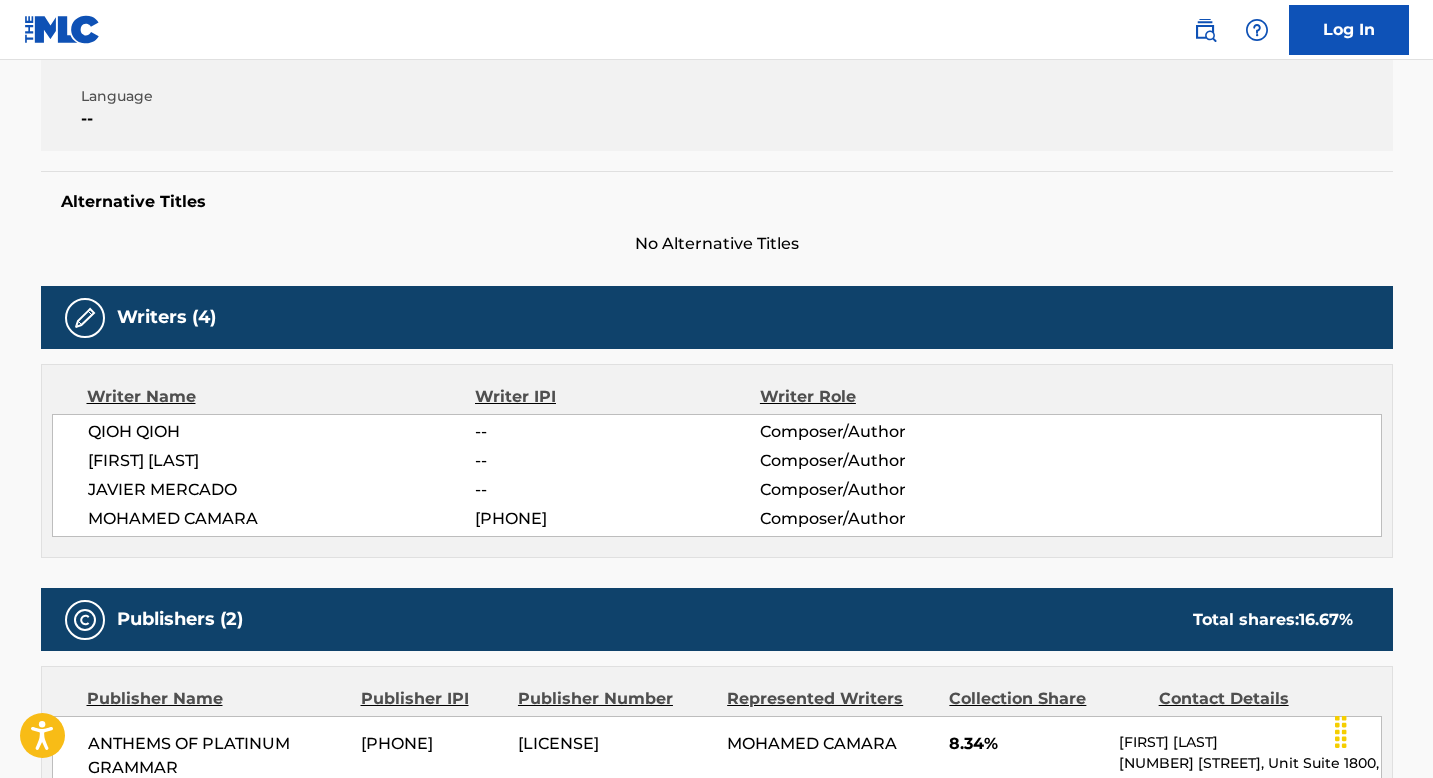 drag, startPoint x: 475, startPoint y: 517, endPoint x: 601, endPoint y: 516, distance: 126.00397 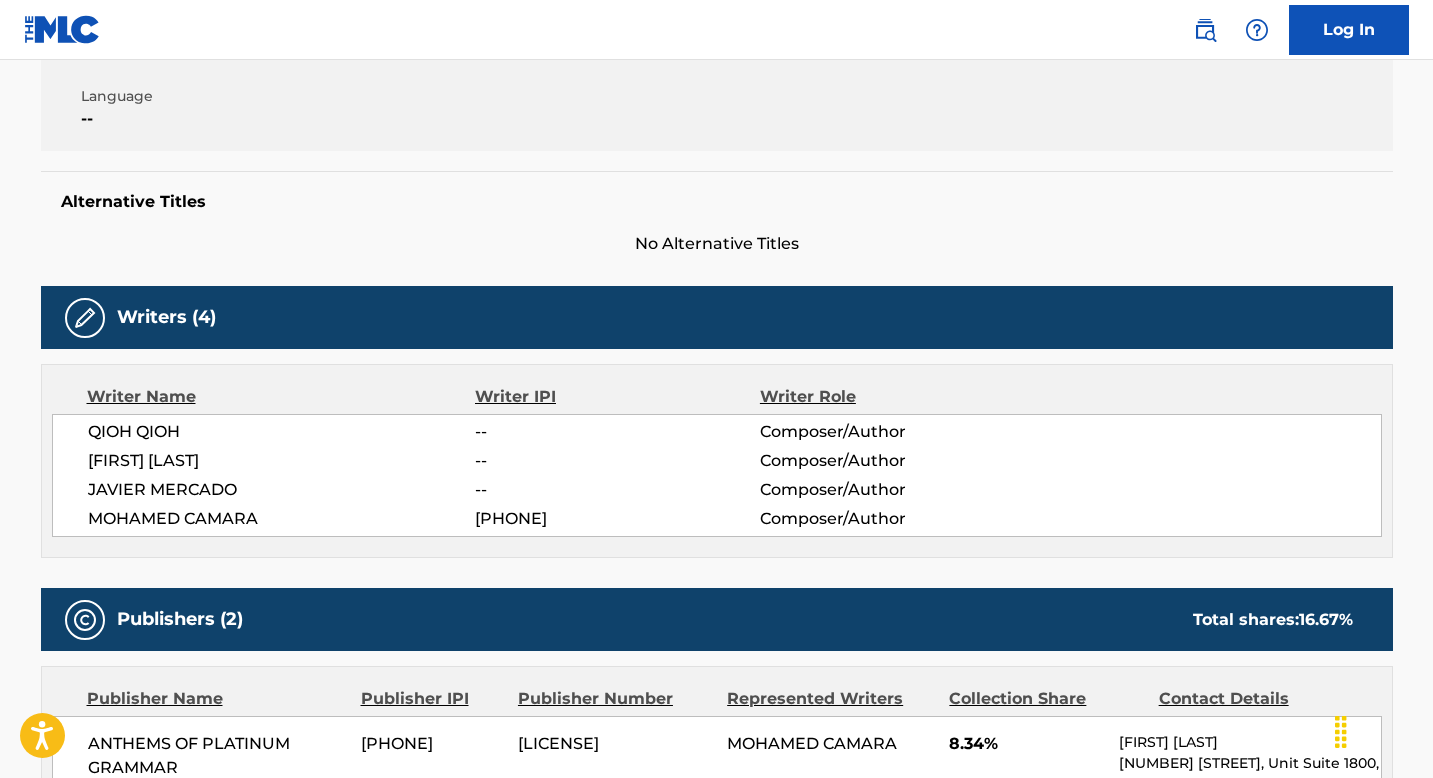 copy on "[PHONE]" 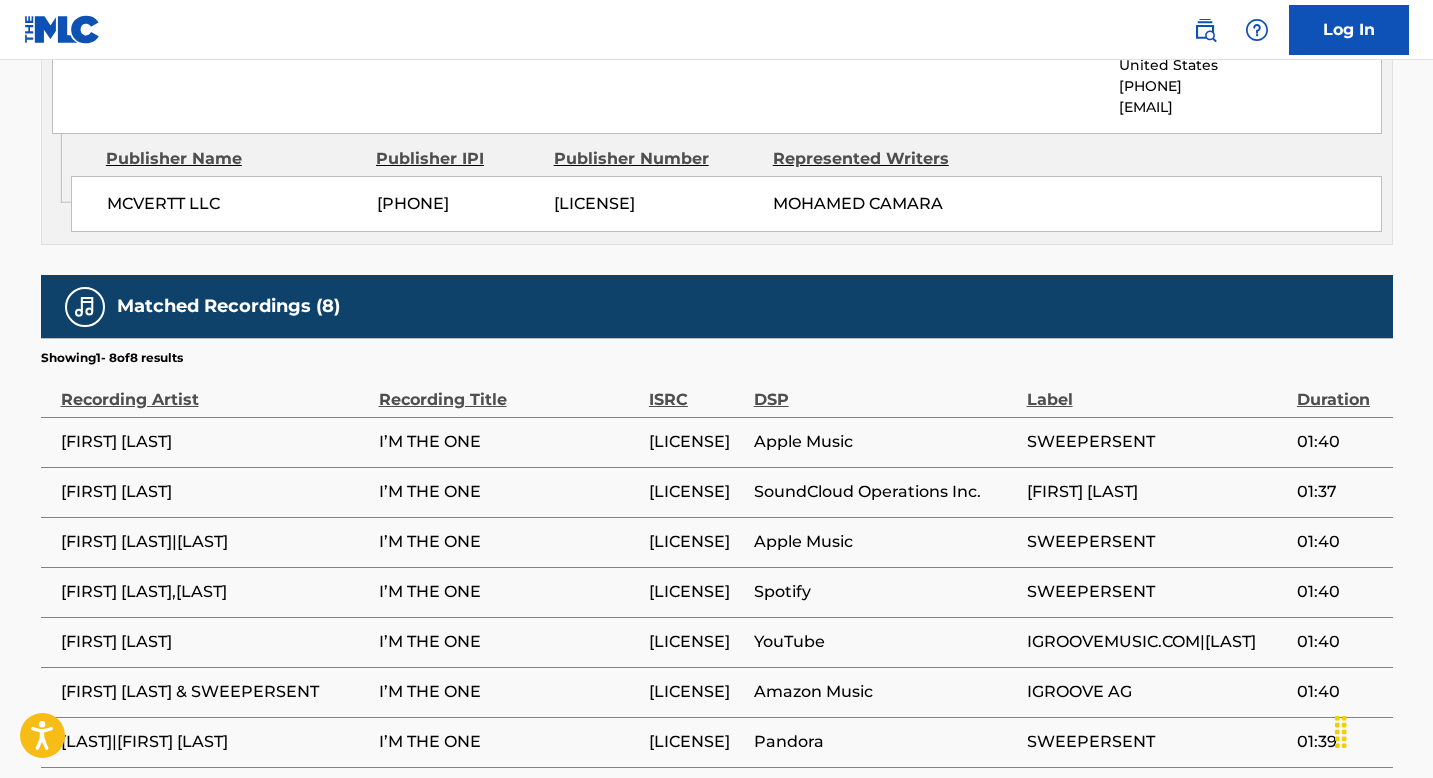 scroll, scrollTop: 1534, scrollLeft: 0, axis: vertical 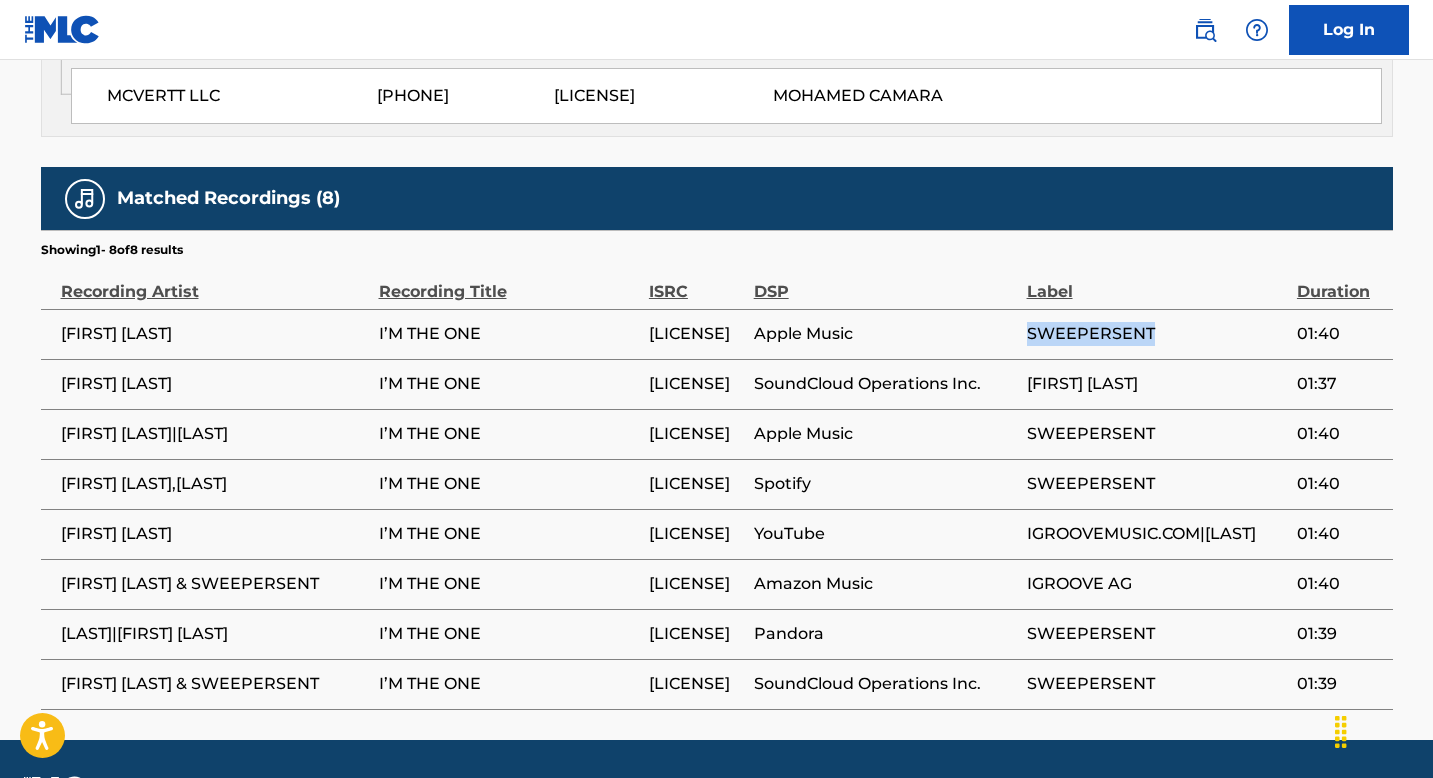 drag, startPoint x: 1031, startPoint y: 327, endPoint x: 1204, endPoint y: 325, distance: 173.01157 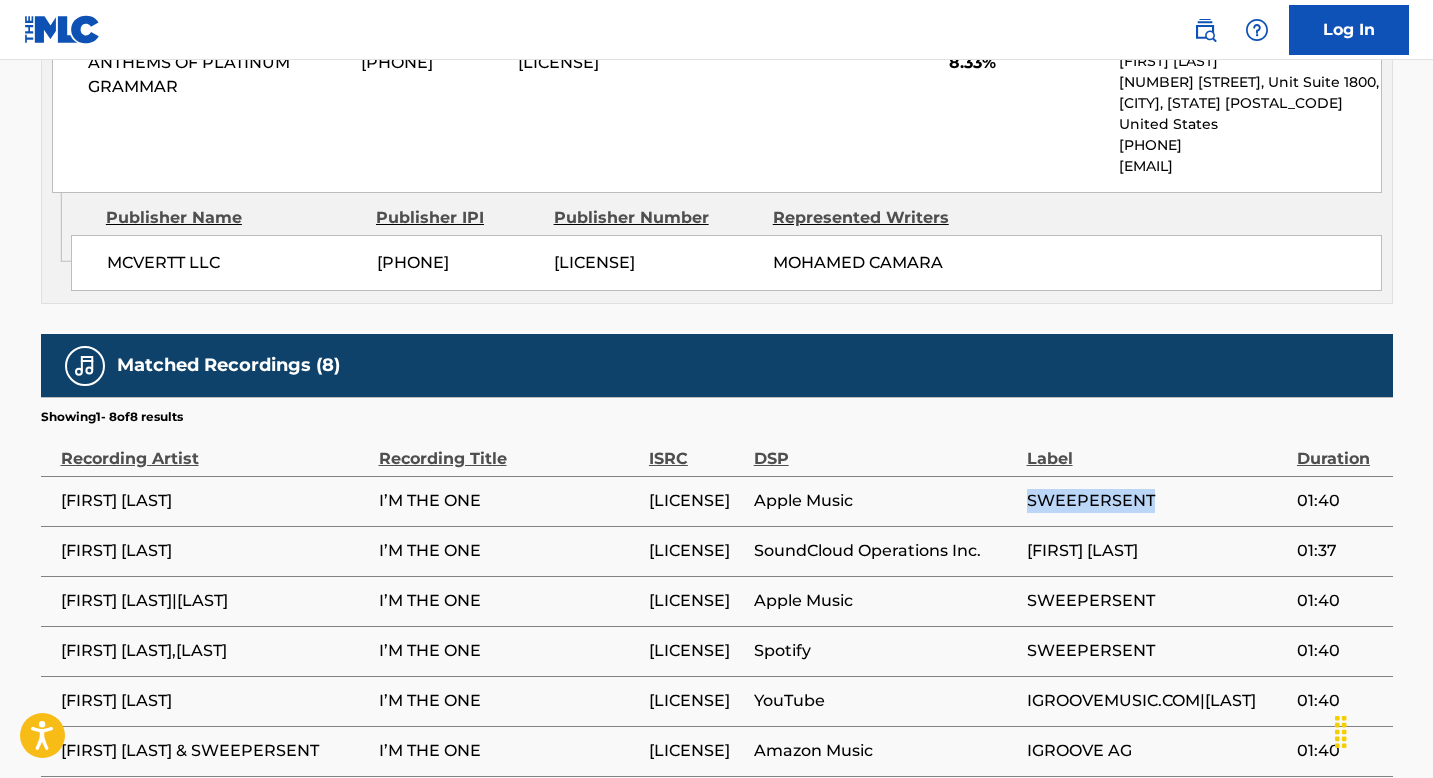scroll, scrollTop: 1368, scrollLeft: 0, axis: vertical 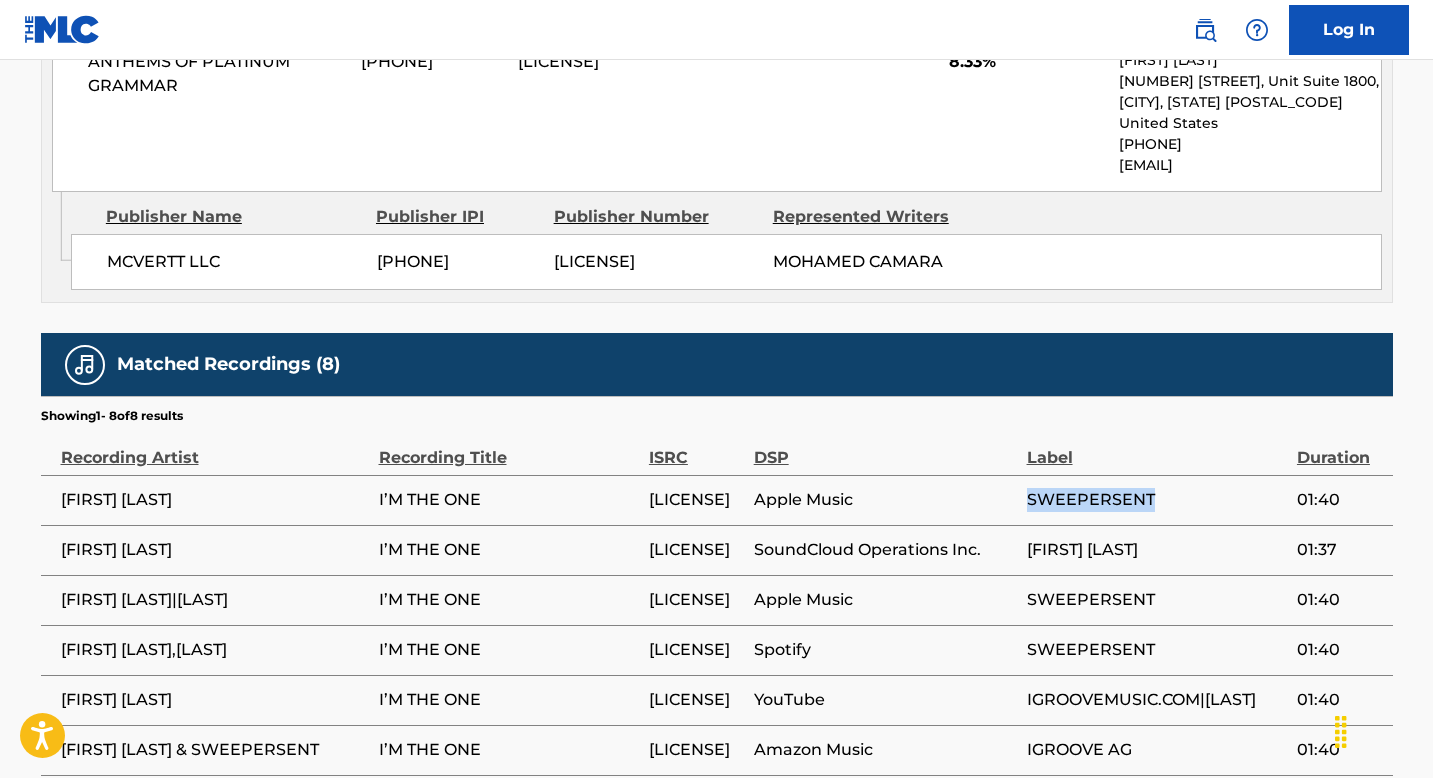 drag, startPoint x: 643, startPoint y: 497, endPoint x: 776, endPoint y: 499, distance: 133.01503 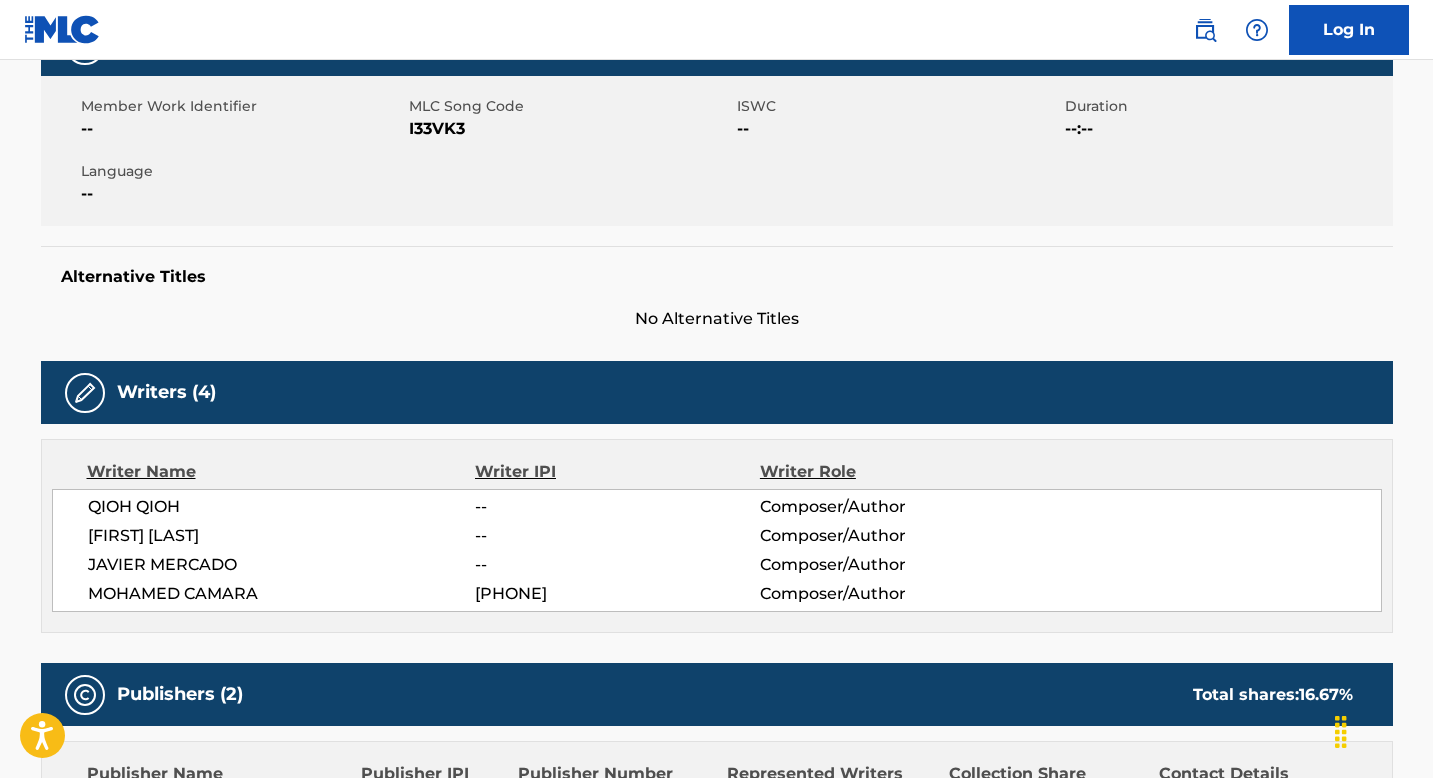 scroll, scrollTop: 0, scrollLeft: 0, axis: both 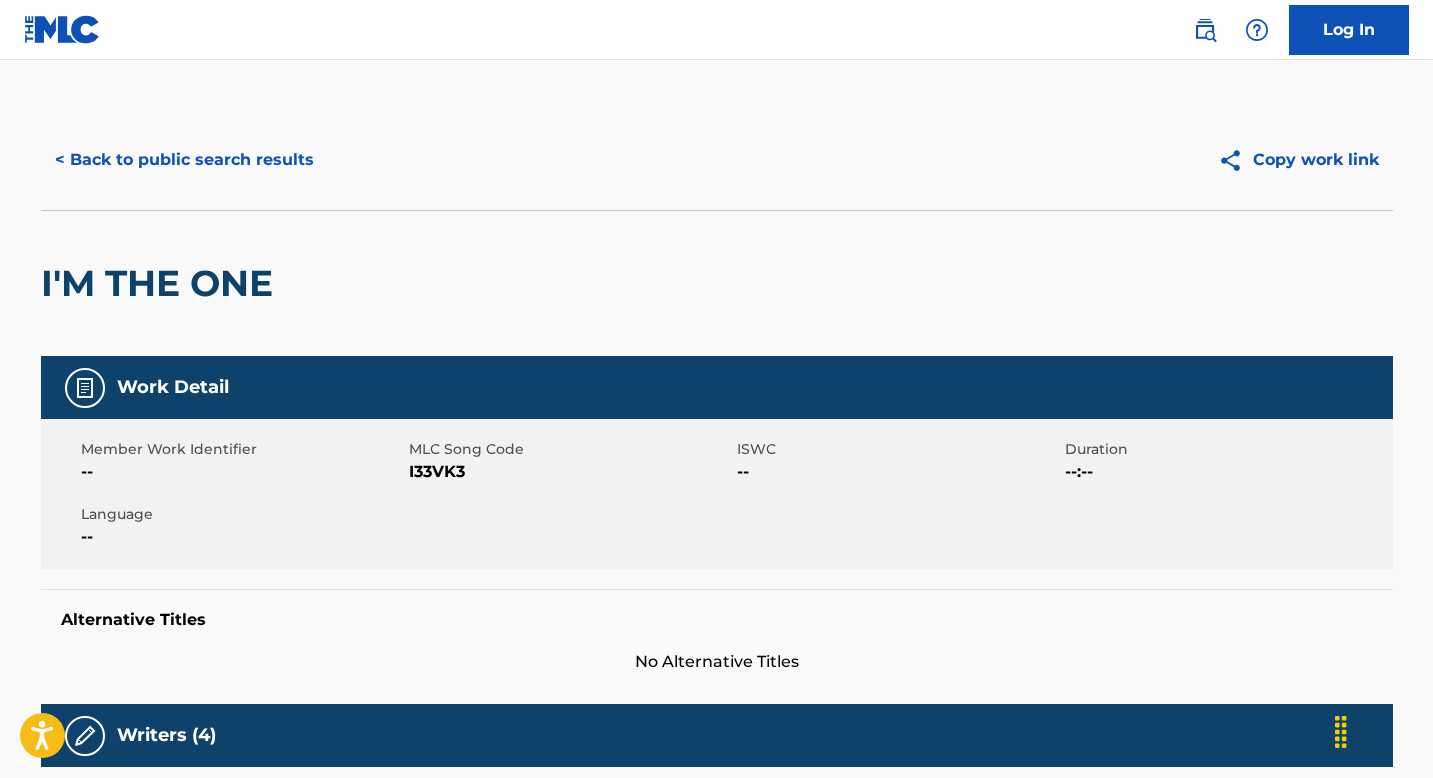 click on "< Back to public search results" at bounding box center [184, 160] 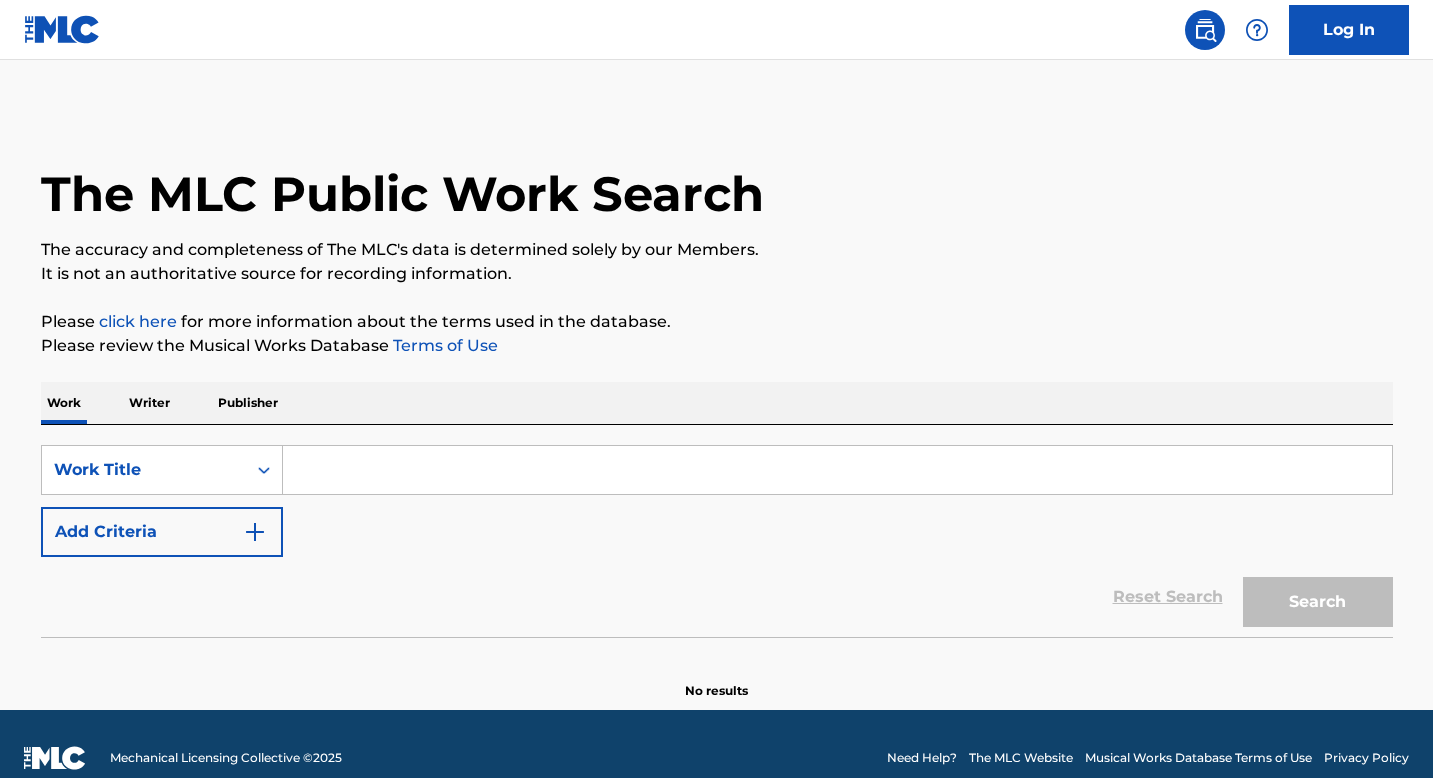 scroll, scrollTop: 0, scrollLeft: 0, axis: both 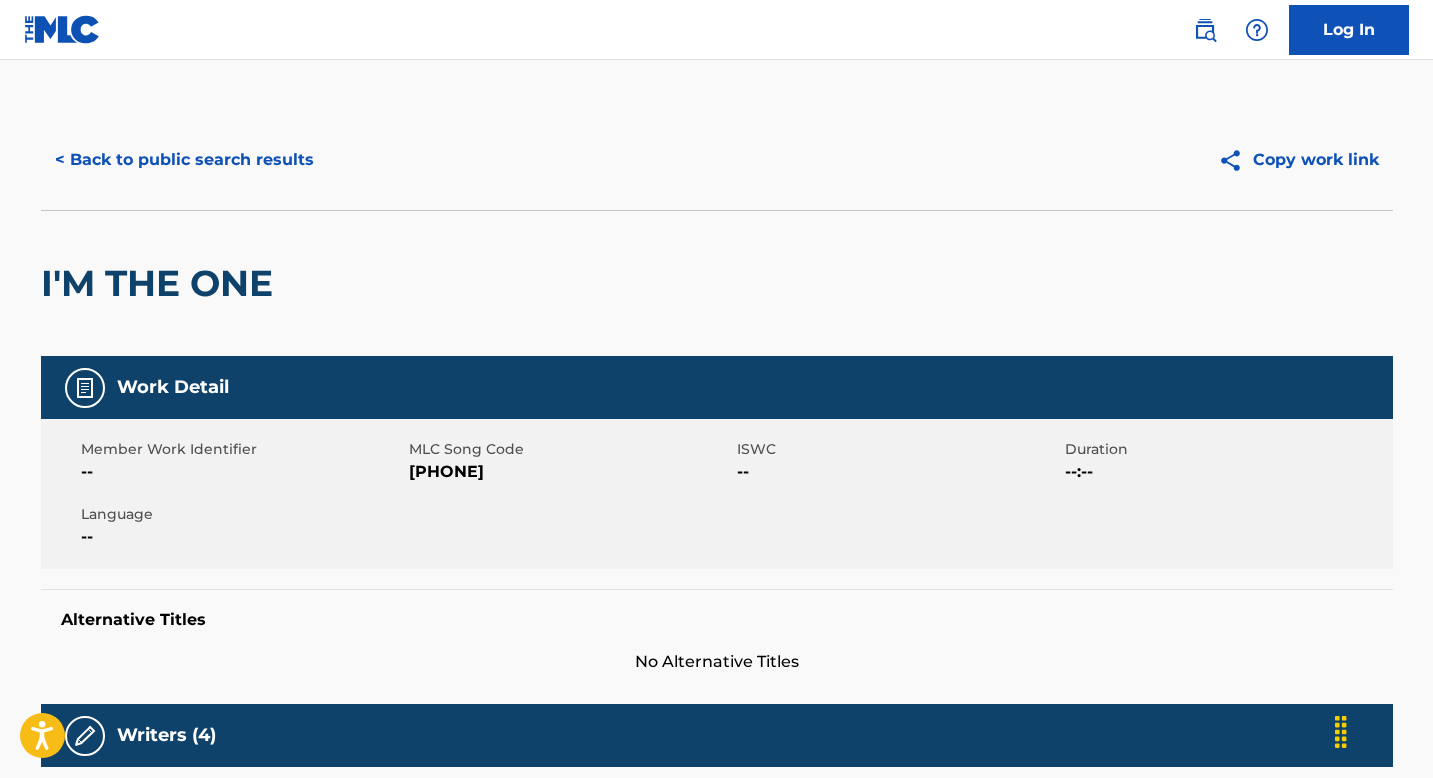click on "< Back to public search results" at bounding box center [184, 160] 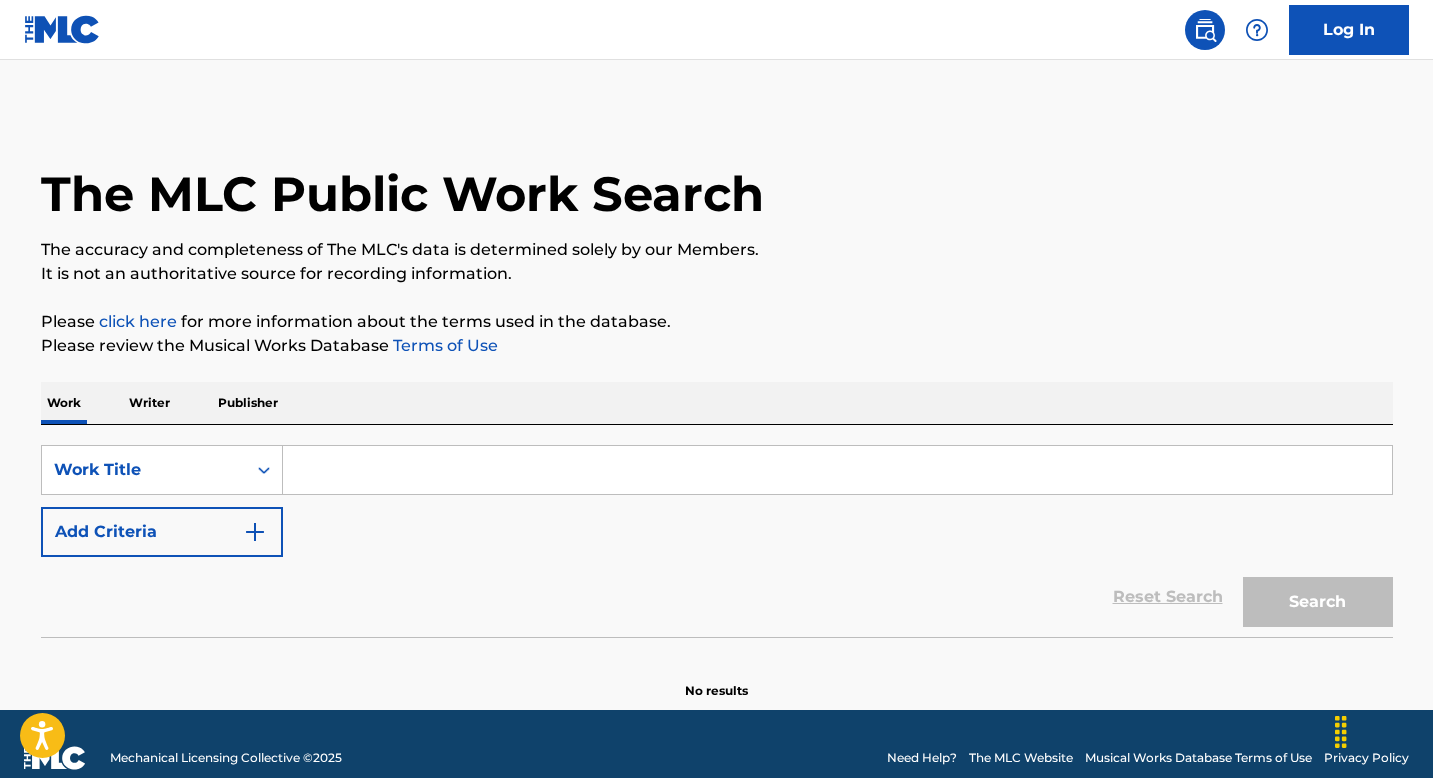 click on "Work Writer Publisher" at bounding box center [717, 403] 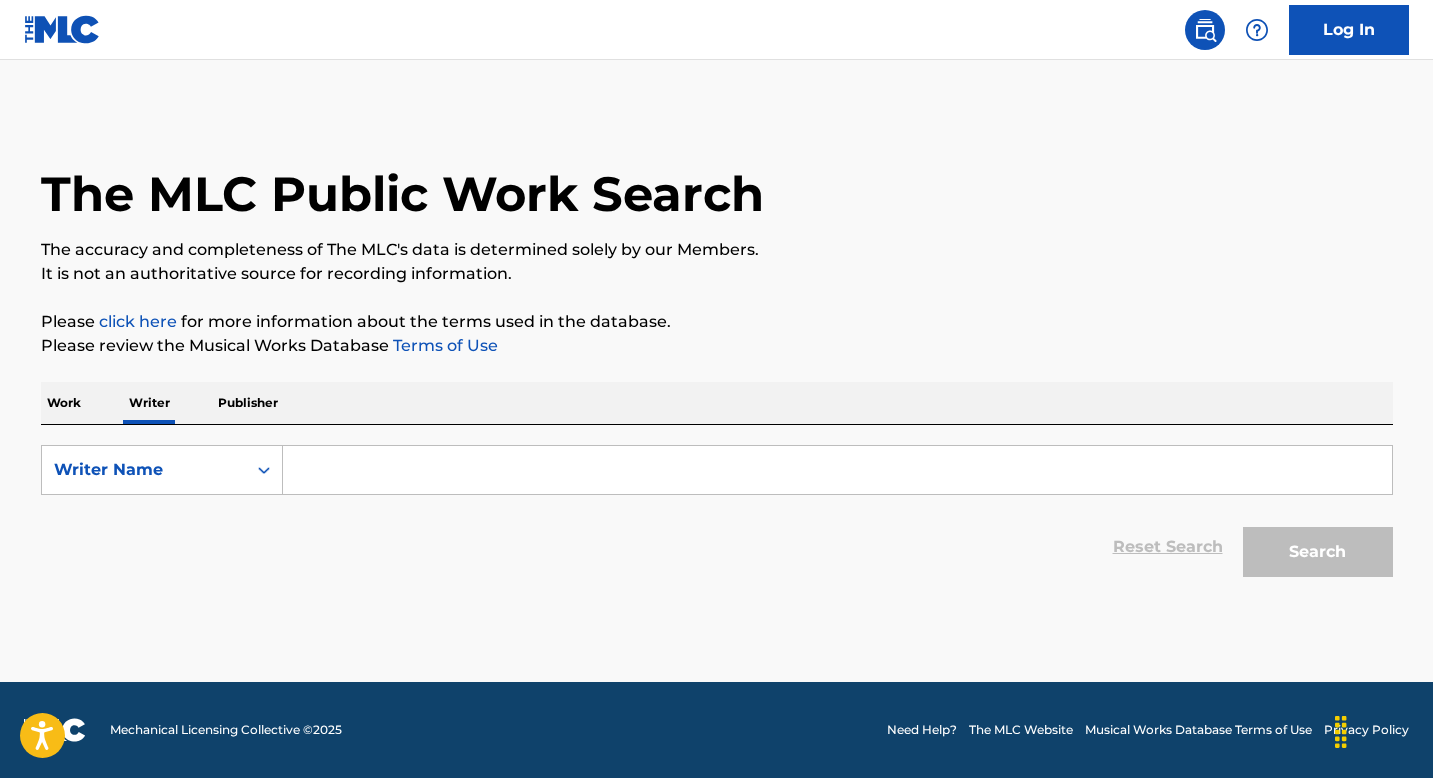 click at bounding box center (837, 470) 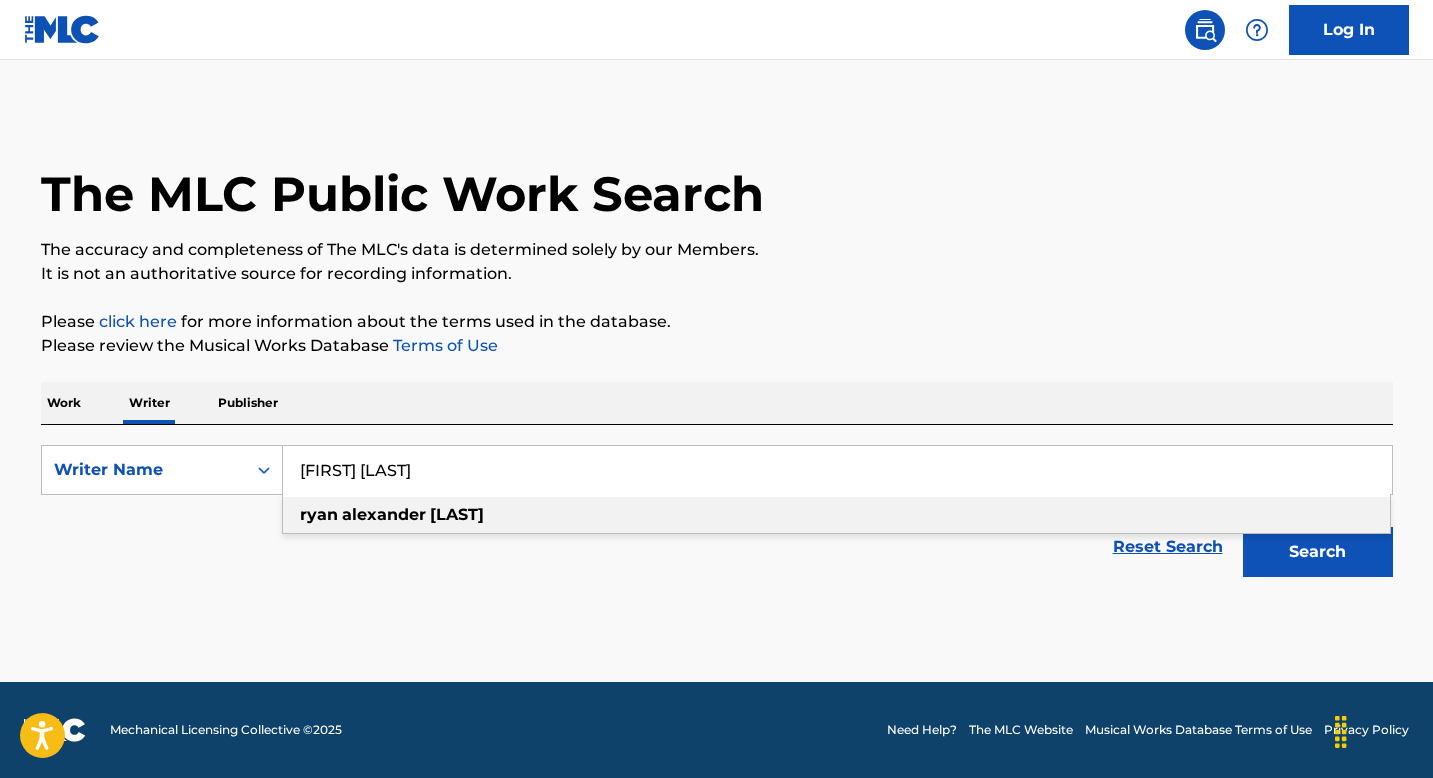click on "[FIRST] [FIRST] [LAST]" at bounding box center (836, 515) 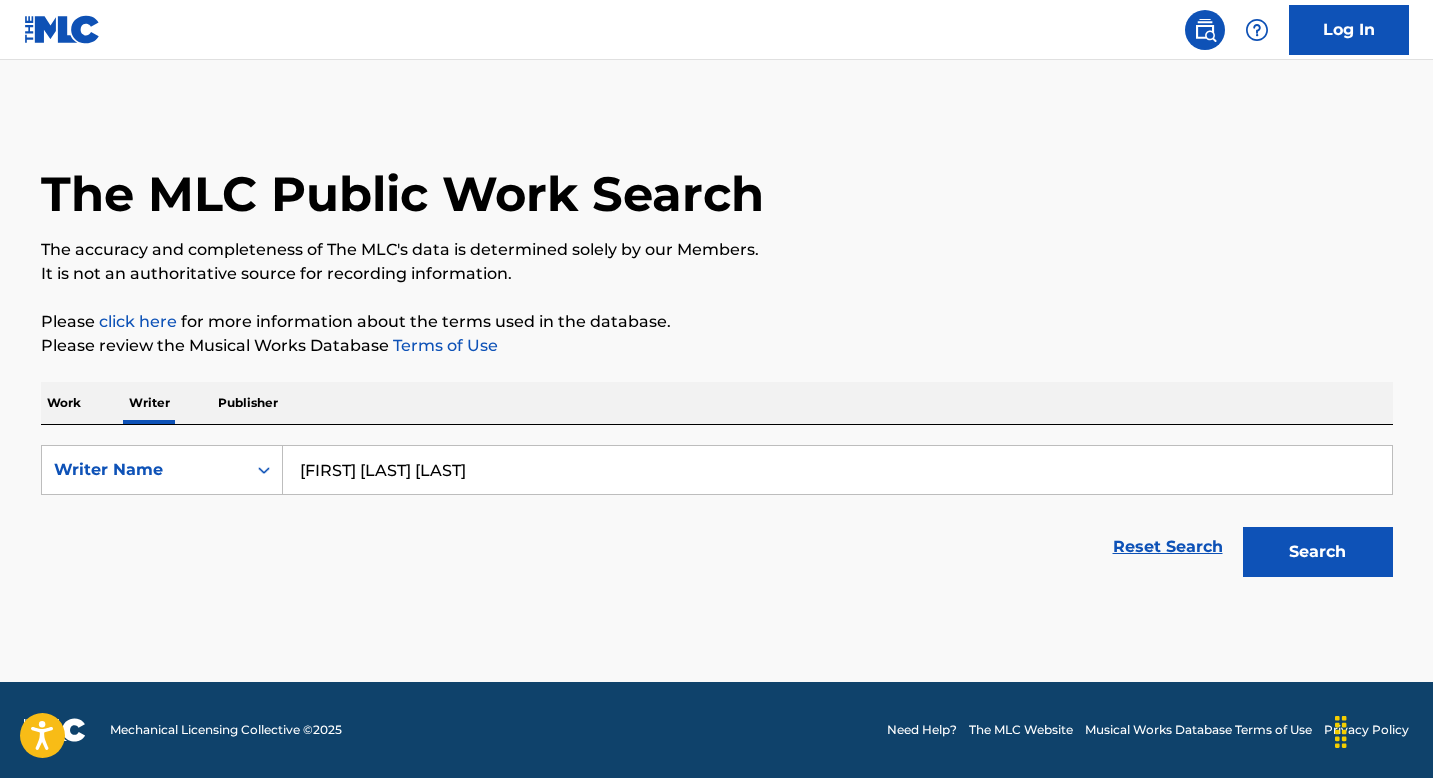 click on "Search" at bounding box center (1318, 552) 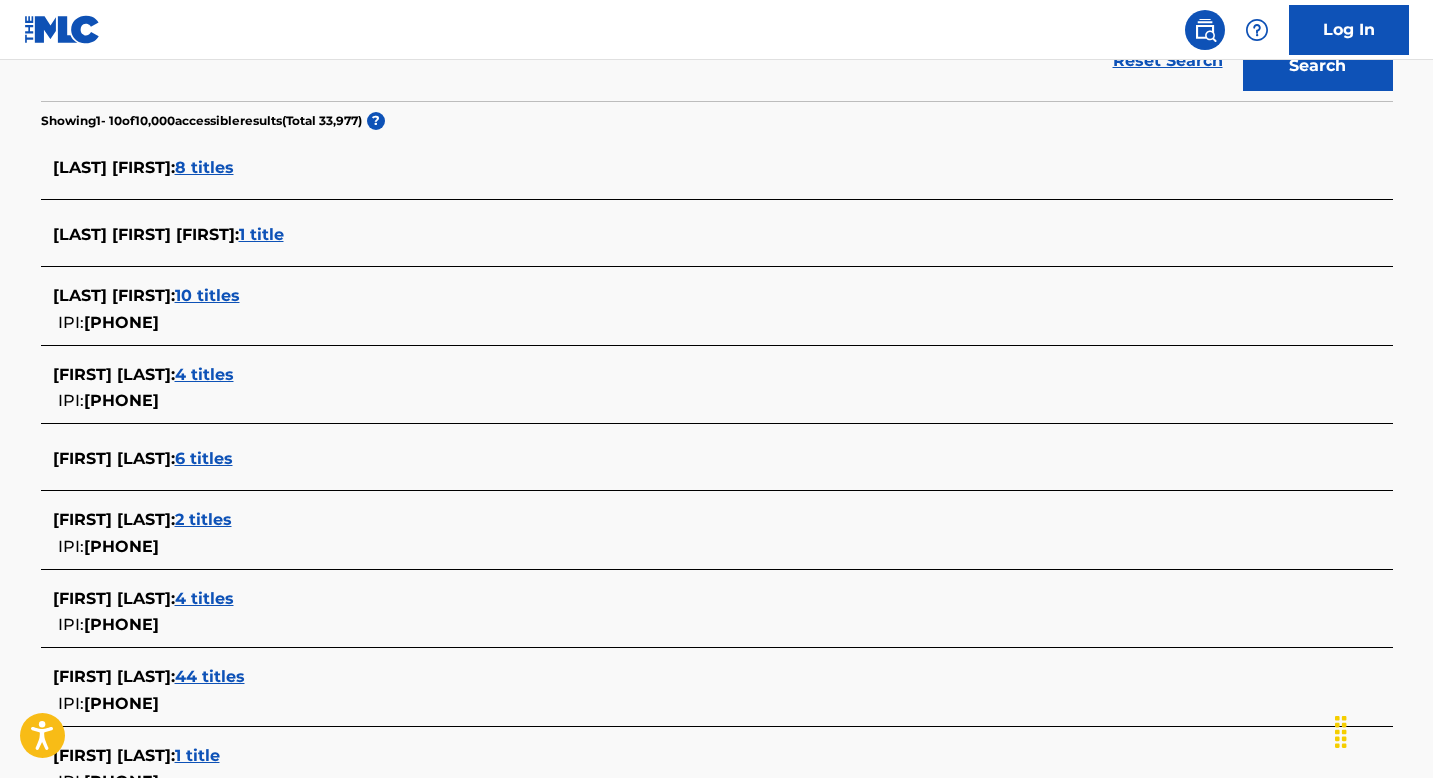 scroll, scrollTop: 473, scrollLeft: 0, axis: vertical 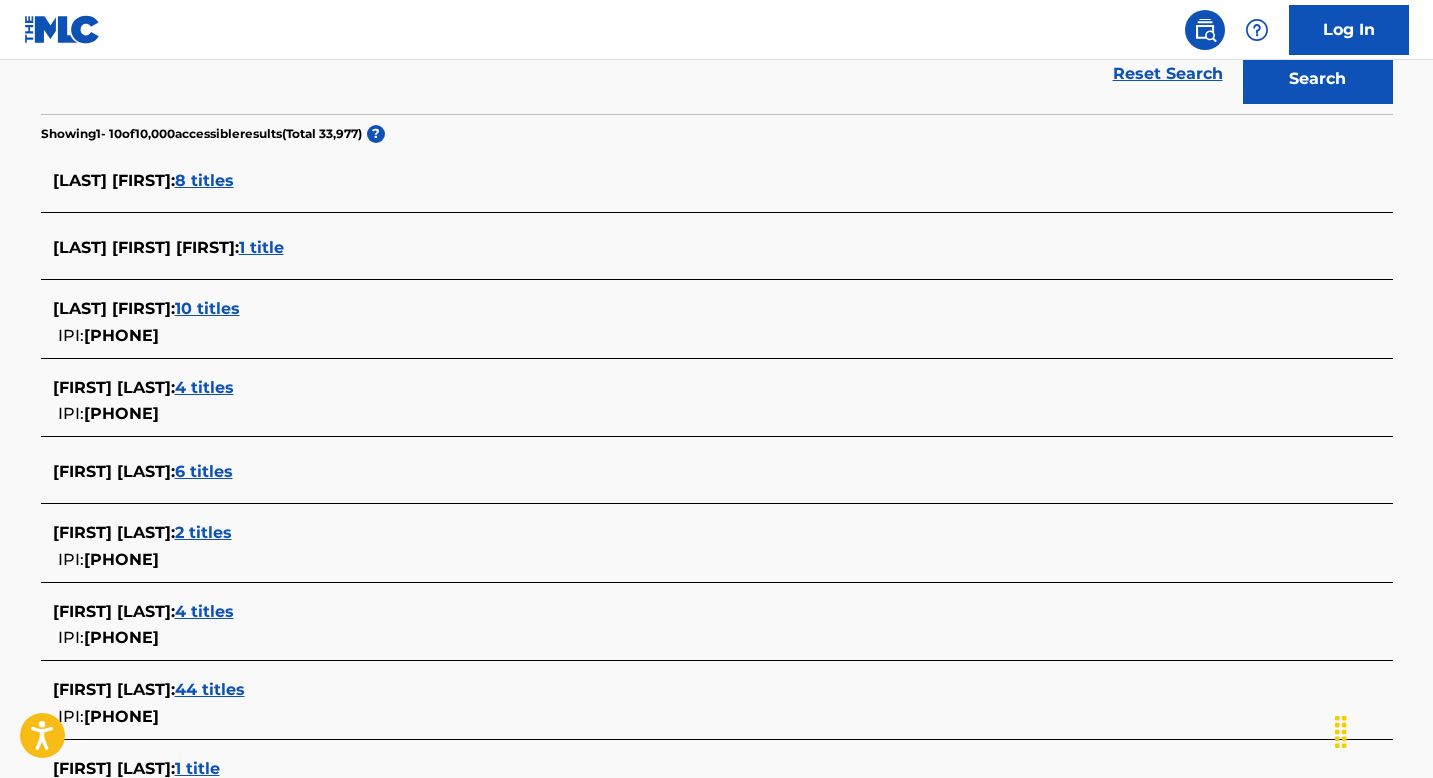 click on "4 titles" at bounding box center (204, 387) 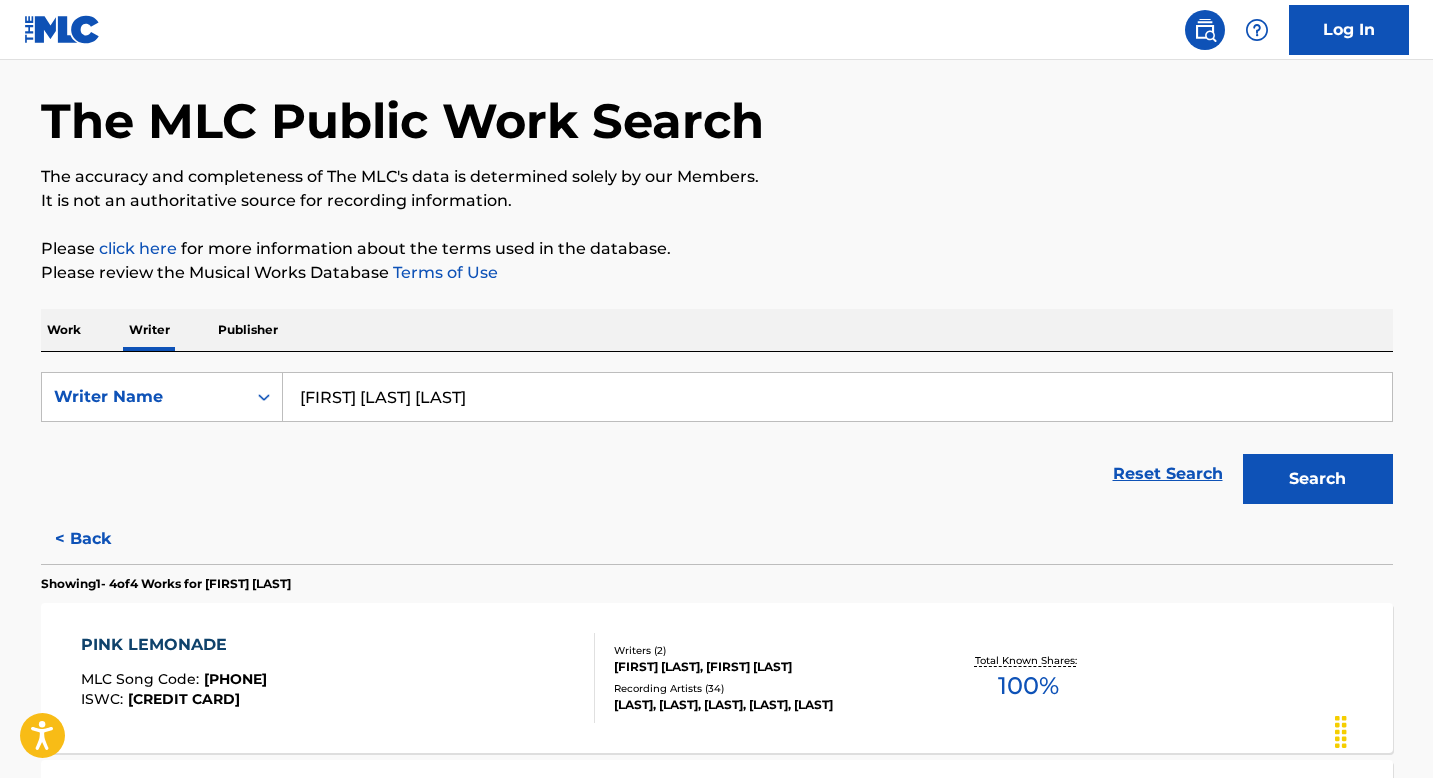 scroll, scrollTop: 0, scrollLeft: 0, axis: both 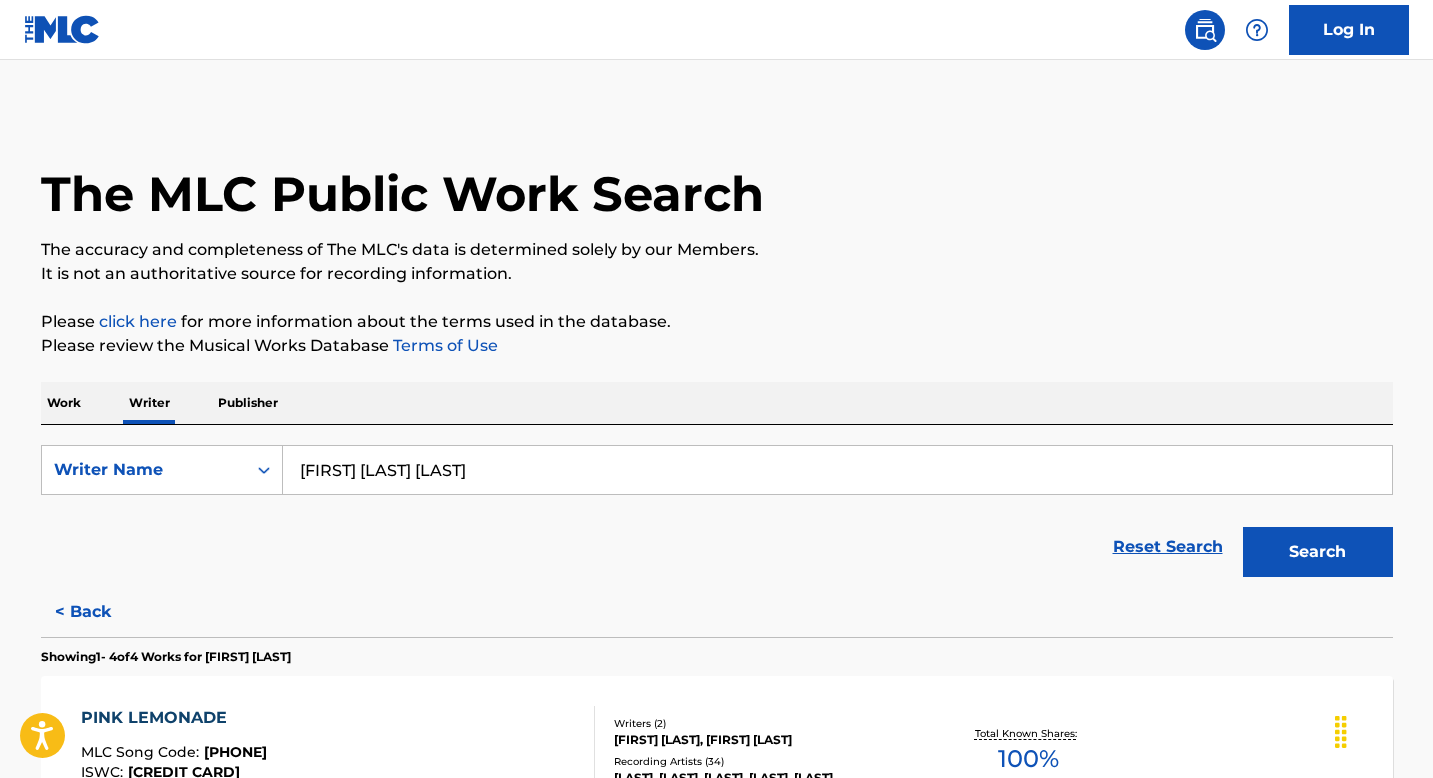 click on "Work" at bounding box center [64, 403] 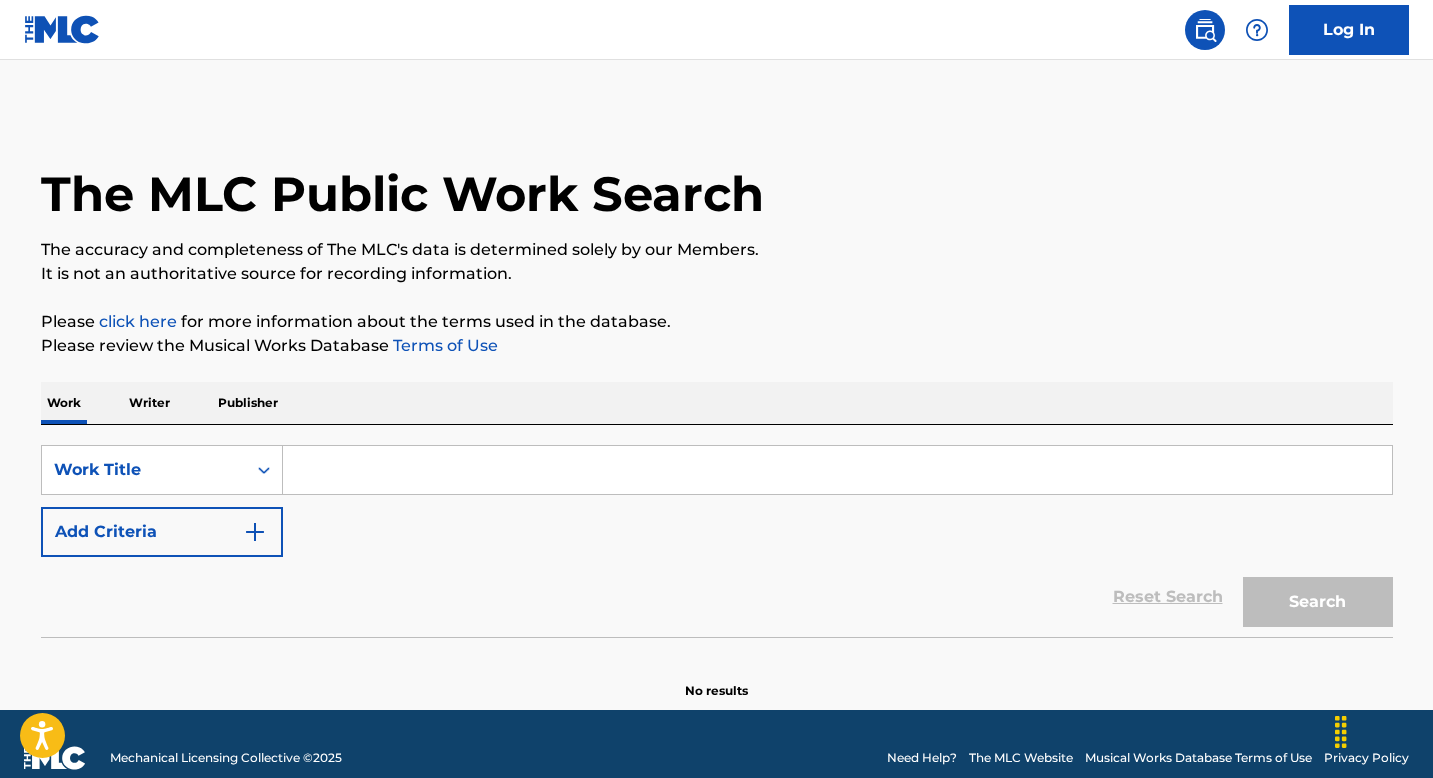 click at bounding box center [837, 470] 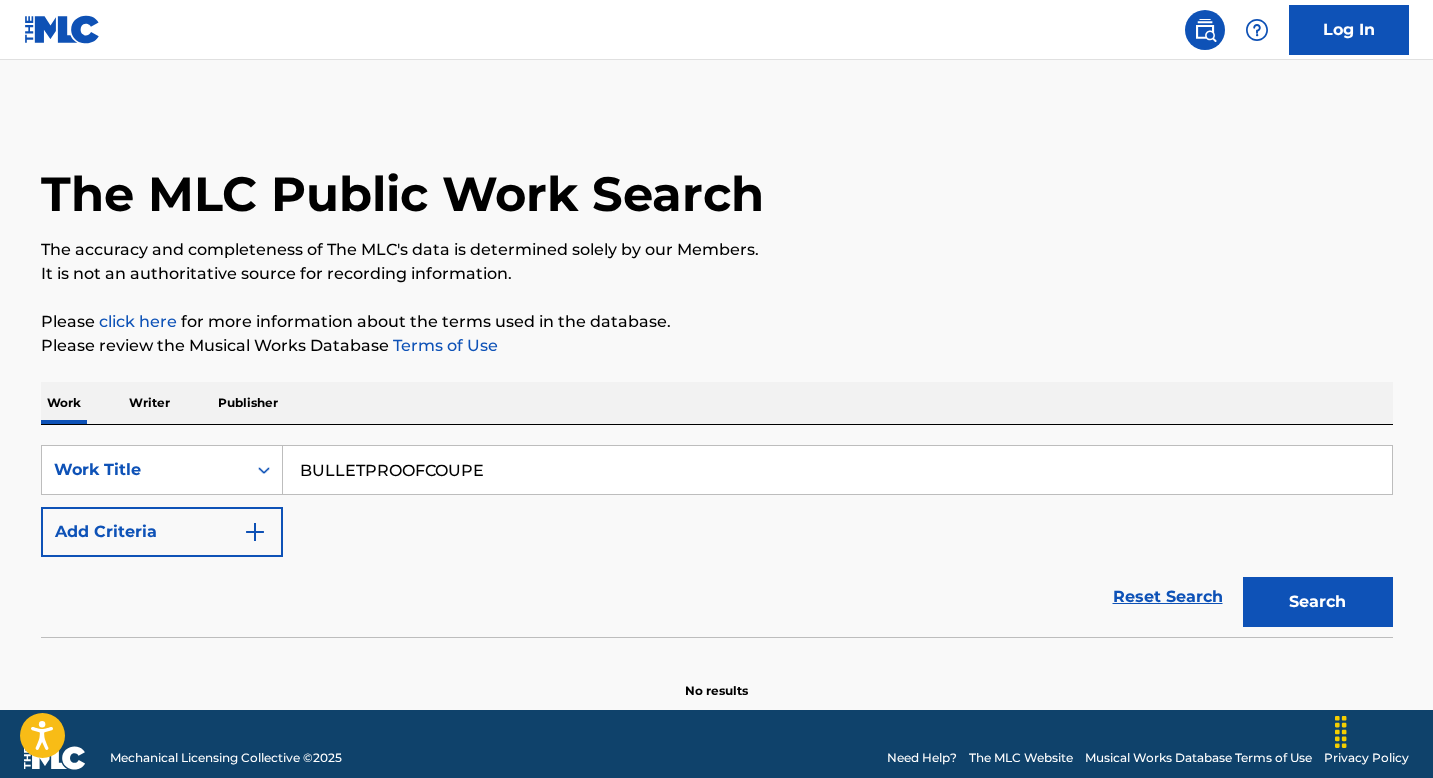 type on "BULLETPROOFCOUPE" 